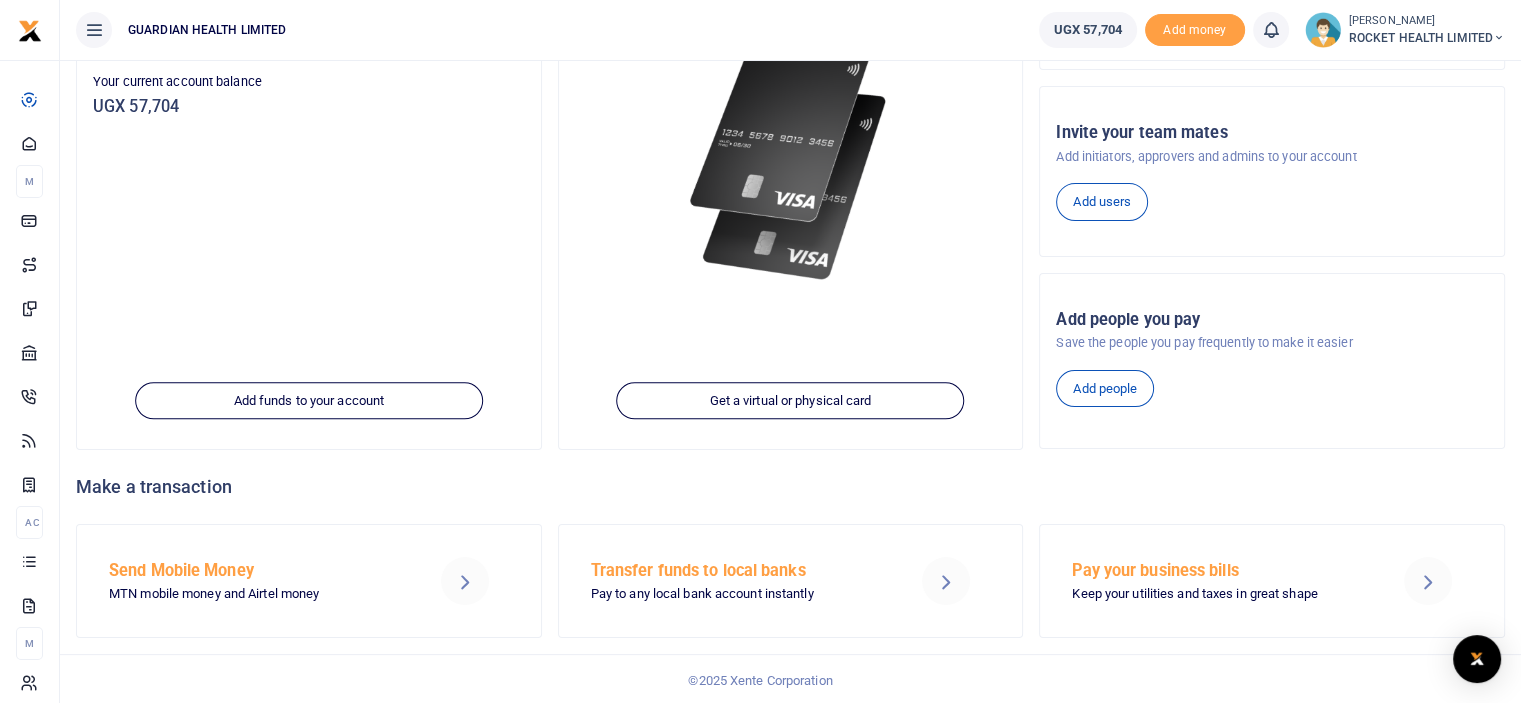 scroll, scrollTop: 0, scrollLeft: 0, axis: both 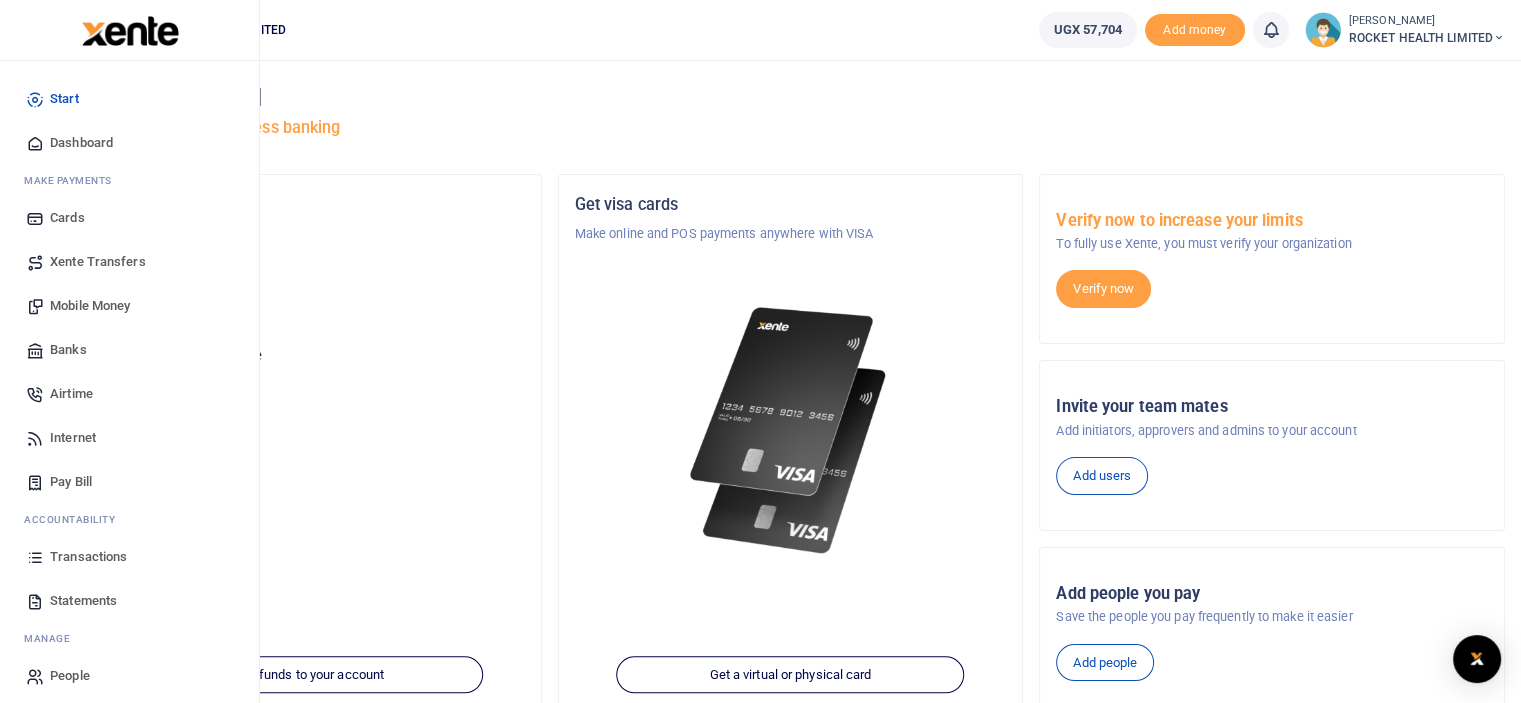 click on "Transactions" at bounding box center (88, 557) 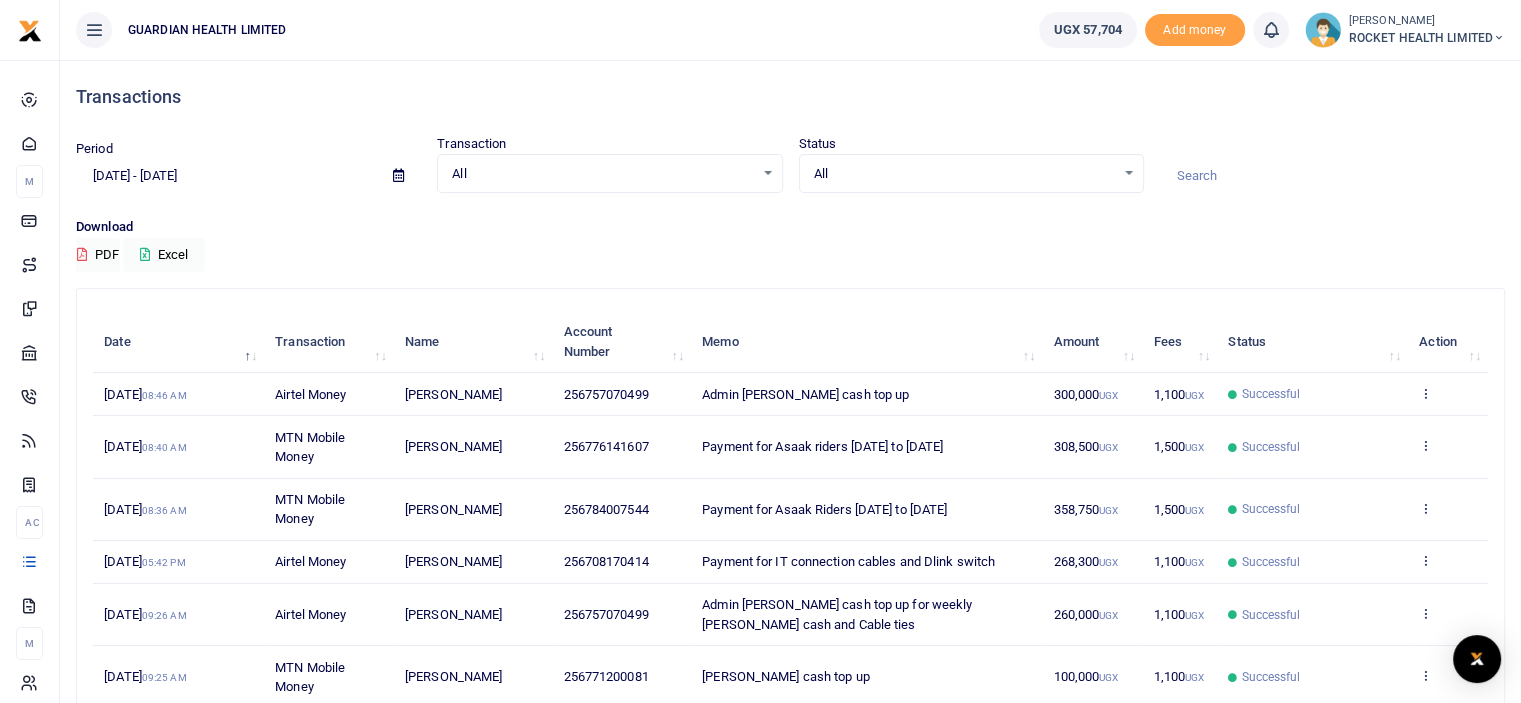 scroll, scrollTop: 349, scrollLeft: 0, axis: vertical 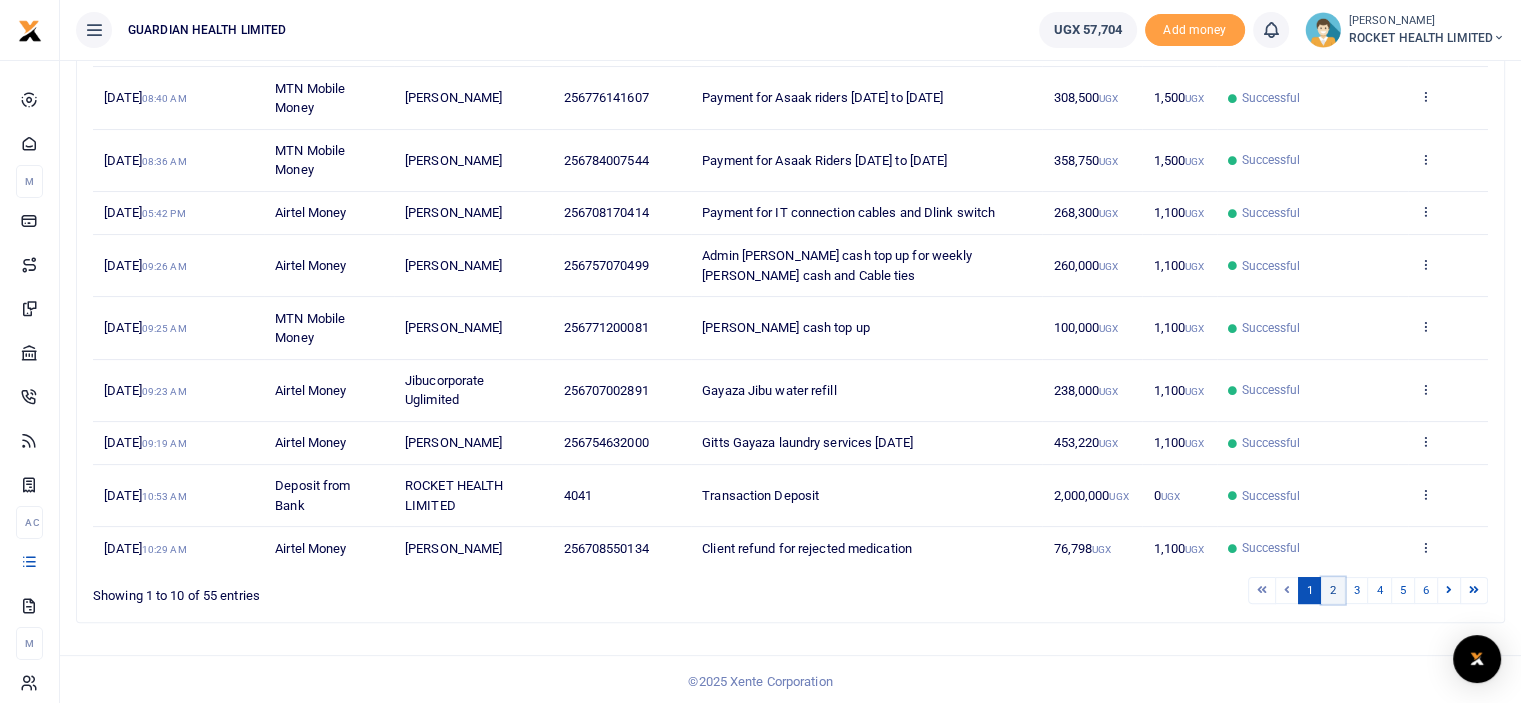 click on "2" at bounding box center (1333, 590) 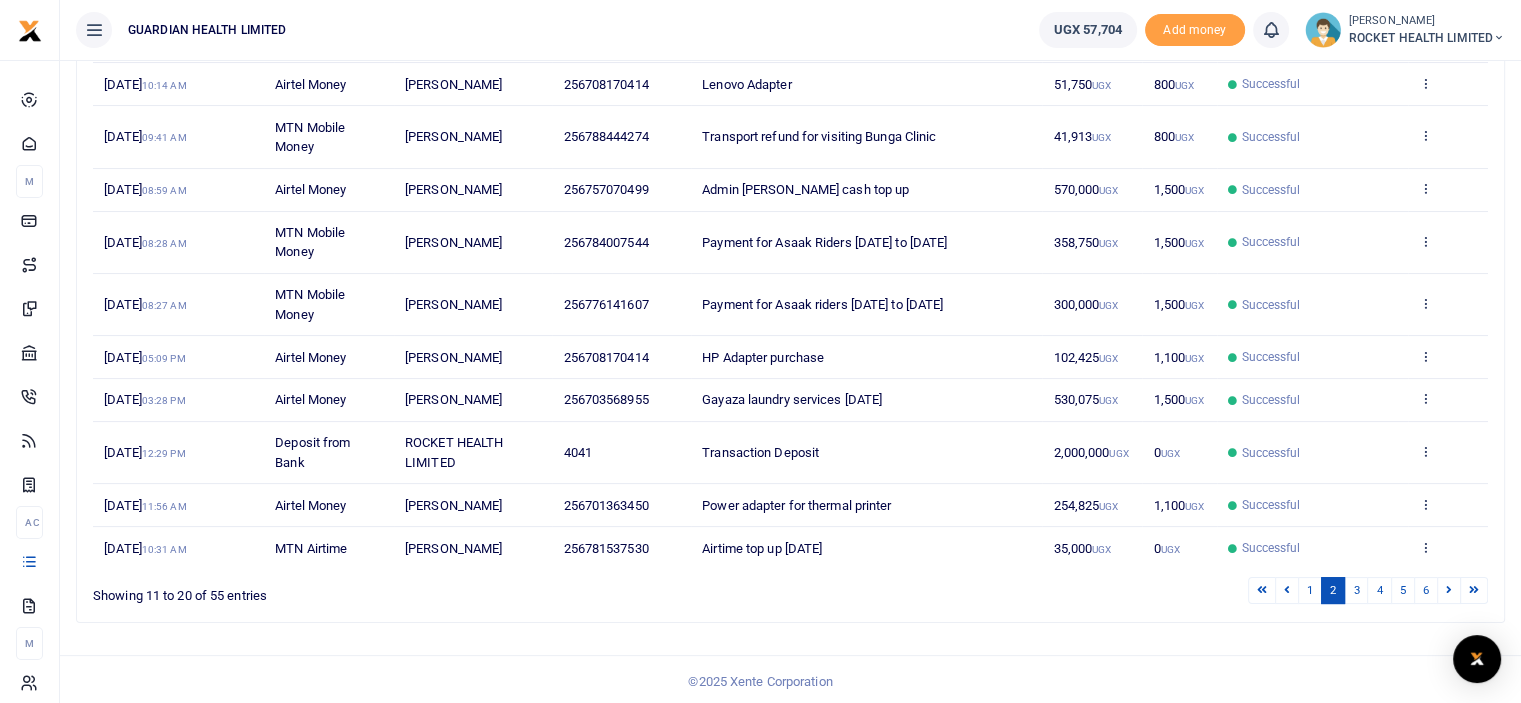 scroll, scrollTop: 210, scrollLeft: 0, axis: vertical 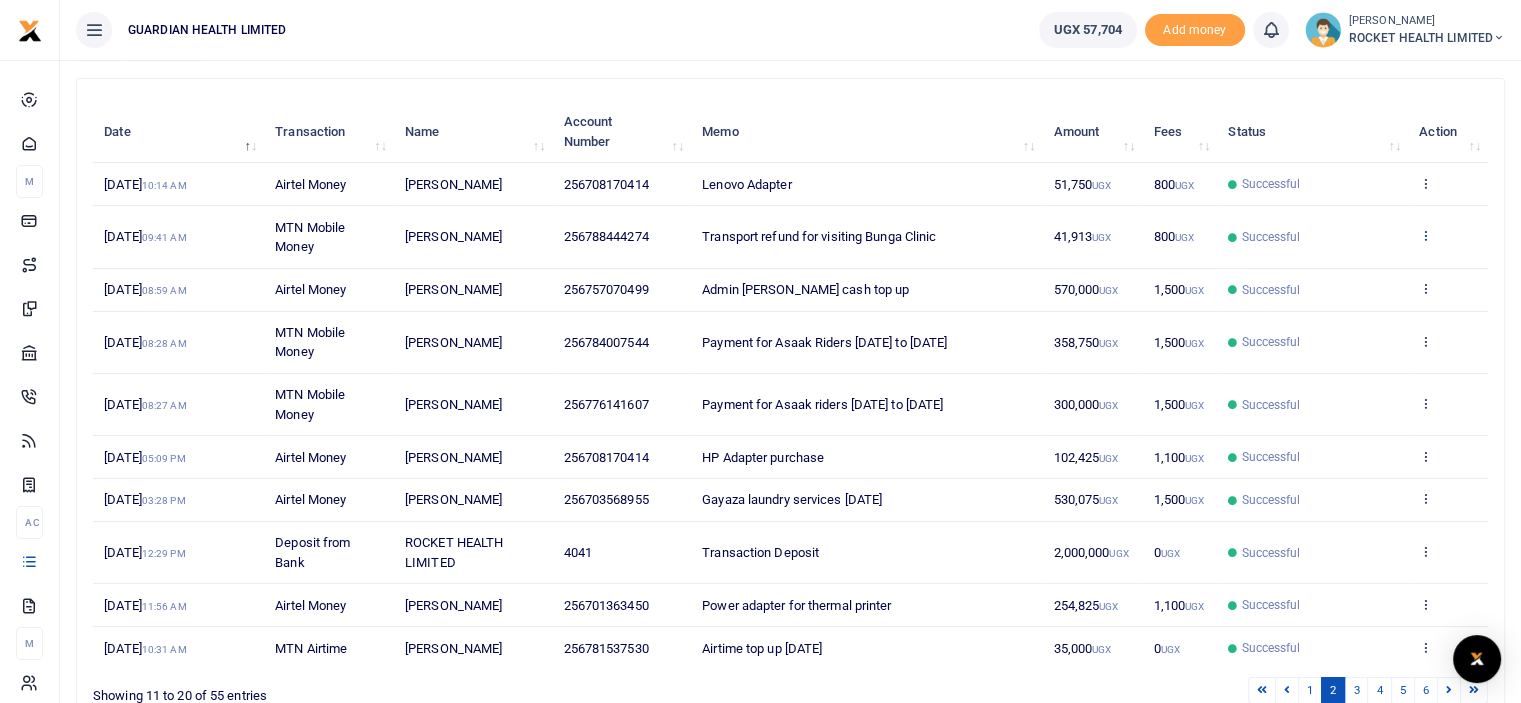 click at bounding box center (1425, 235) 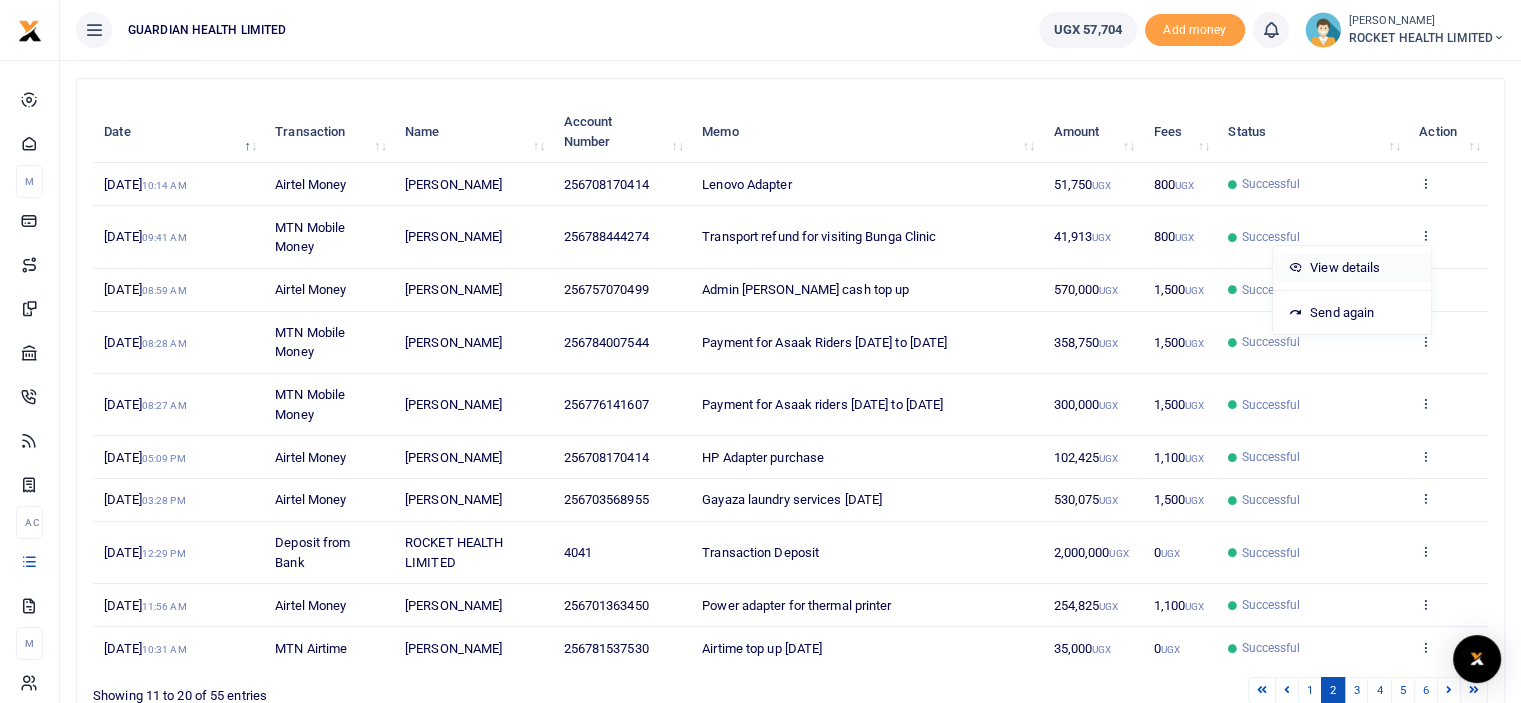 click on "View details" at bounding box center (1352, 268) 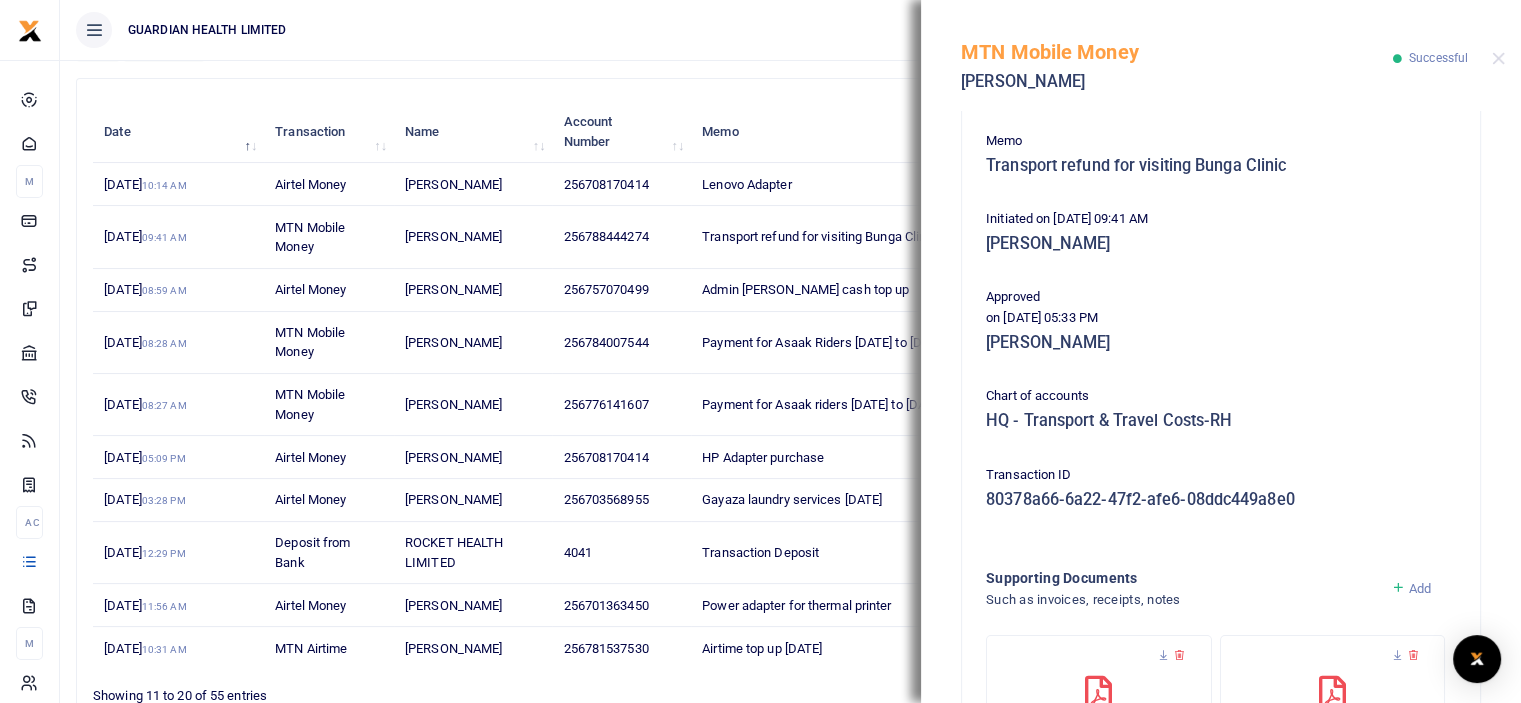 scroll, scrollTop: 700, scrollLeft: 0, axis: vertical 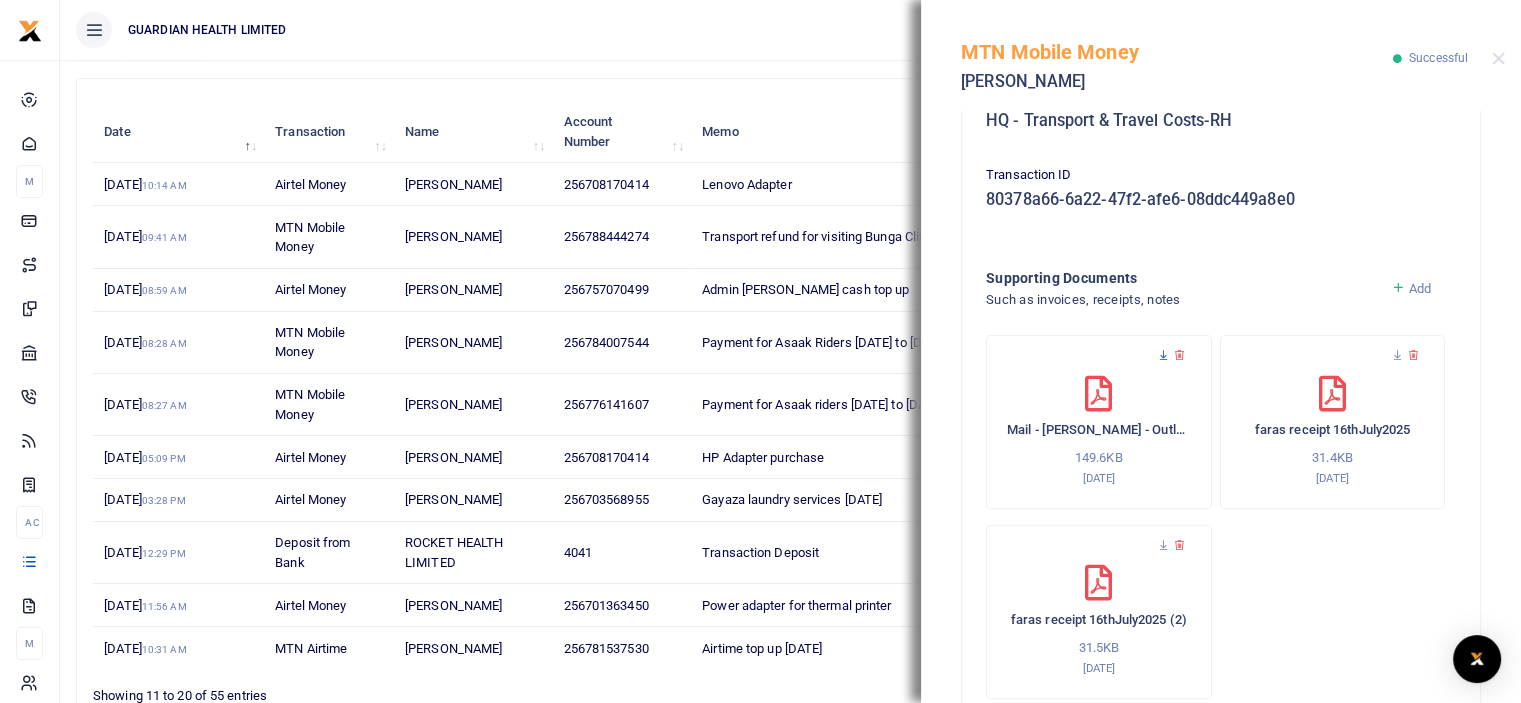 click at bounding box center (1163, 355) 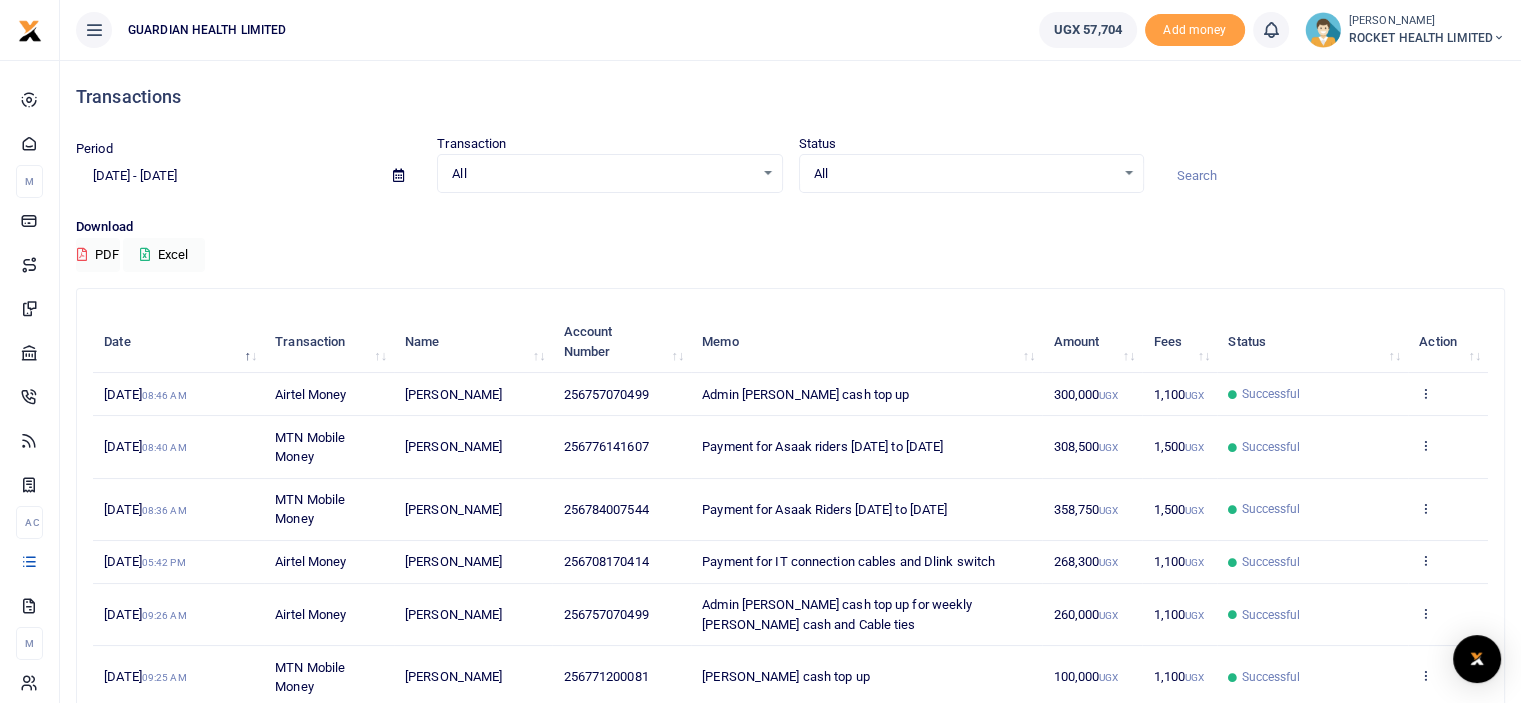scroll, scrollTop: 300, scrollLeft: 0, axis: vertical 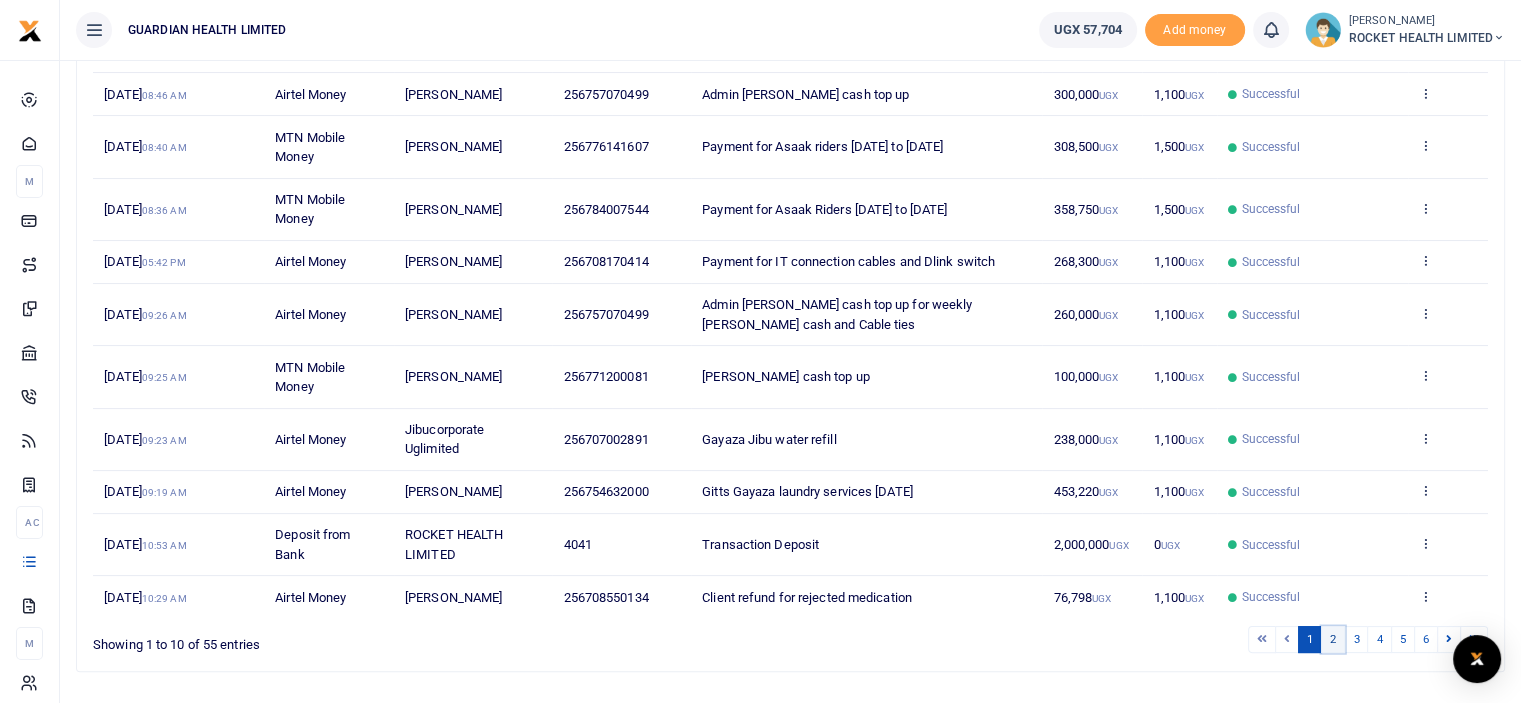 click on "2" at bounding box center (1333, 639) 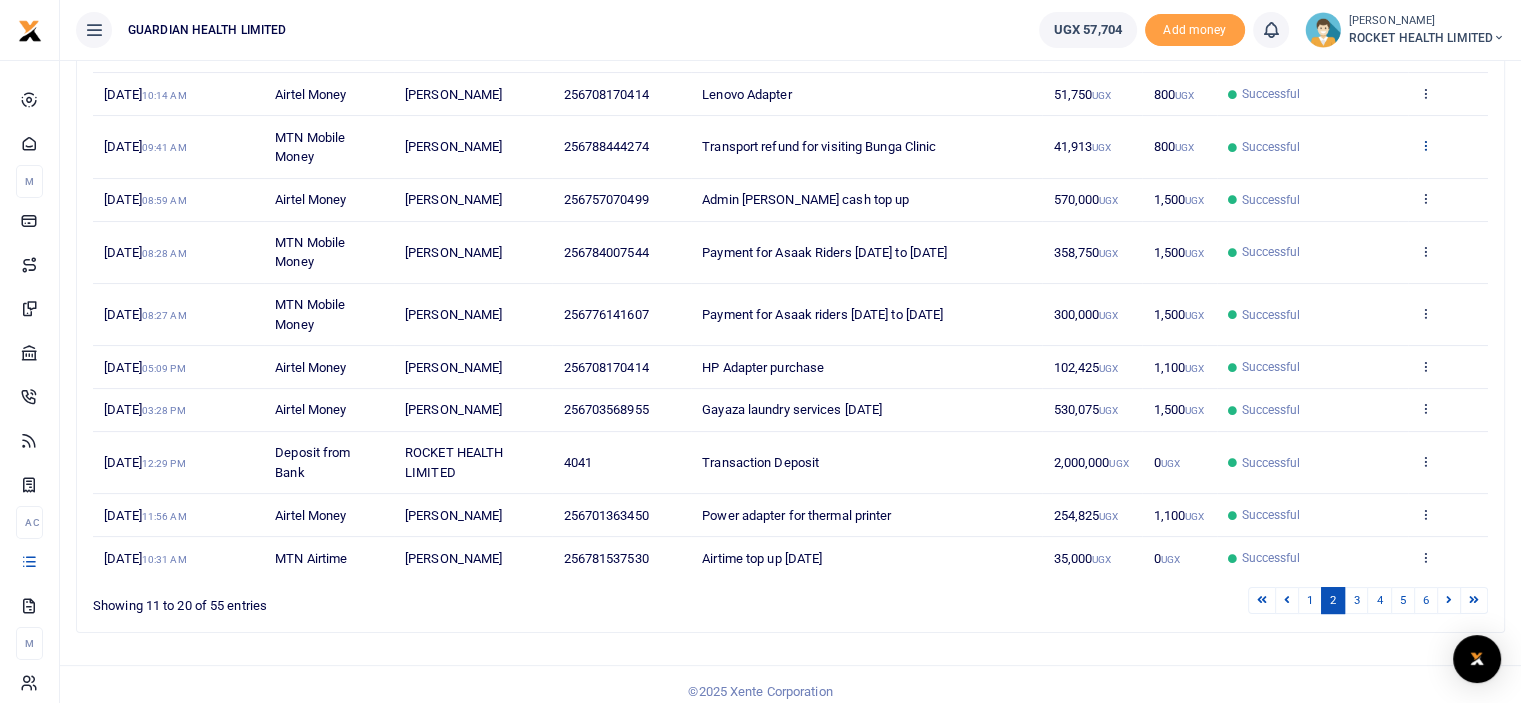 click at bounding box center (1425, 145) 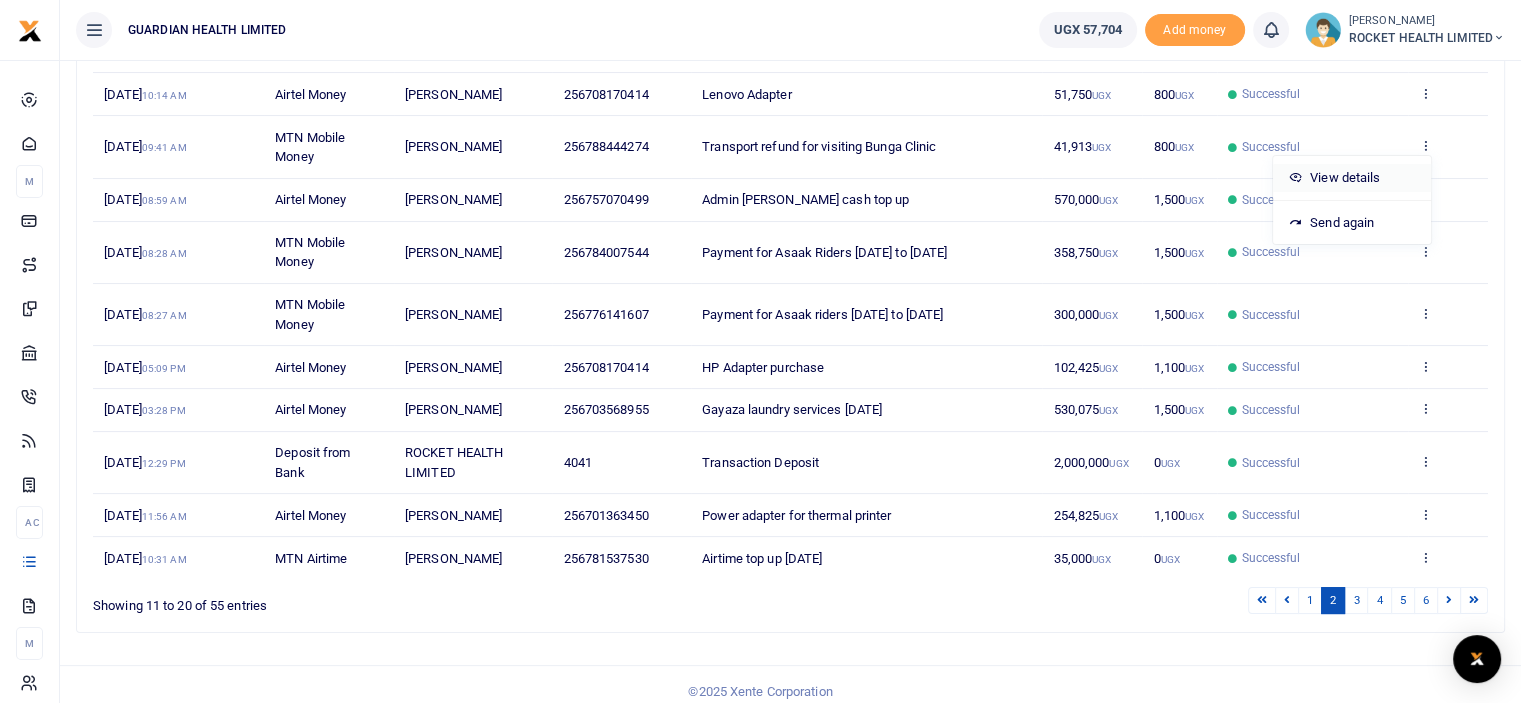 click on "View details" at bounding box center (1352, 178) 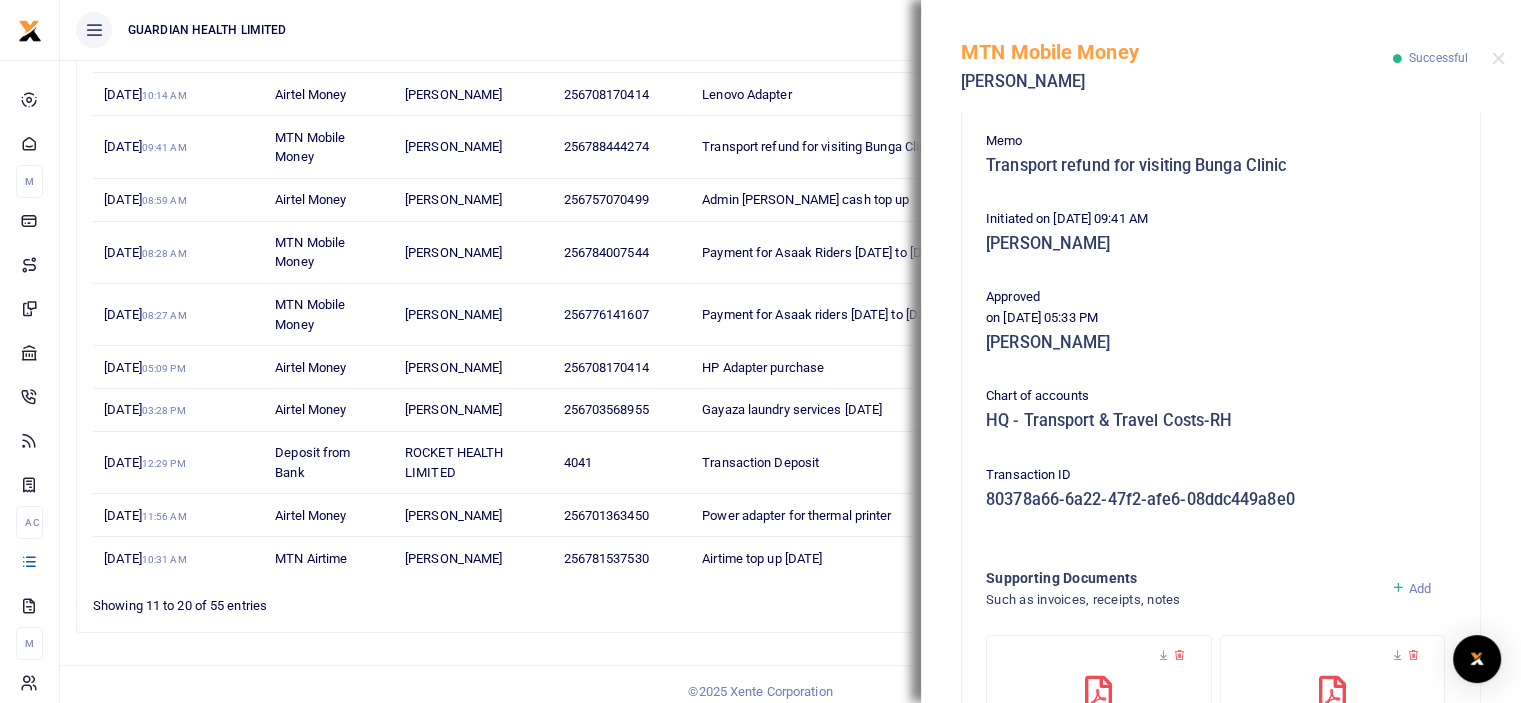 scroll, scrollTop: 600, scrollLeft: 0, axis: vertical 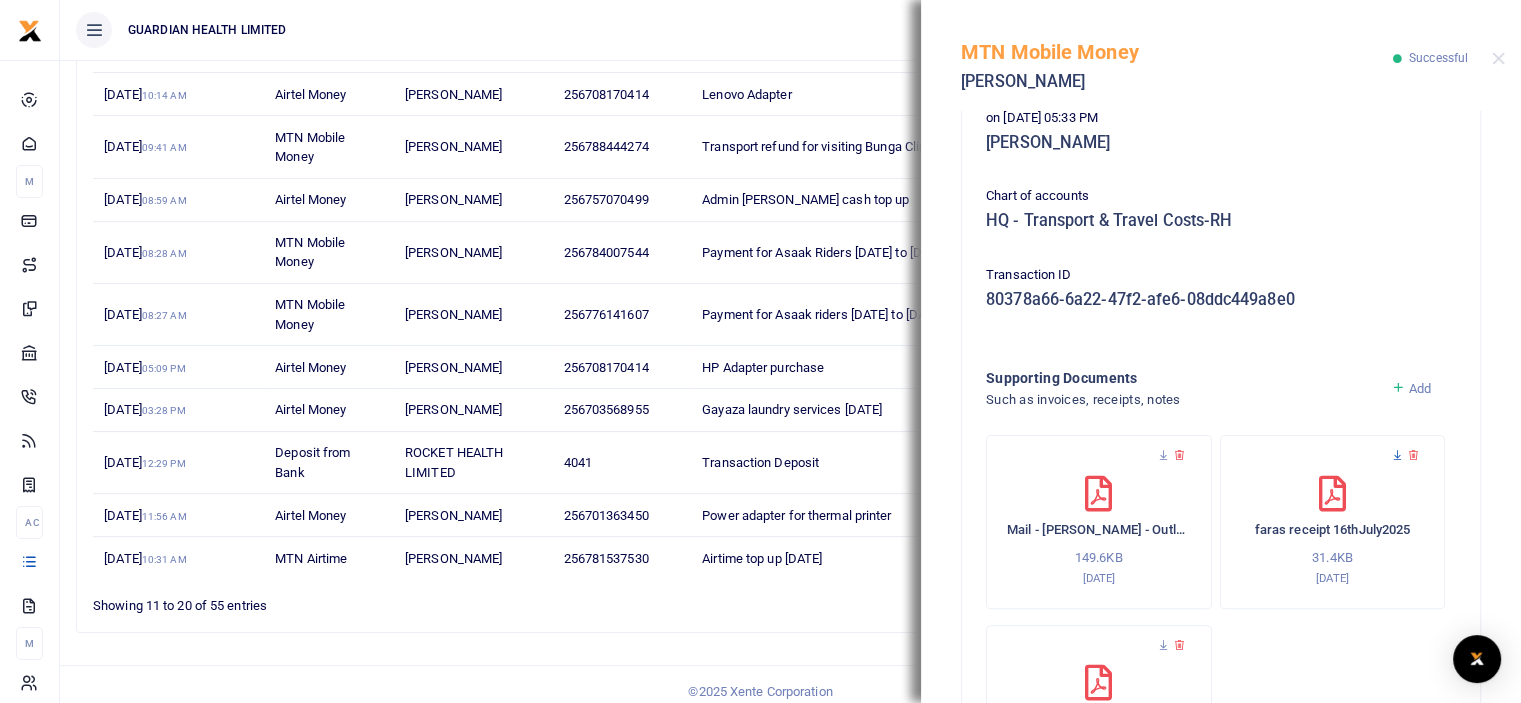 click at bounding box center [1397, 455] 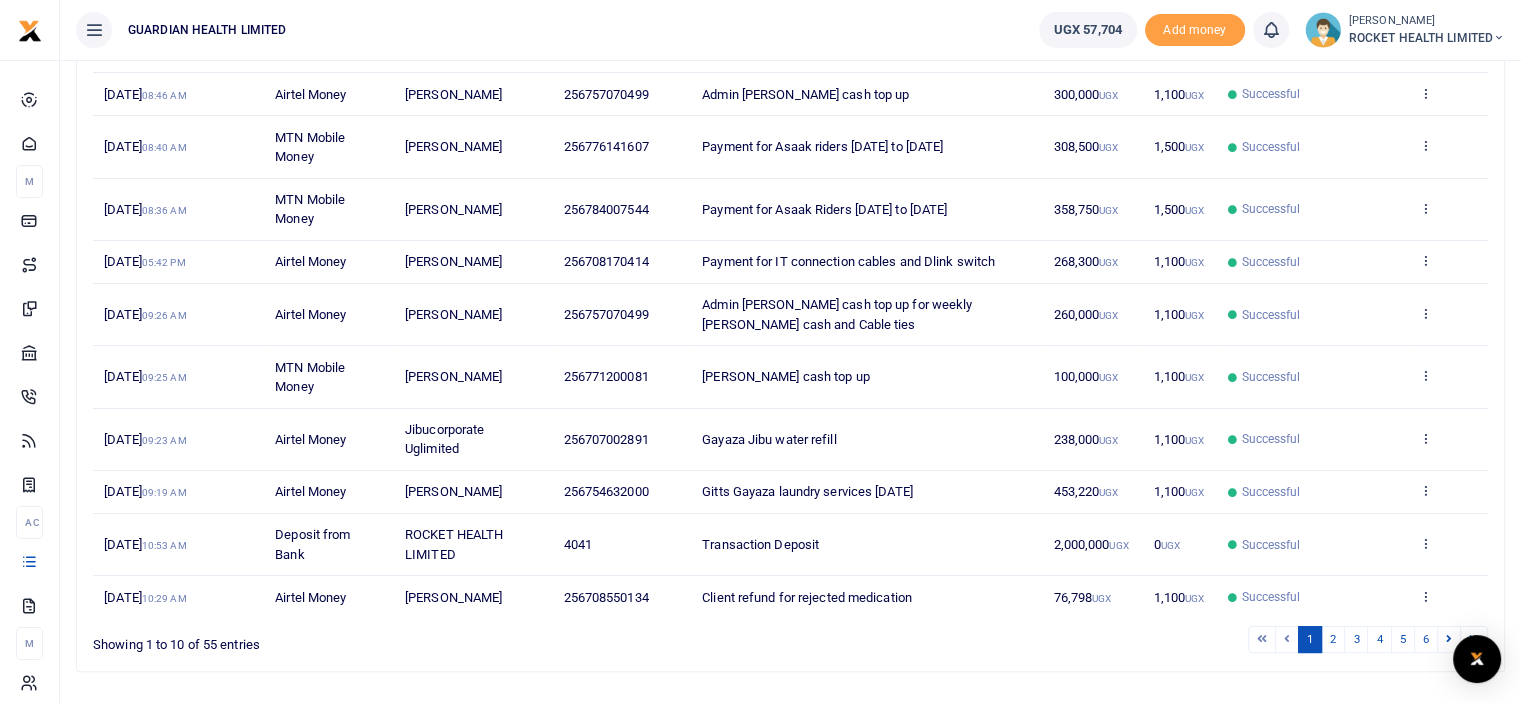 scroll, scrollTop: 349, scrollLeft: 0, axis: vertical 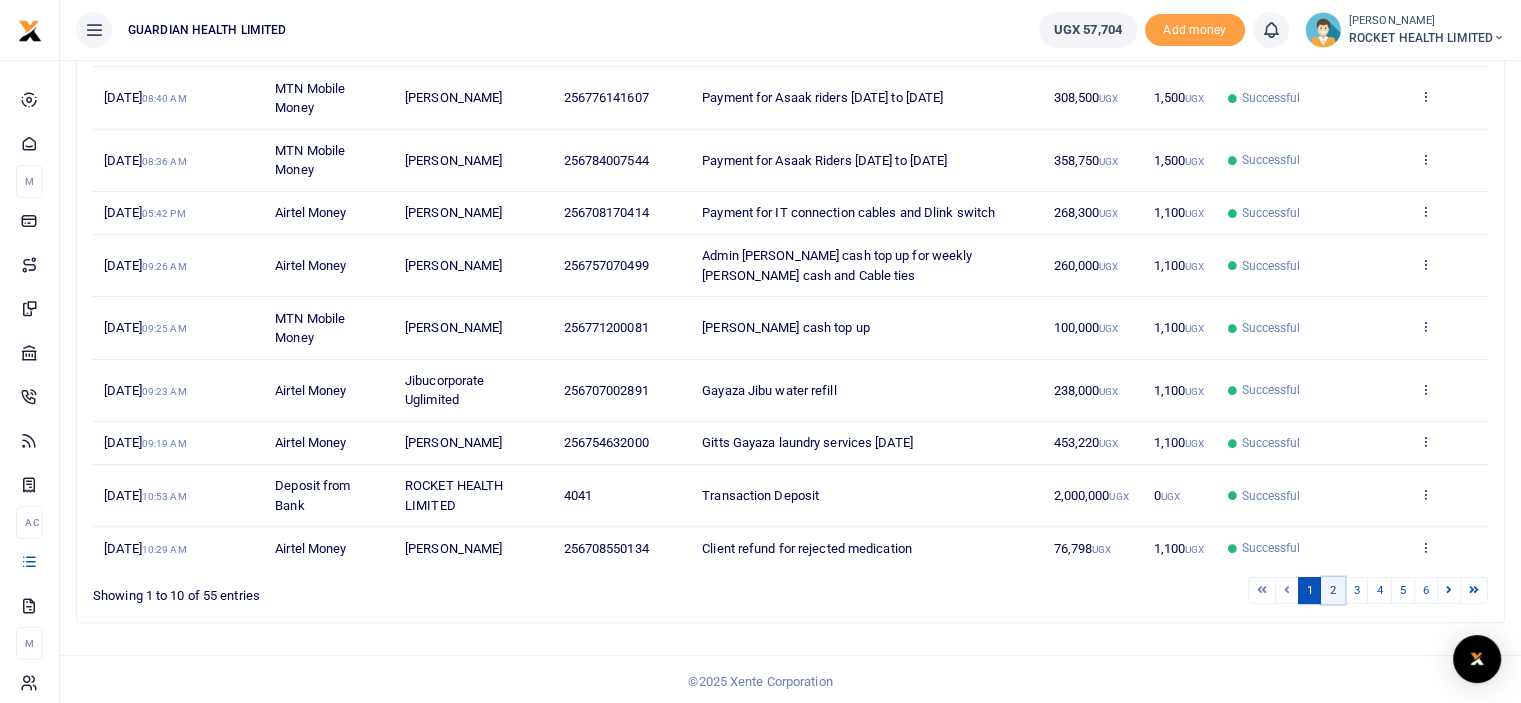 click on "2" at bounding box center [1333, 590] 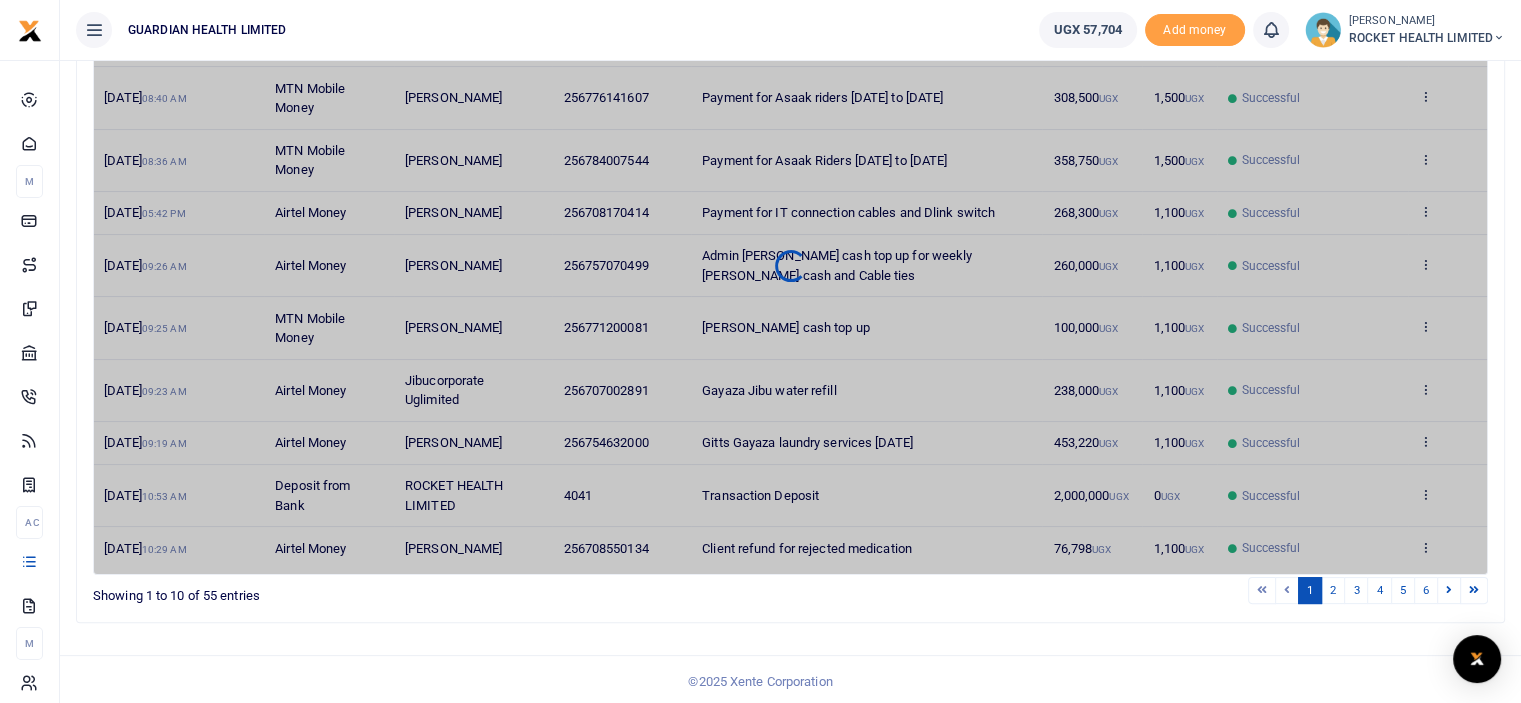 scroll, scrollTop: 310, scrollLeft: 0, axis: vertical 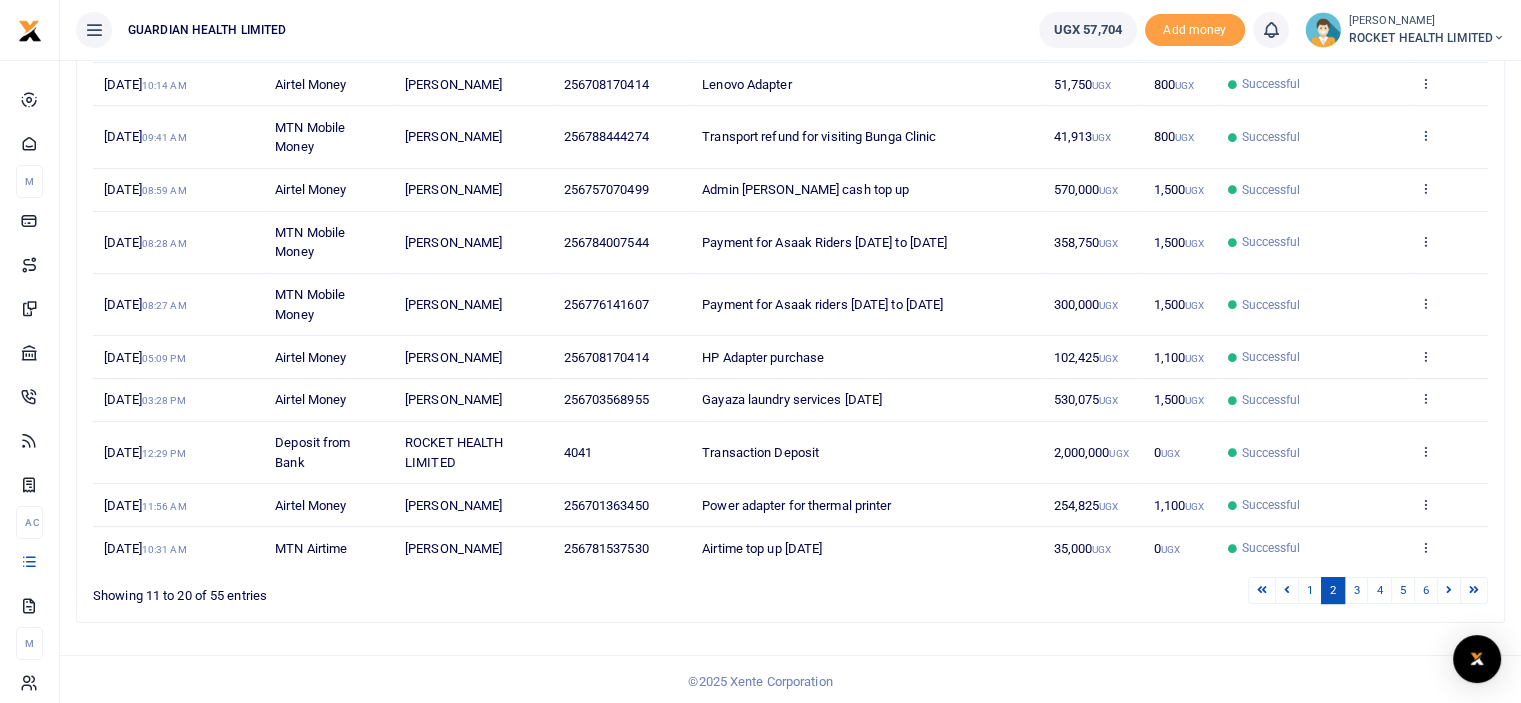 click at bounding box center (1425, 135) 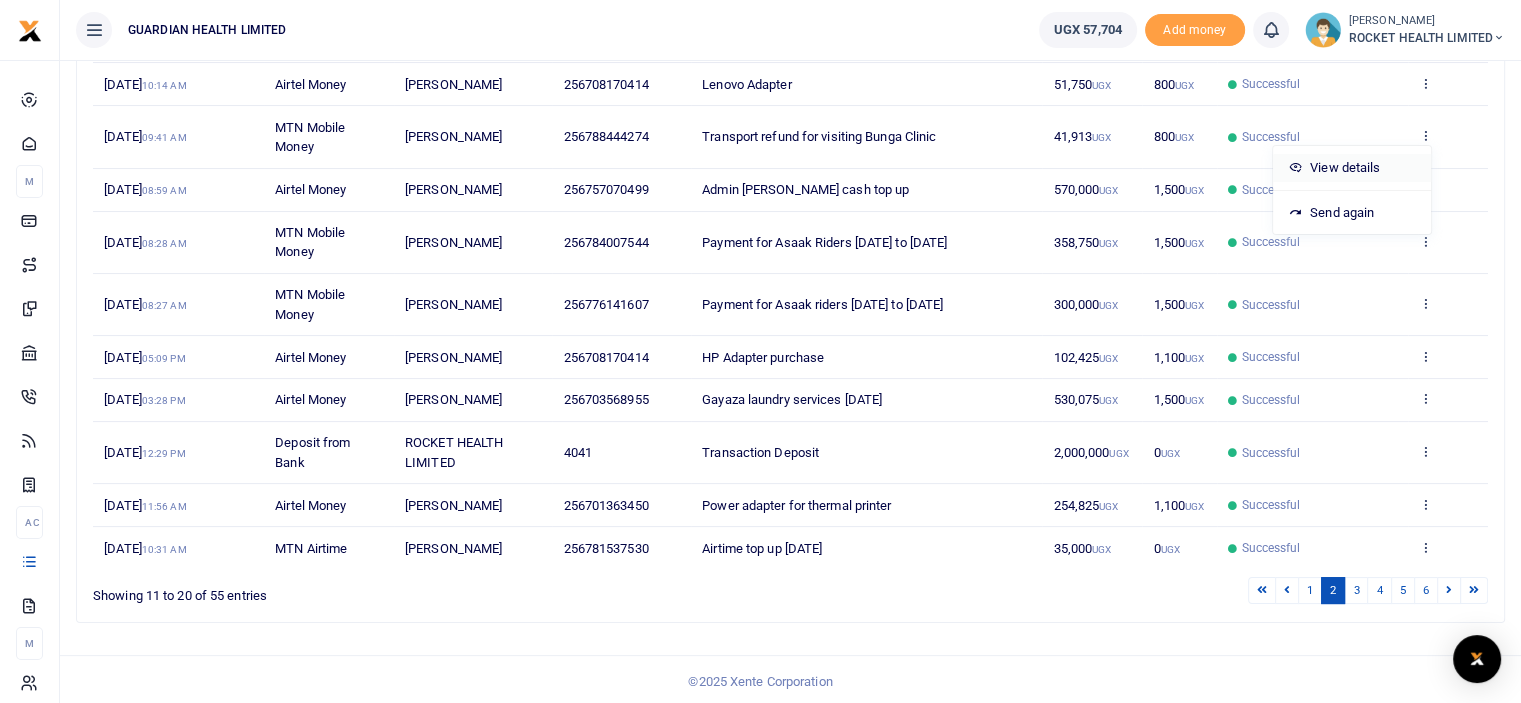 click on "View details" at bounding box center (1352, 168) 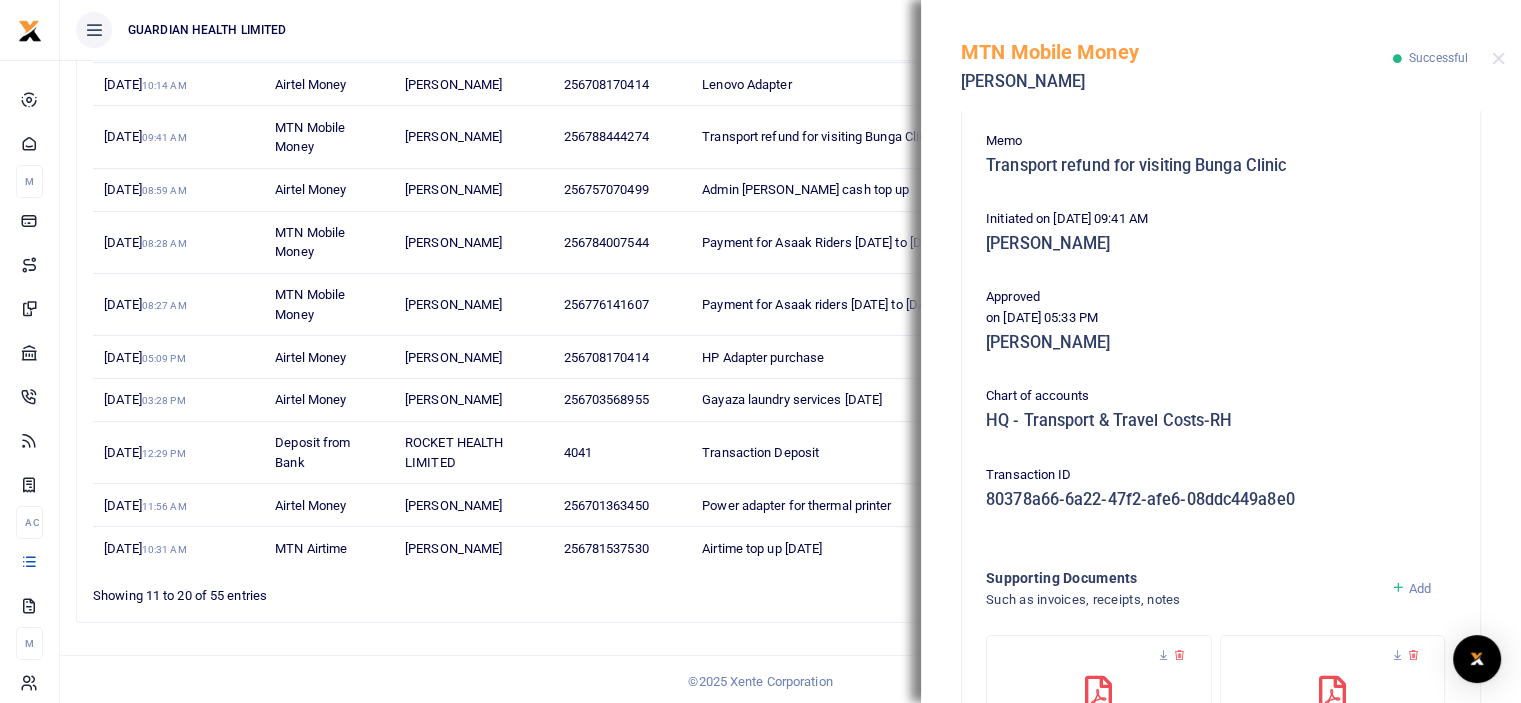 scroll, scrollTop: 600, scrollLeft: 0, axis: vertical 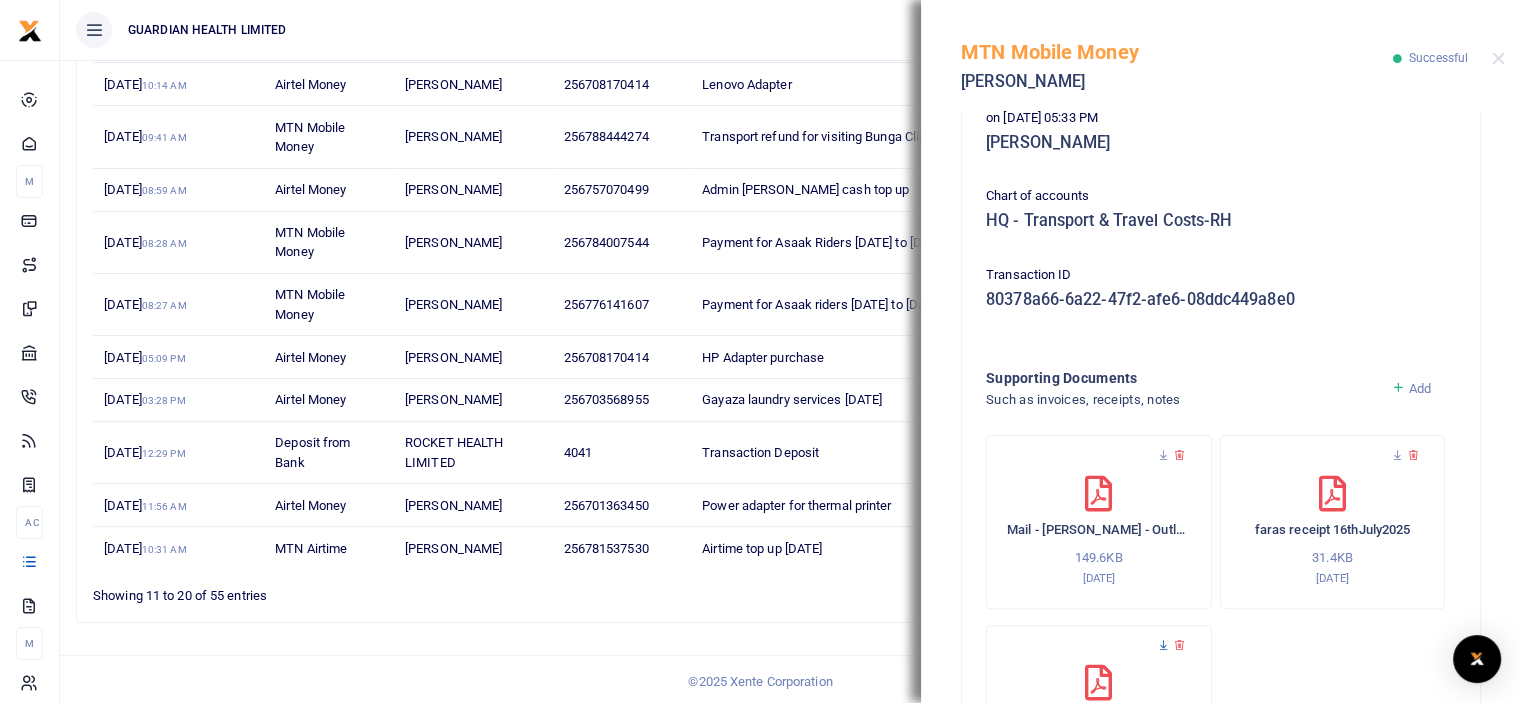 click at bounding box center (1163, 645) 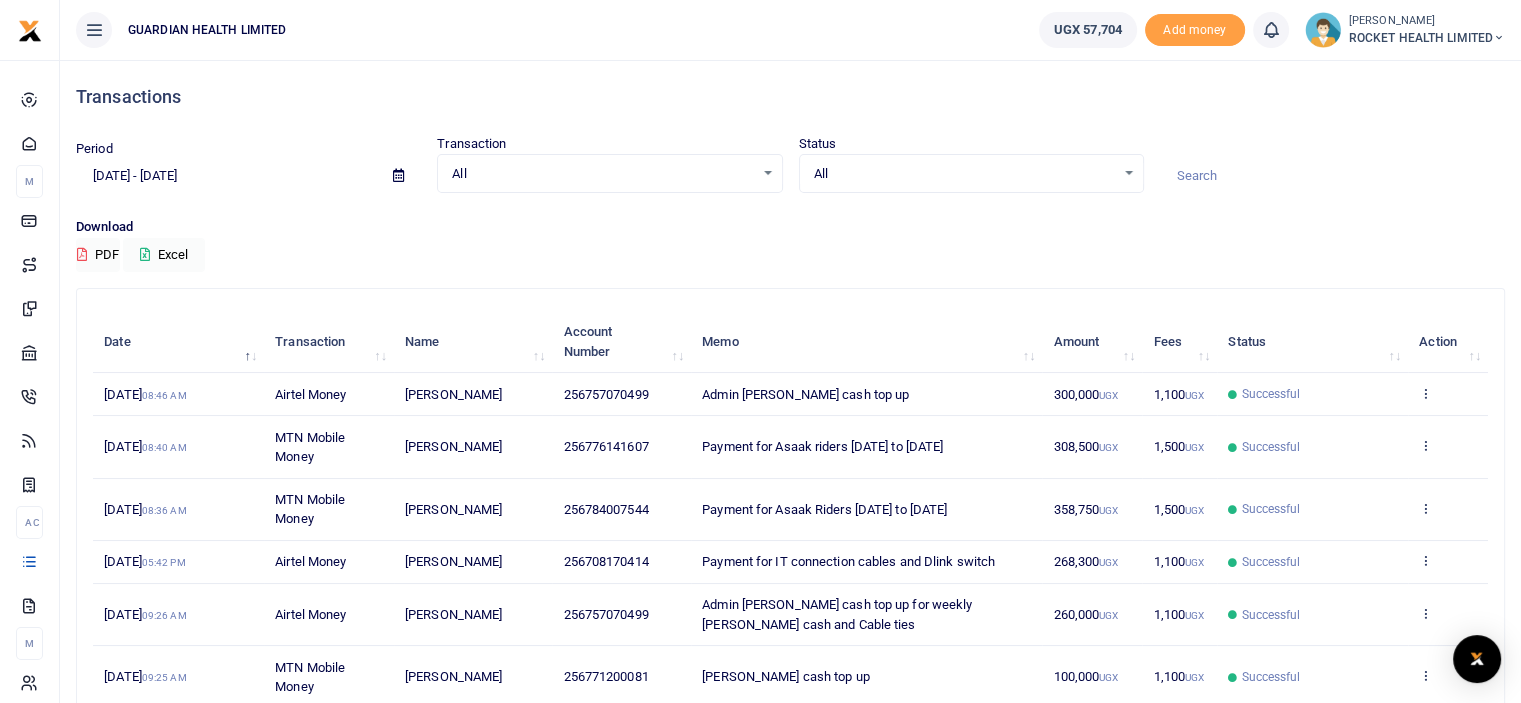 scroll, scrollTop: 349, scrollLeft: 0, axis: vertical 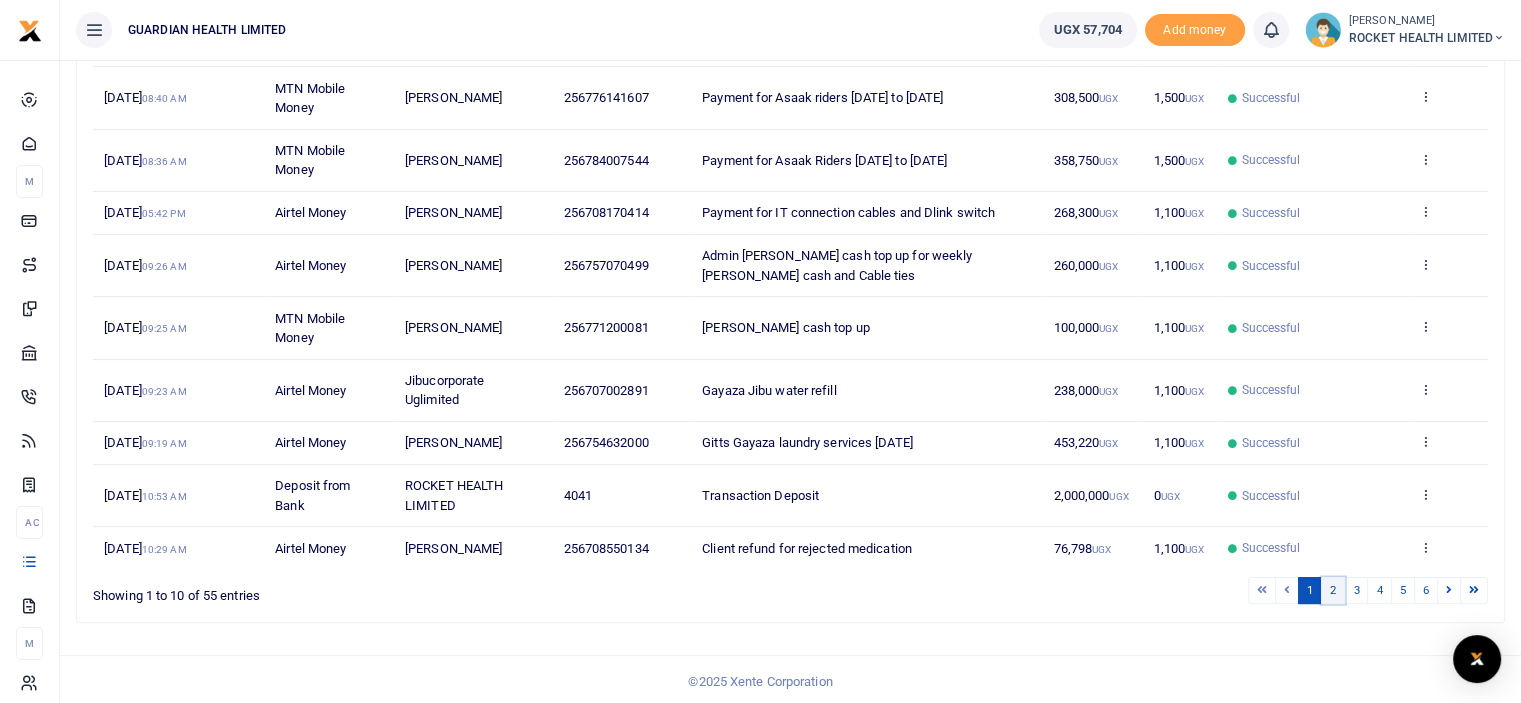 click on "2" at bounding box center (1333, 590) 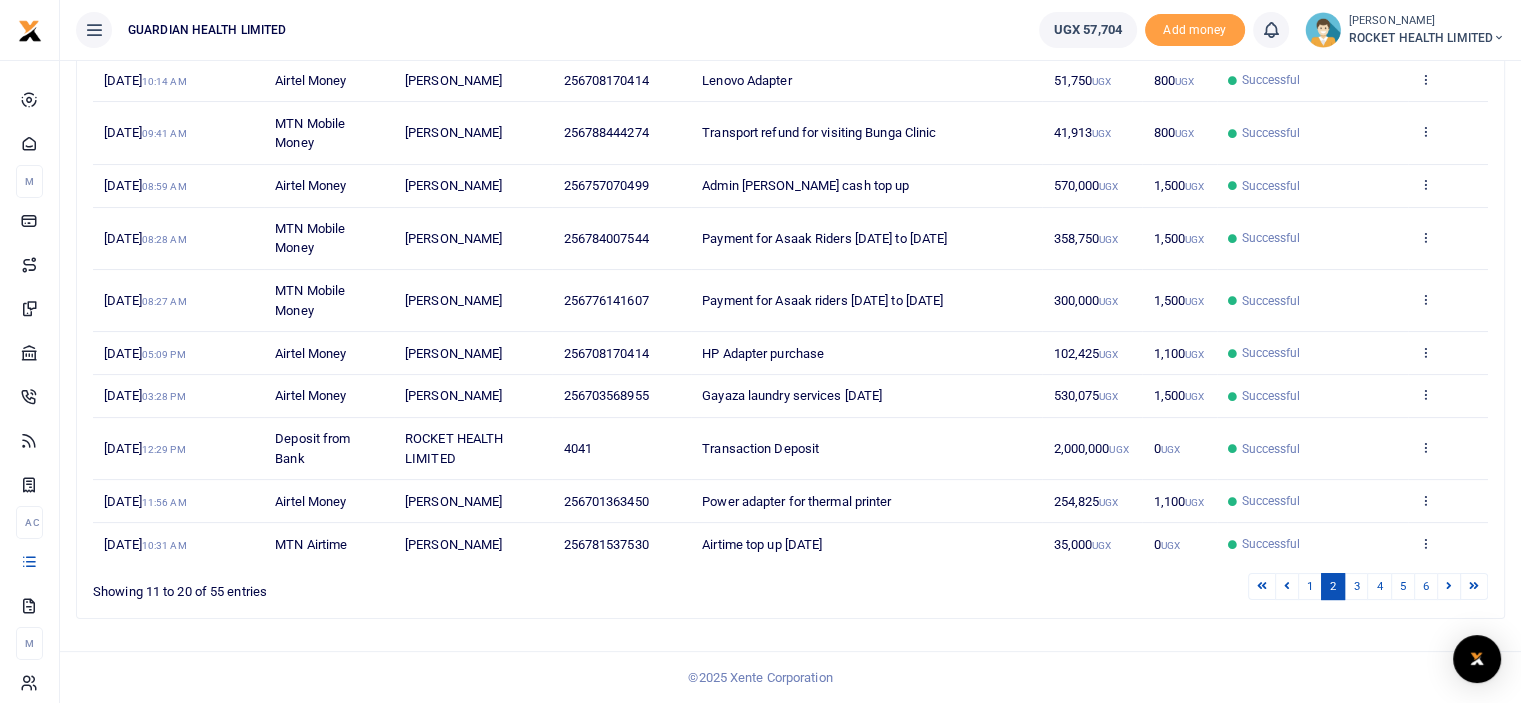 scroll, scrollTop: 310, scrollLeft: 0, axis: vertical 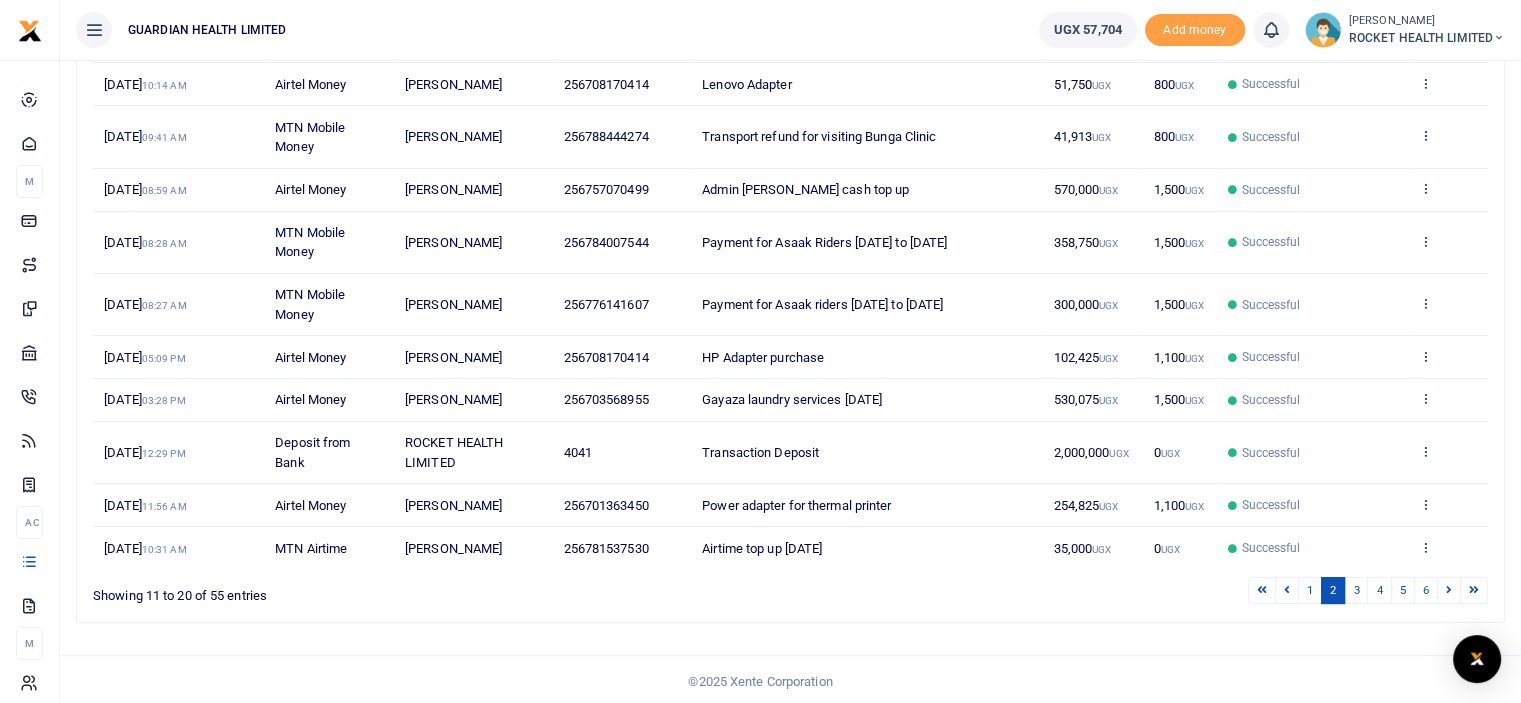 click at bounding box center (1425, 135) 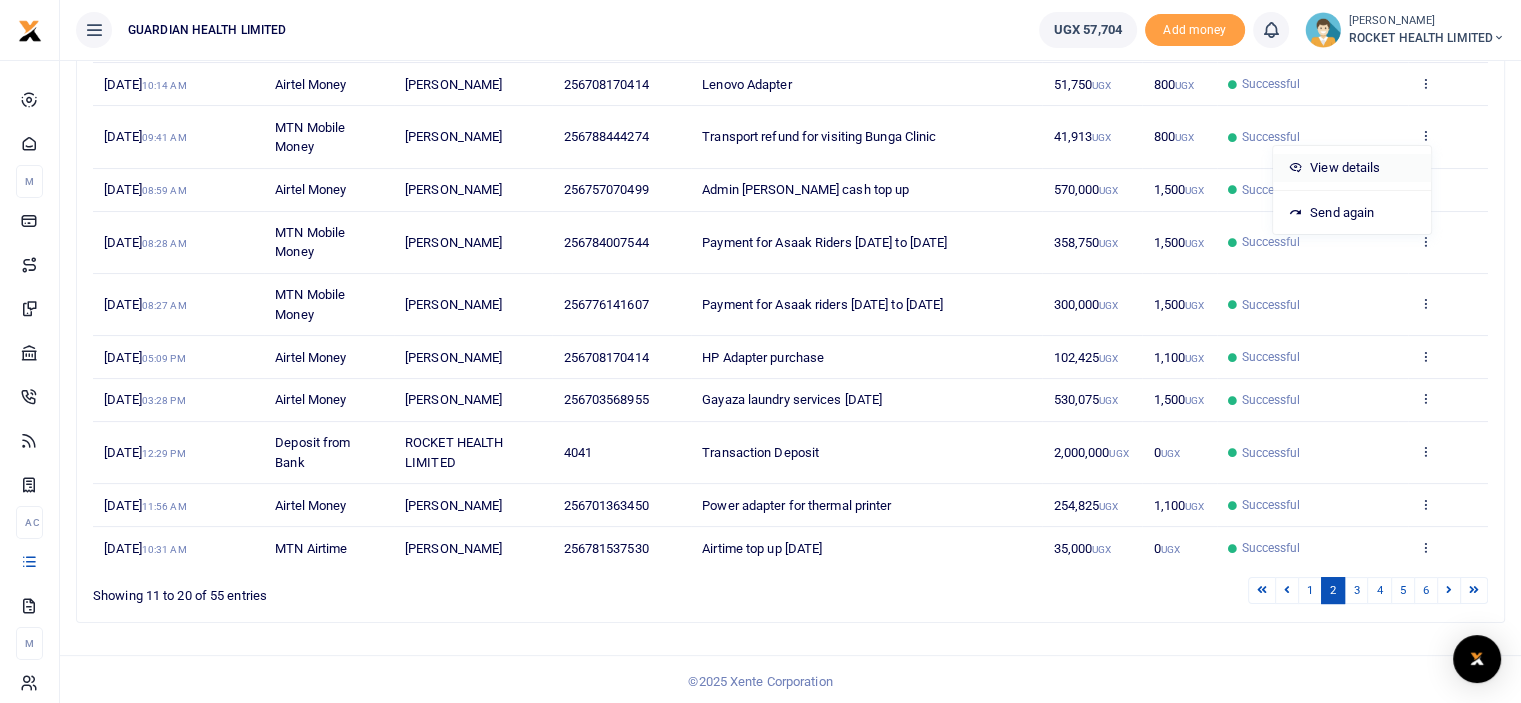 click on "View details" at bounding box center [1352, 168] 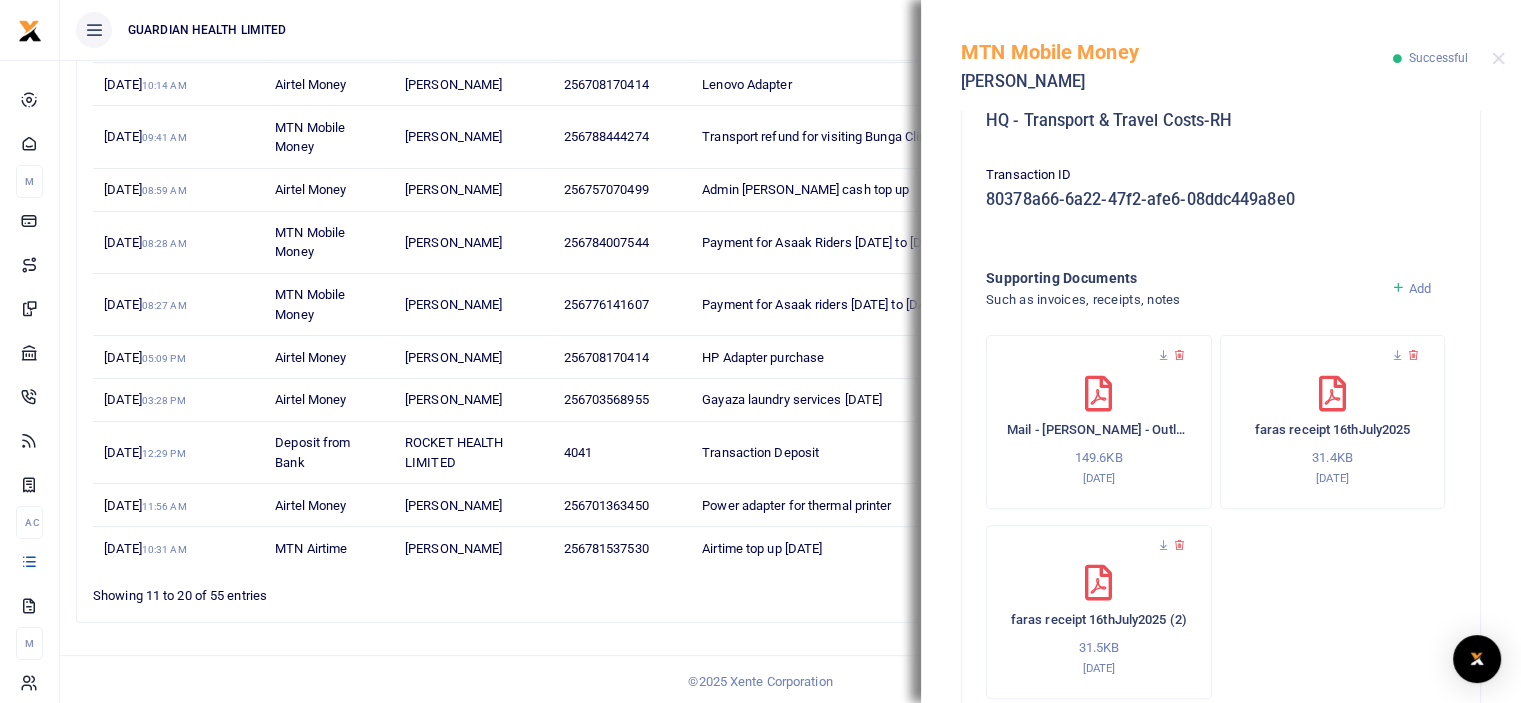 scroll, scrollTop: 792, scrollLeft: 0, axis: vertical 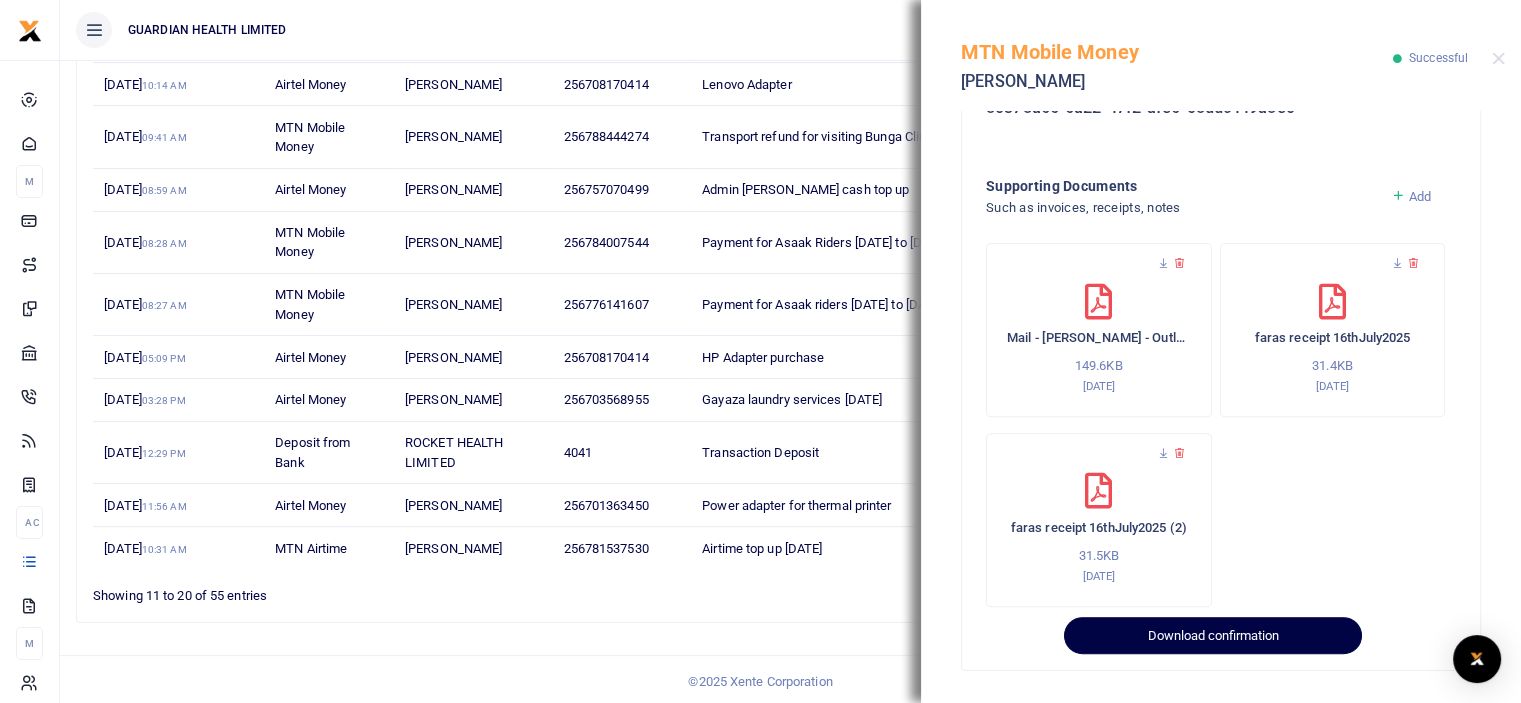 click on "Download confirmation" at bounding box center (1212, 636) 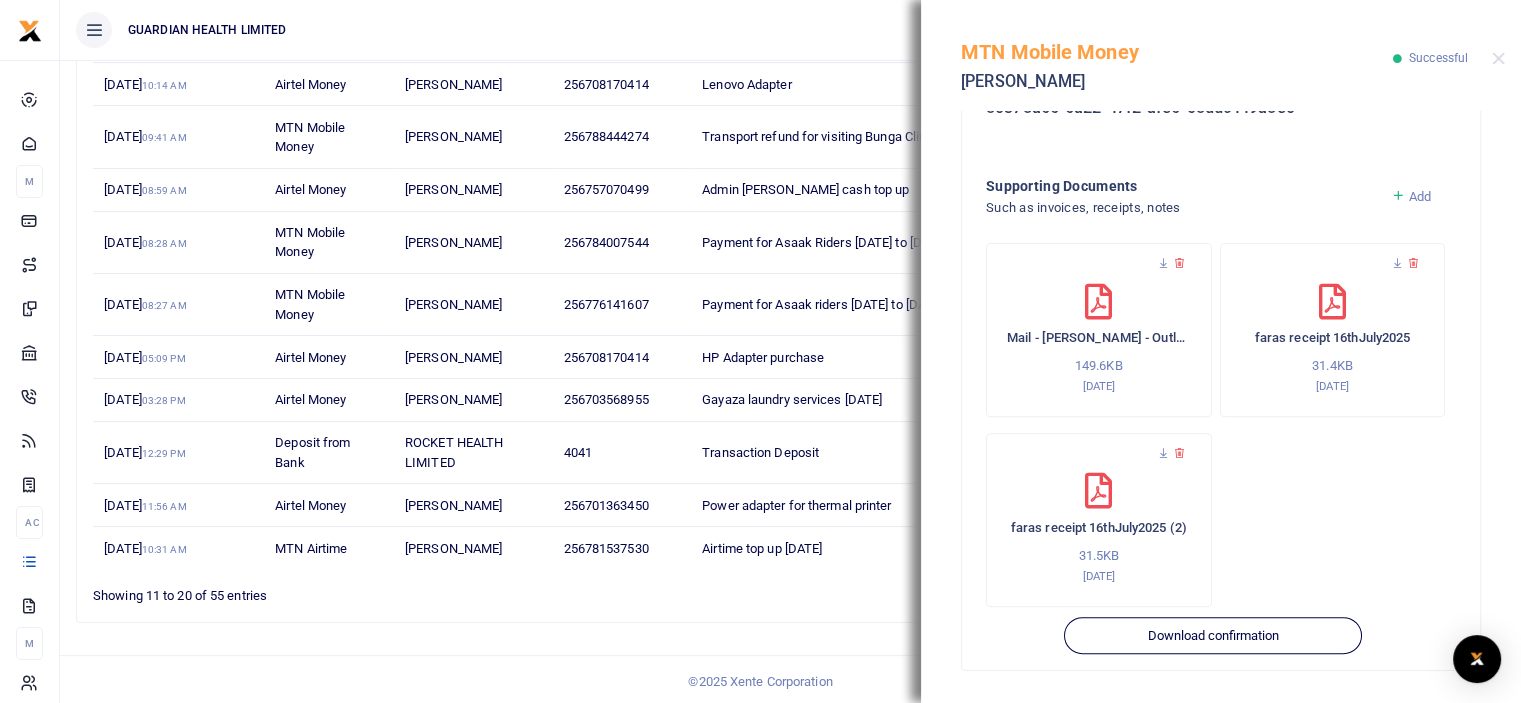 type 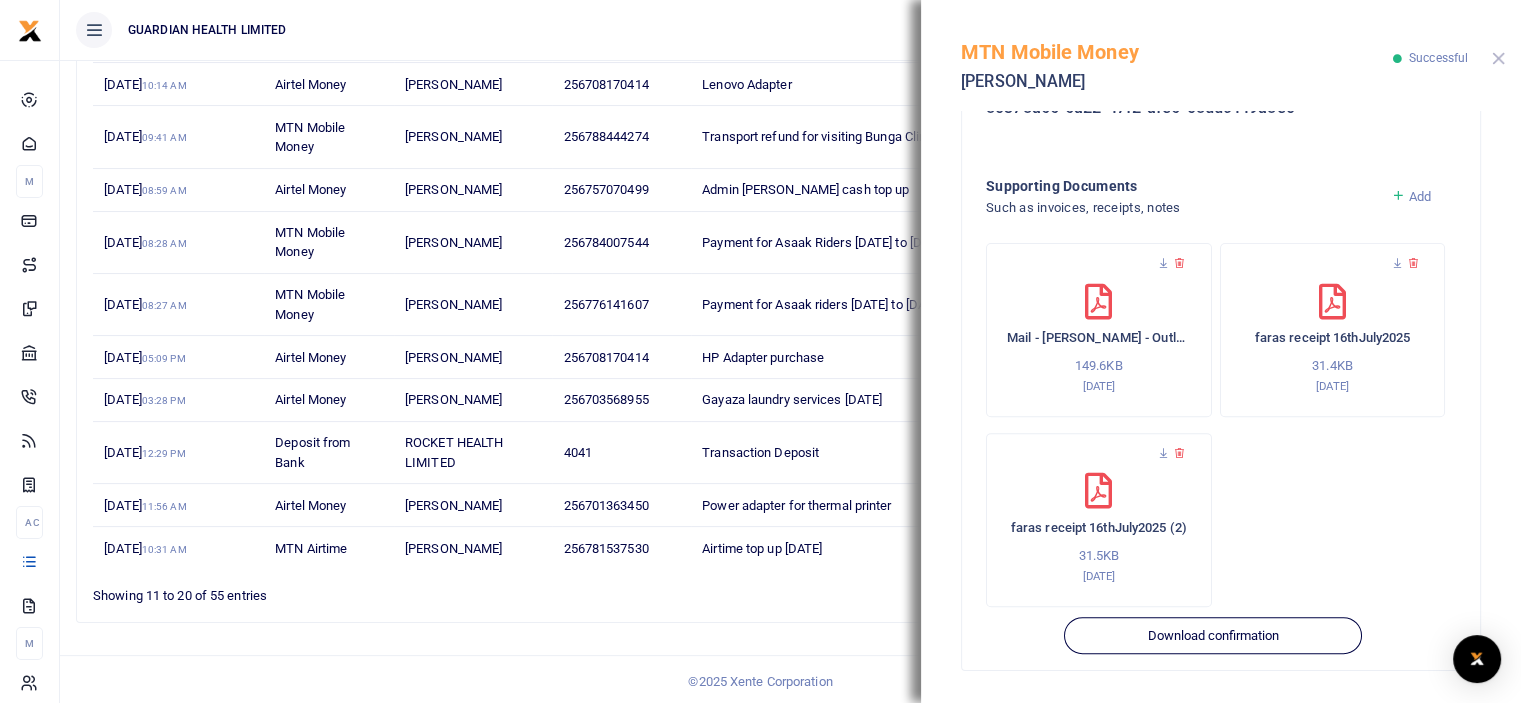 click at bounding box center [1498, 58] 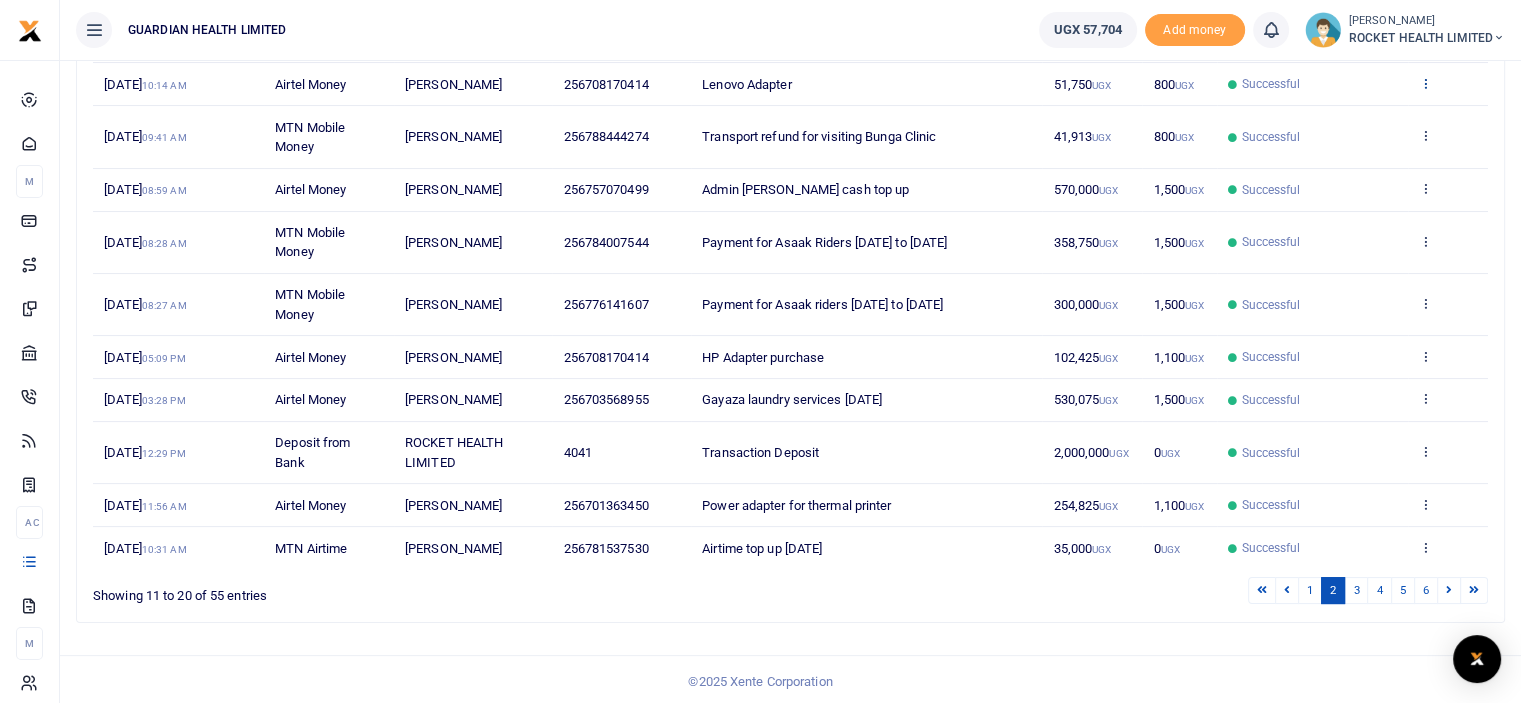 click at bounding box center (1425, 83) 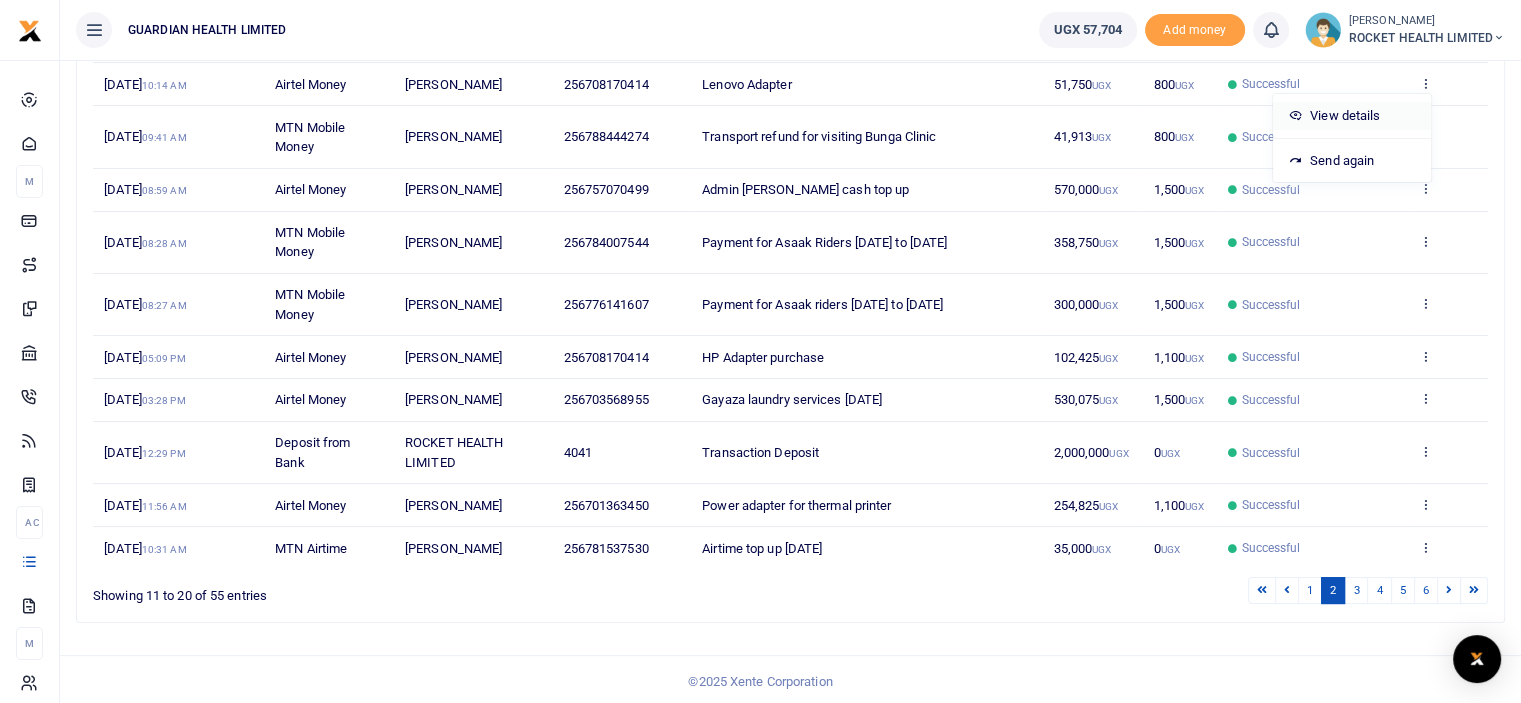 click on "View details" at bounding box center [1352, 116] 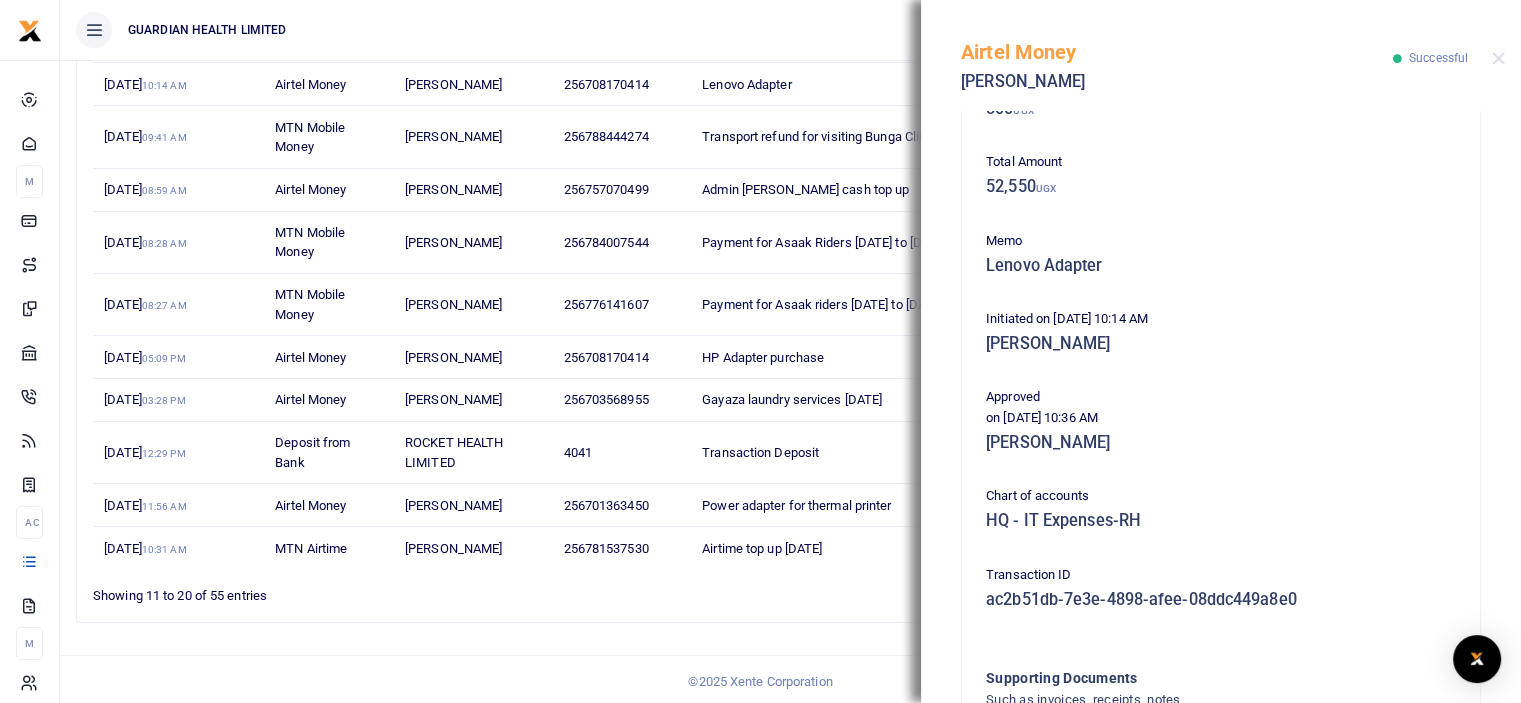 scroll, scrollTop: 516, scrollLeft: 0, axis: vertical 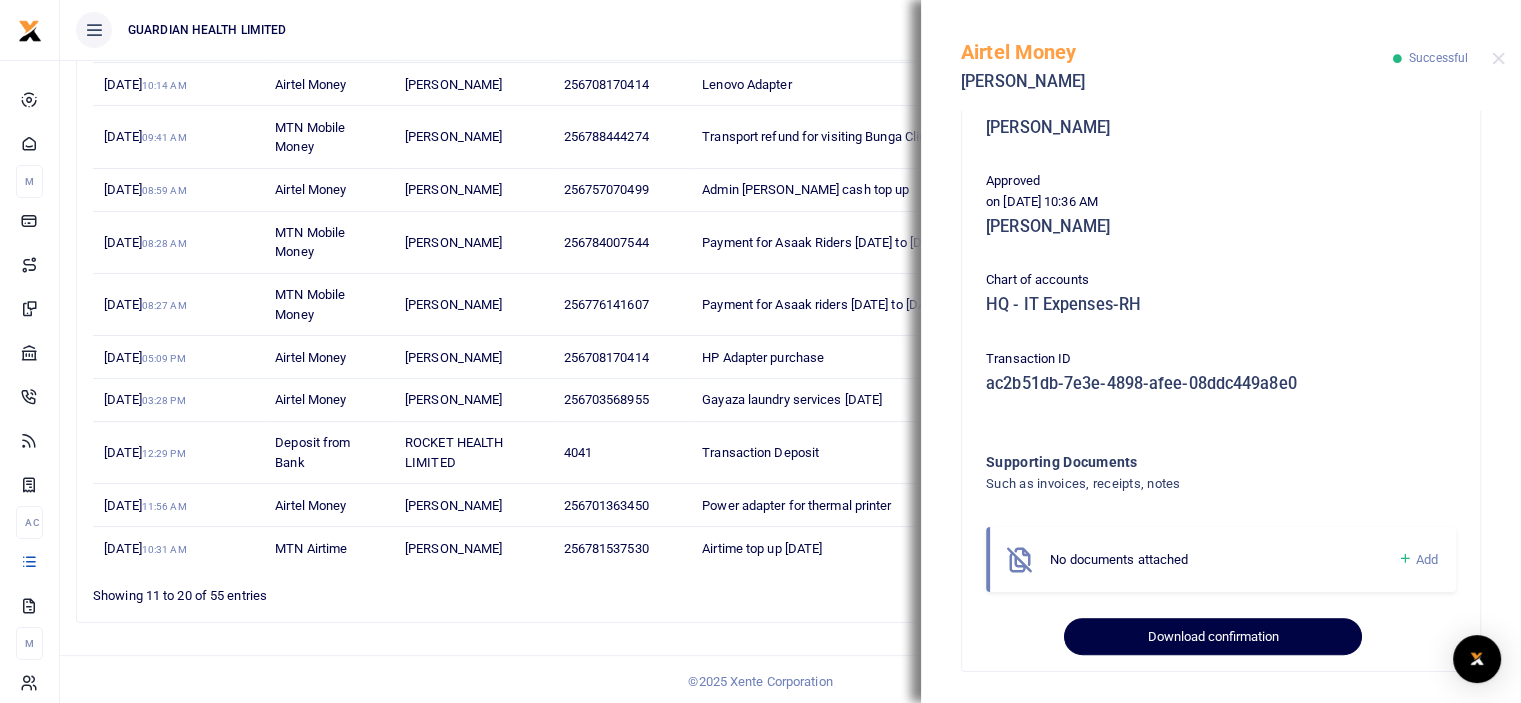 click on "Download confirmation" at bounding box center (1212, 637) 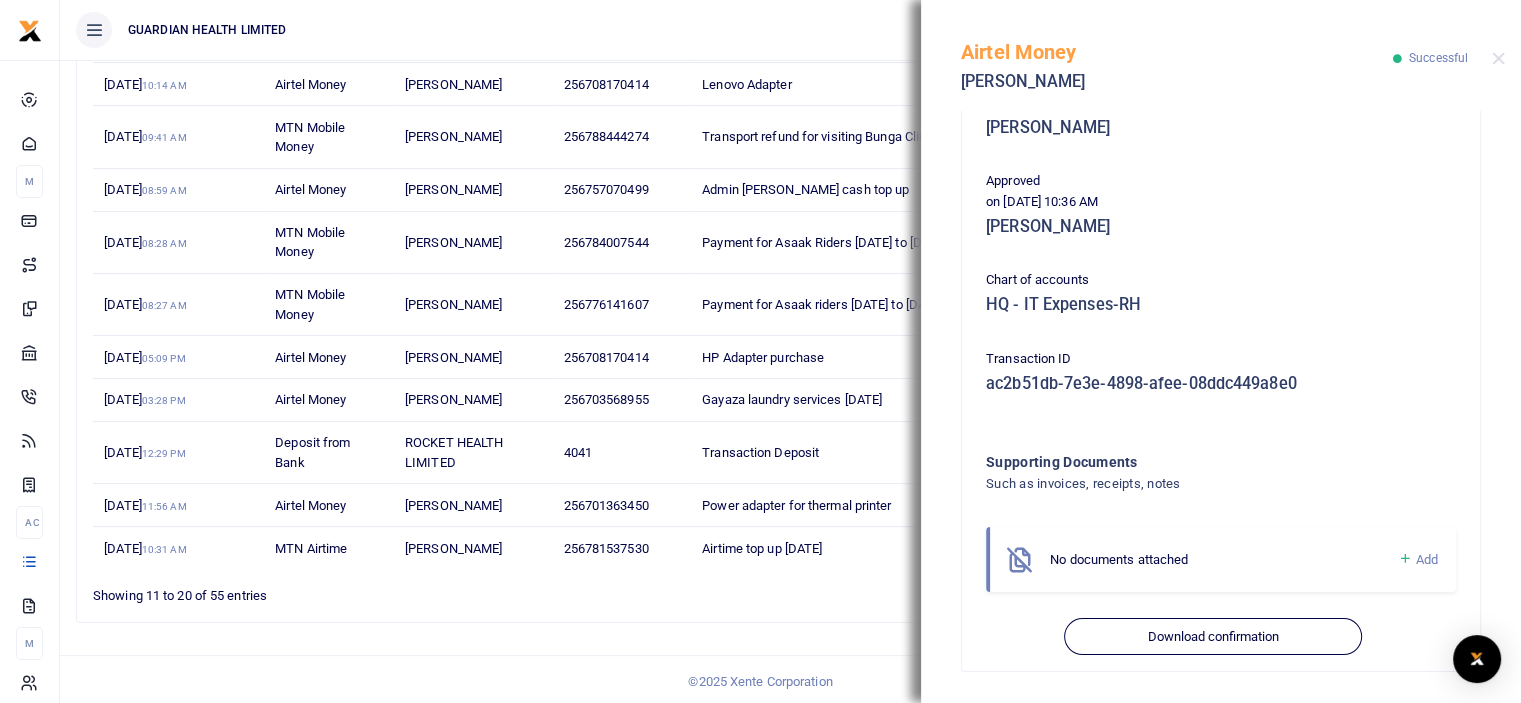click on "Airtel Money
Ibrahim Tumwebaze
Successful" at bounding box center (1221, 55) 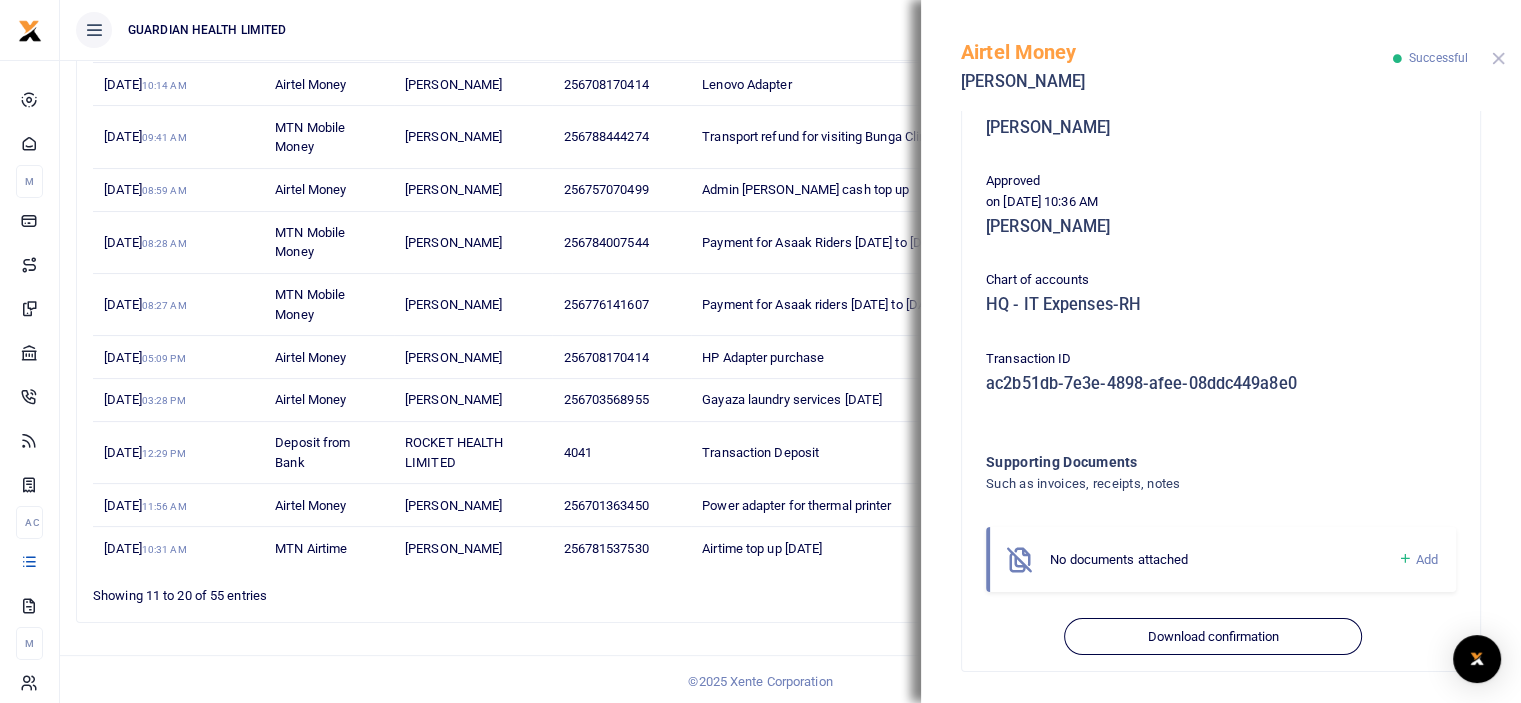 click at bounding box center (1498, 58) 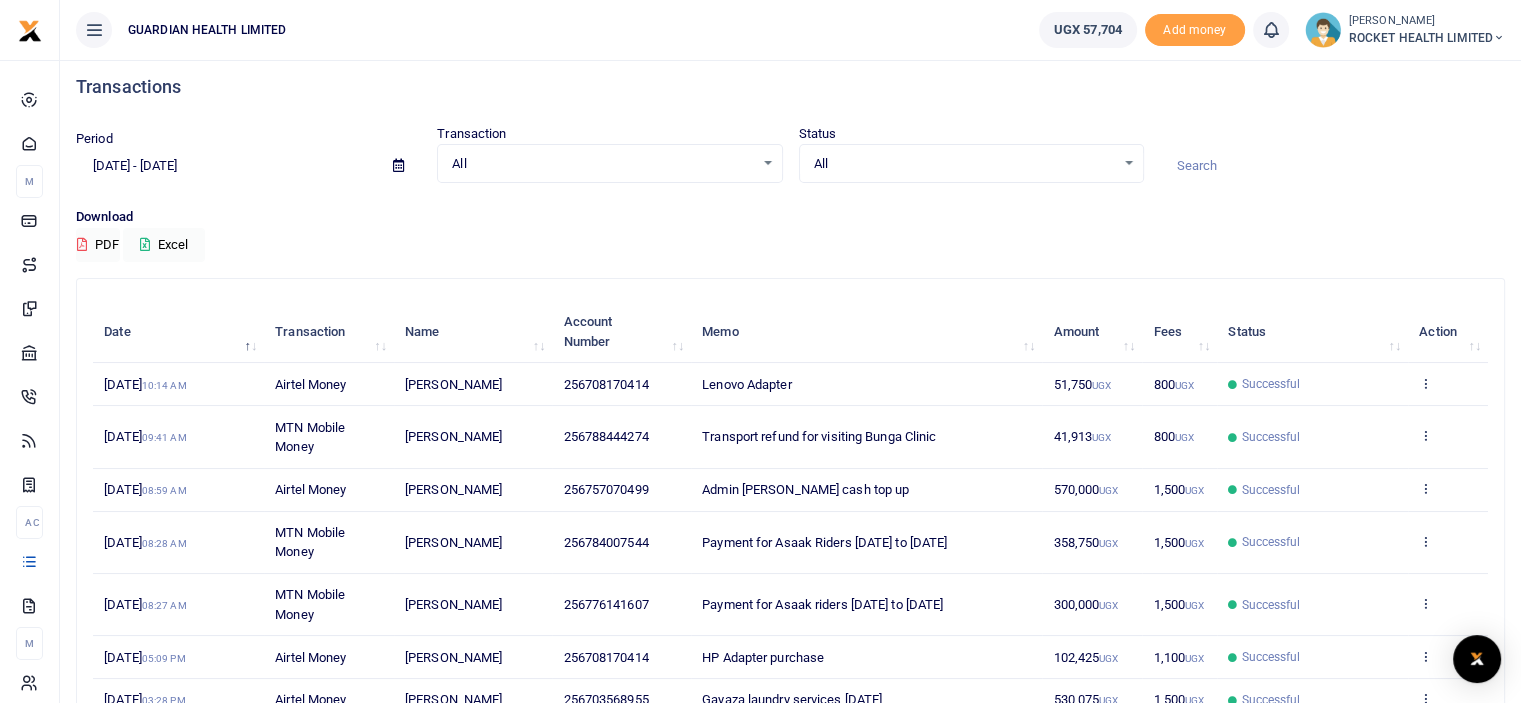 scroll, scrollTop: 310, scrollLeft: 0, axis: vertical 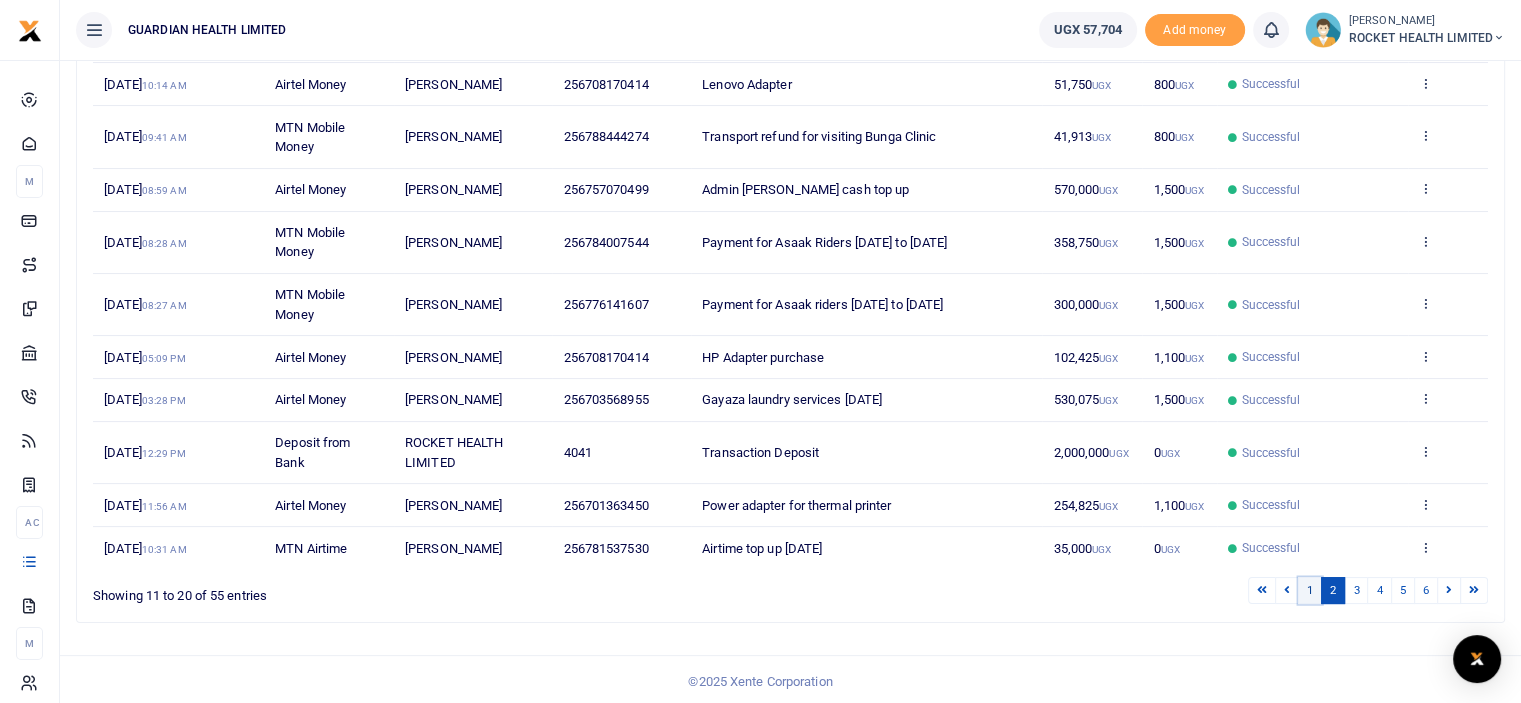 click on "1" at bounding box center [1310, 590] 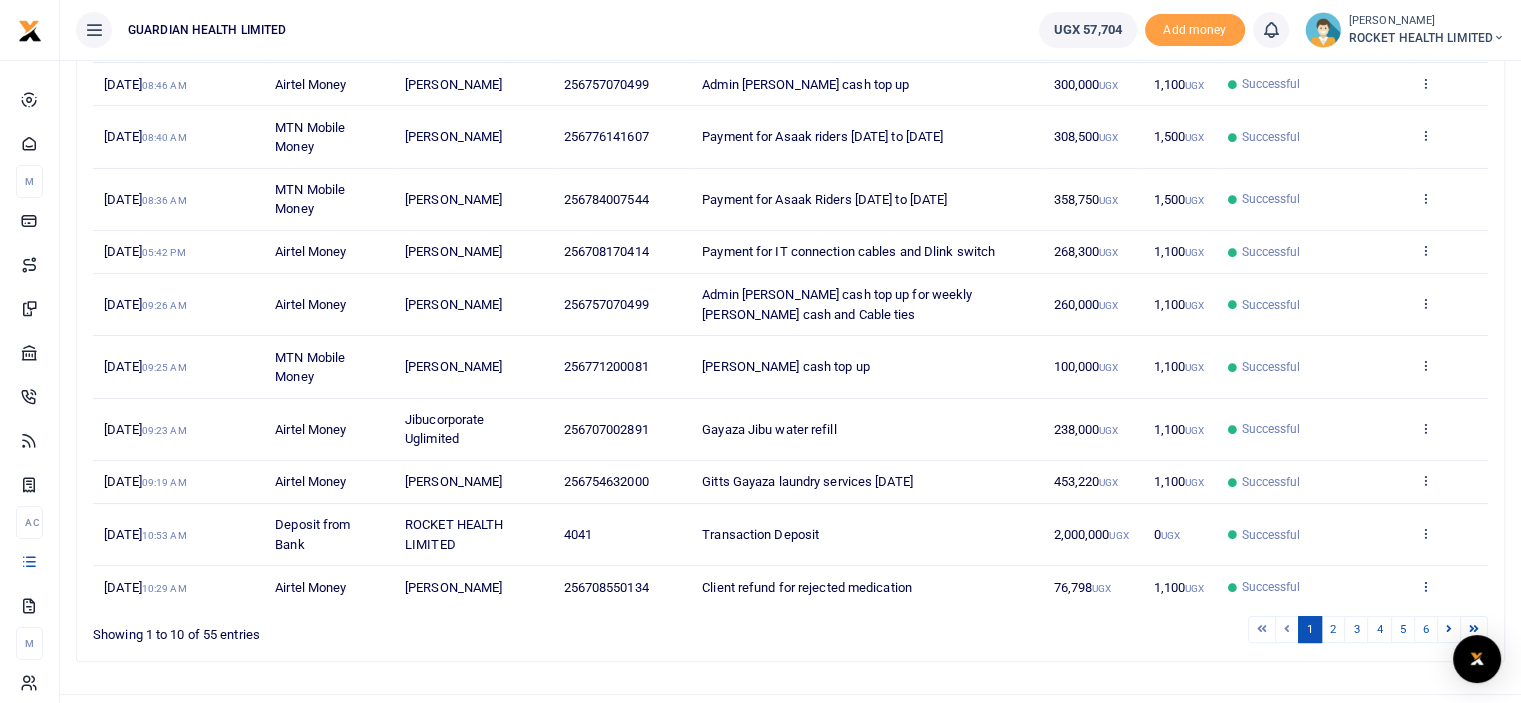 click at bounding box center (1425, 586) 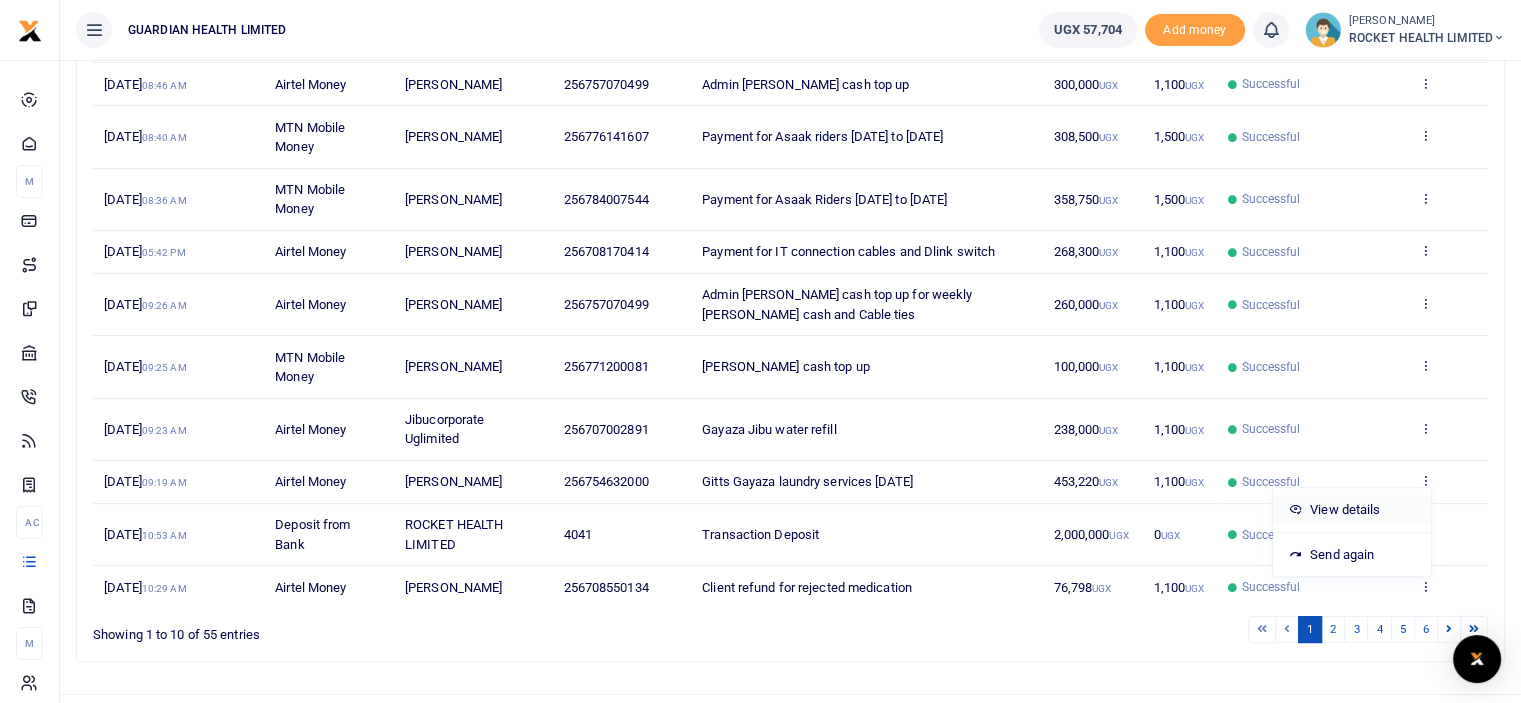 click on "View details" at bounding box center (1352, 510) 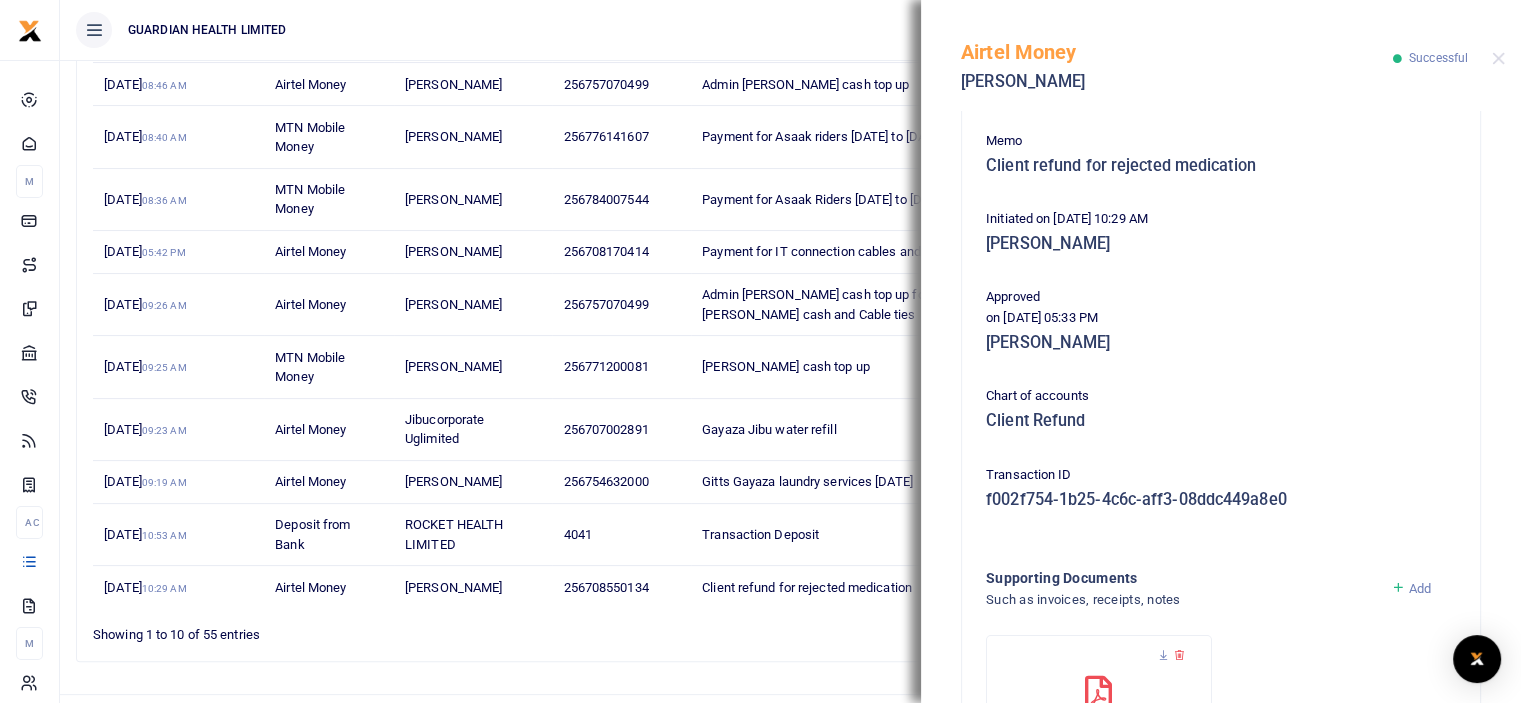 scroll, scrollTop: 600, scrollLeft: 0, axis: vertical 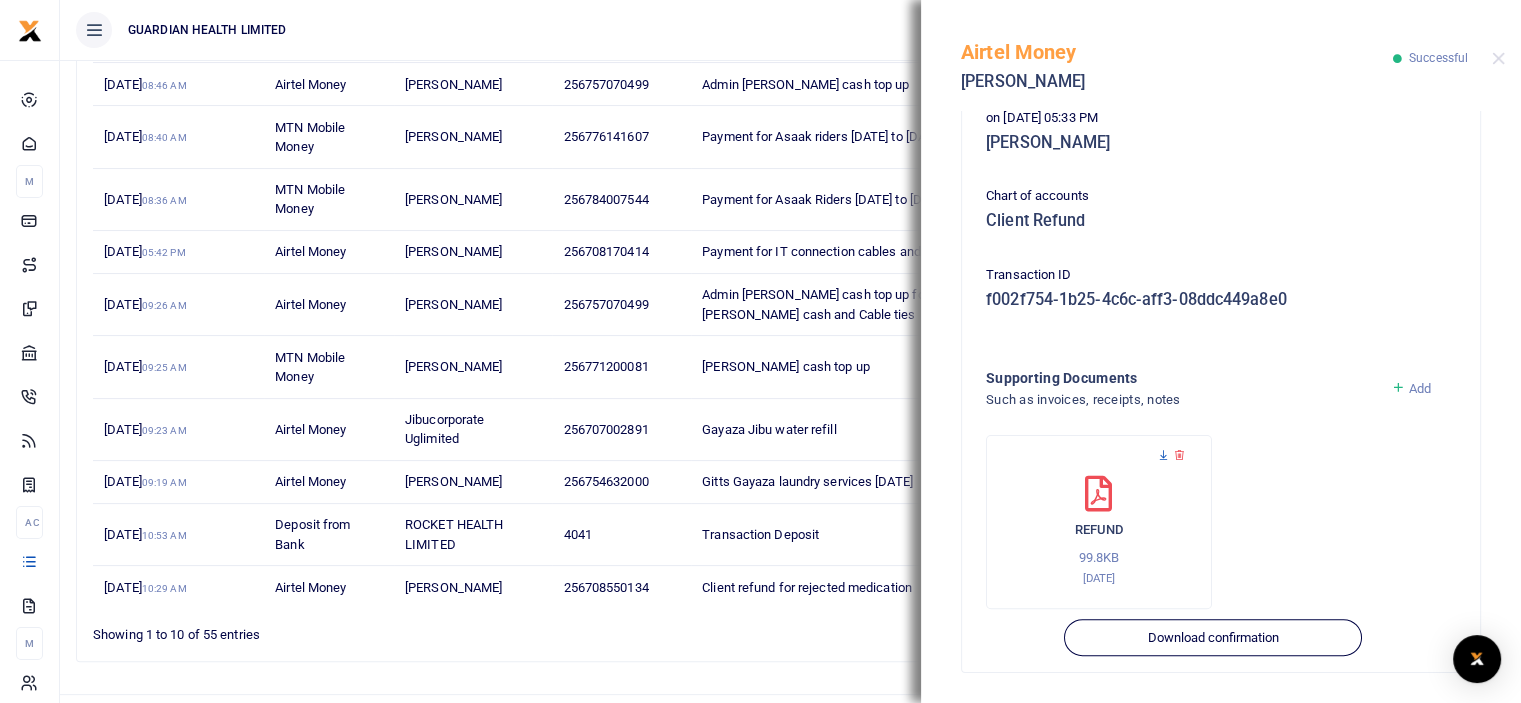 click at bounding box center [1163, 455] 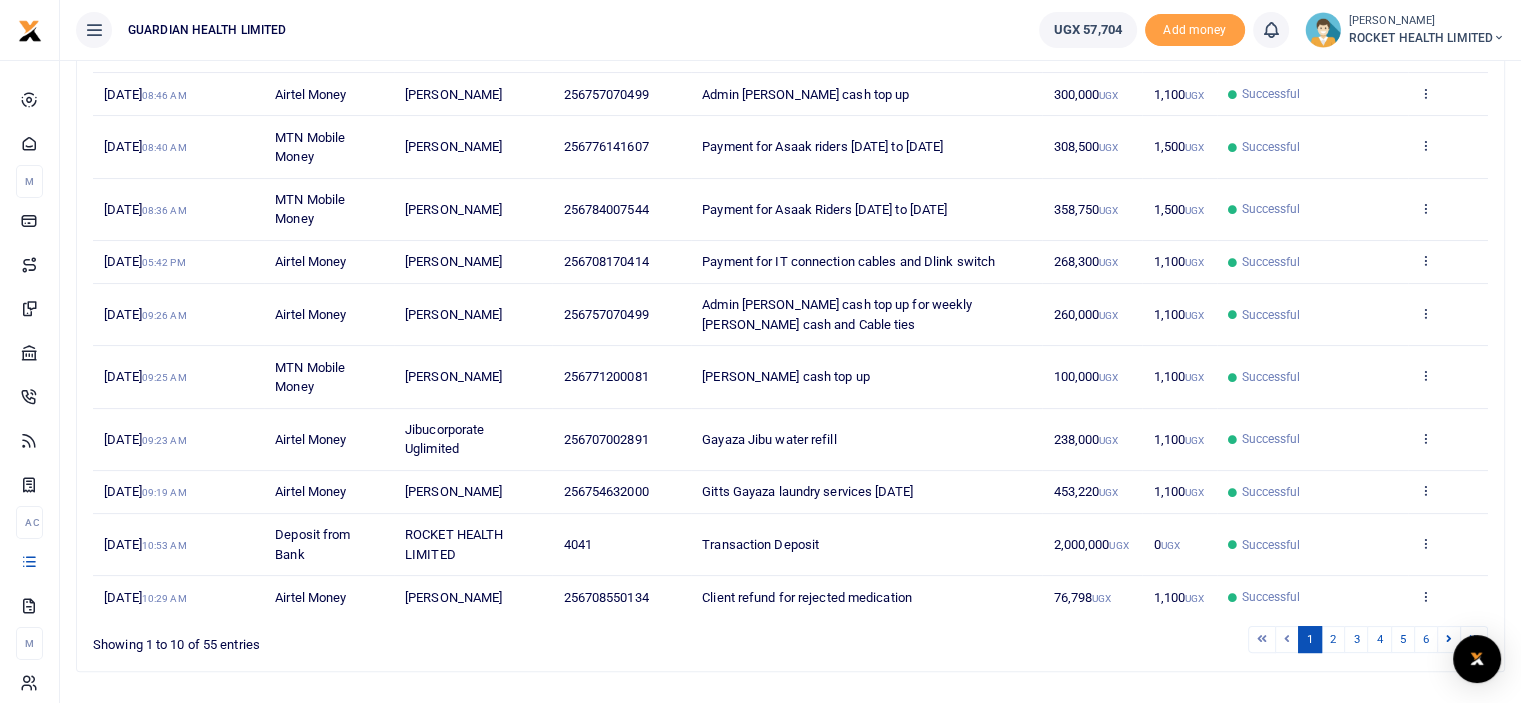 scroll, scrollTop: 349, scrollLeft: 0, axis: vertical 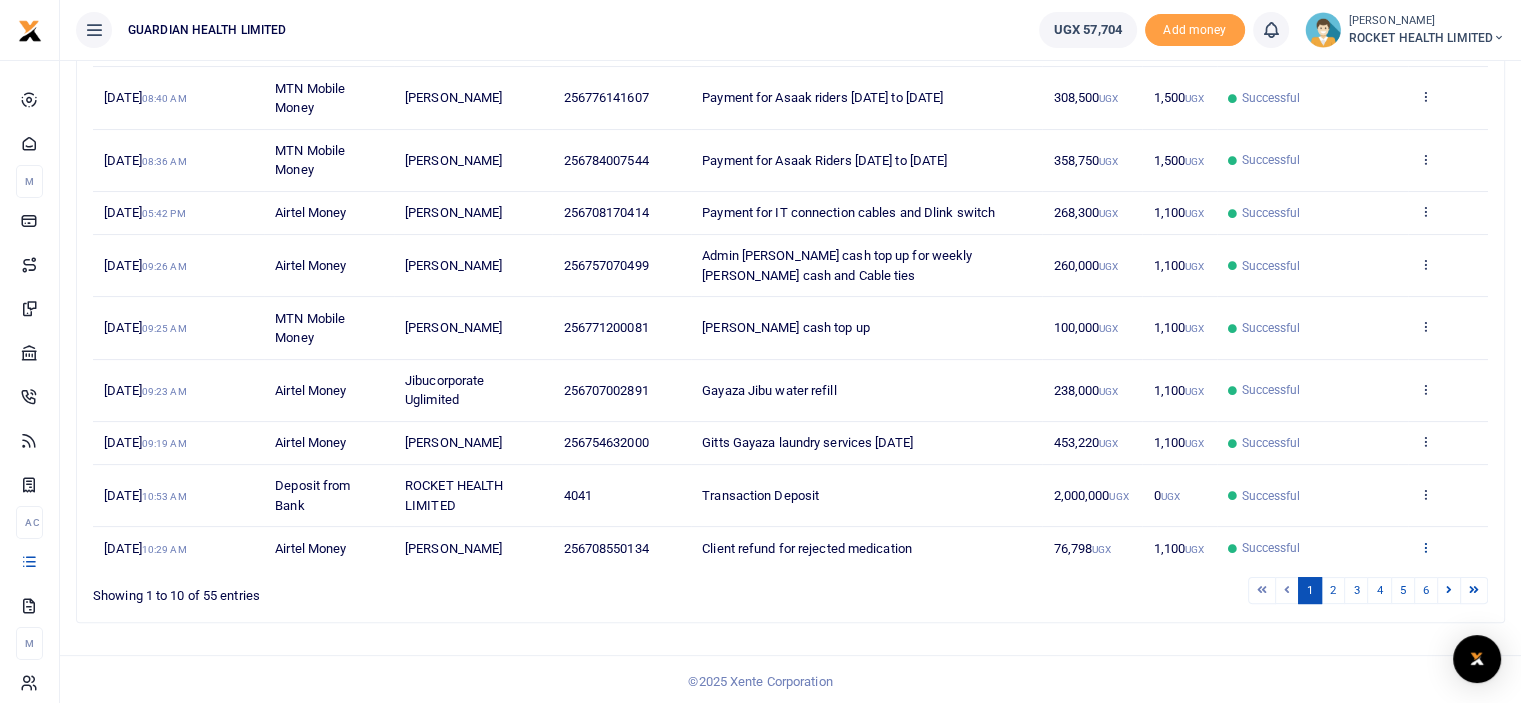 click at bounding box center (1425, 547) 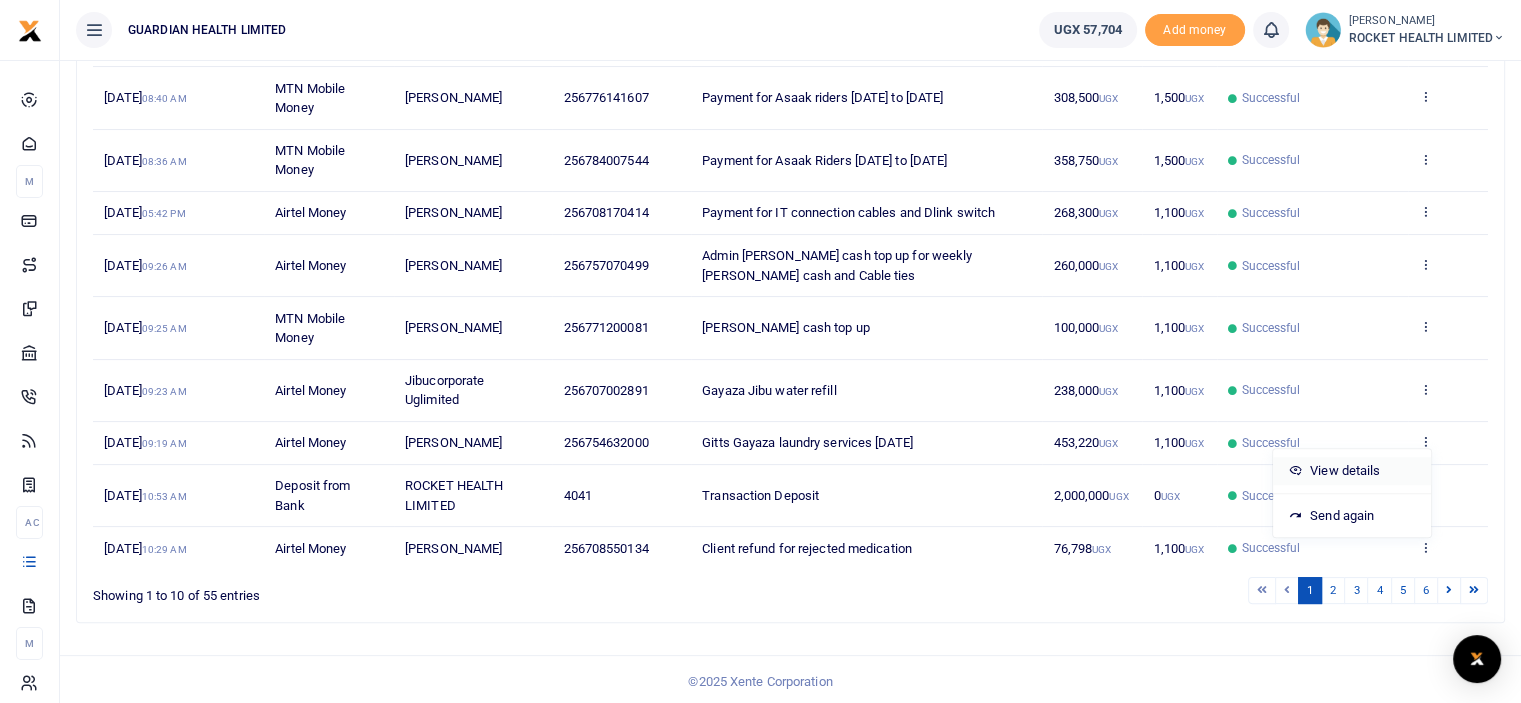 click on "View details" at bounding box center [1352, 471] 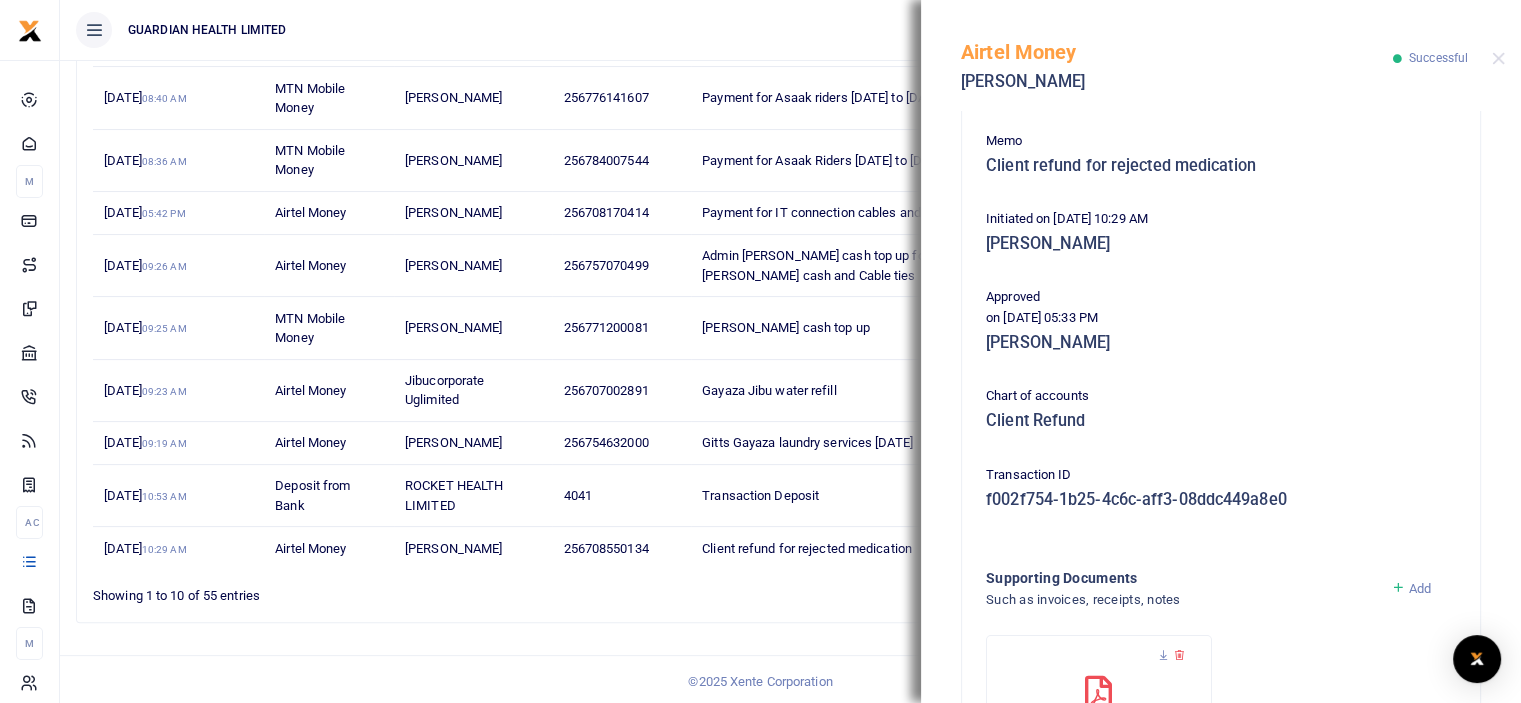 scroll, scrollTop: 601, scrollLeft: 0, axis: vertical 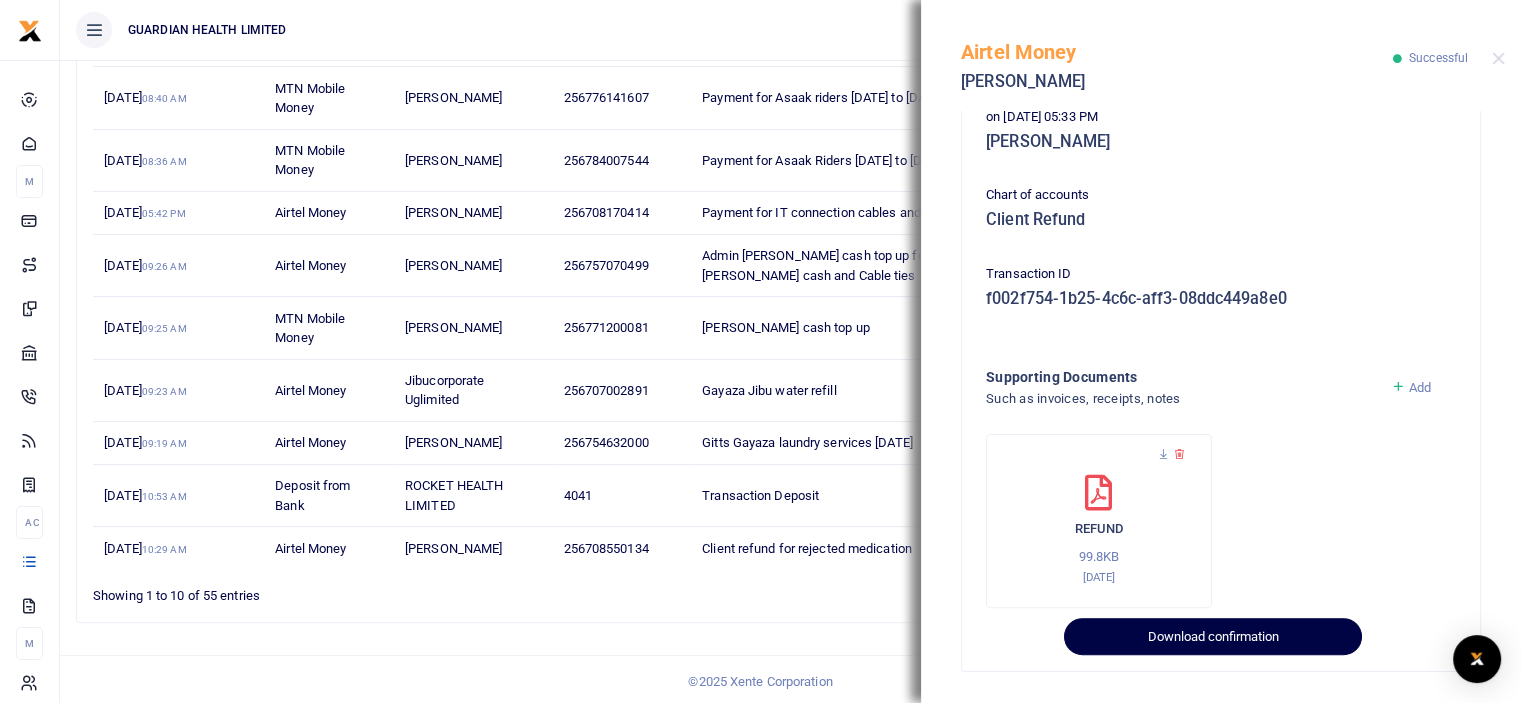 click on "Download confirmation" at bounding box center (1212, 637) 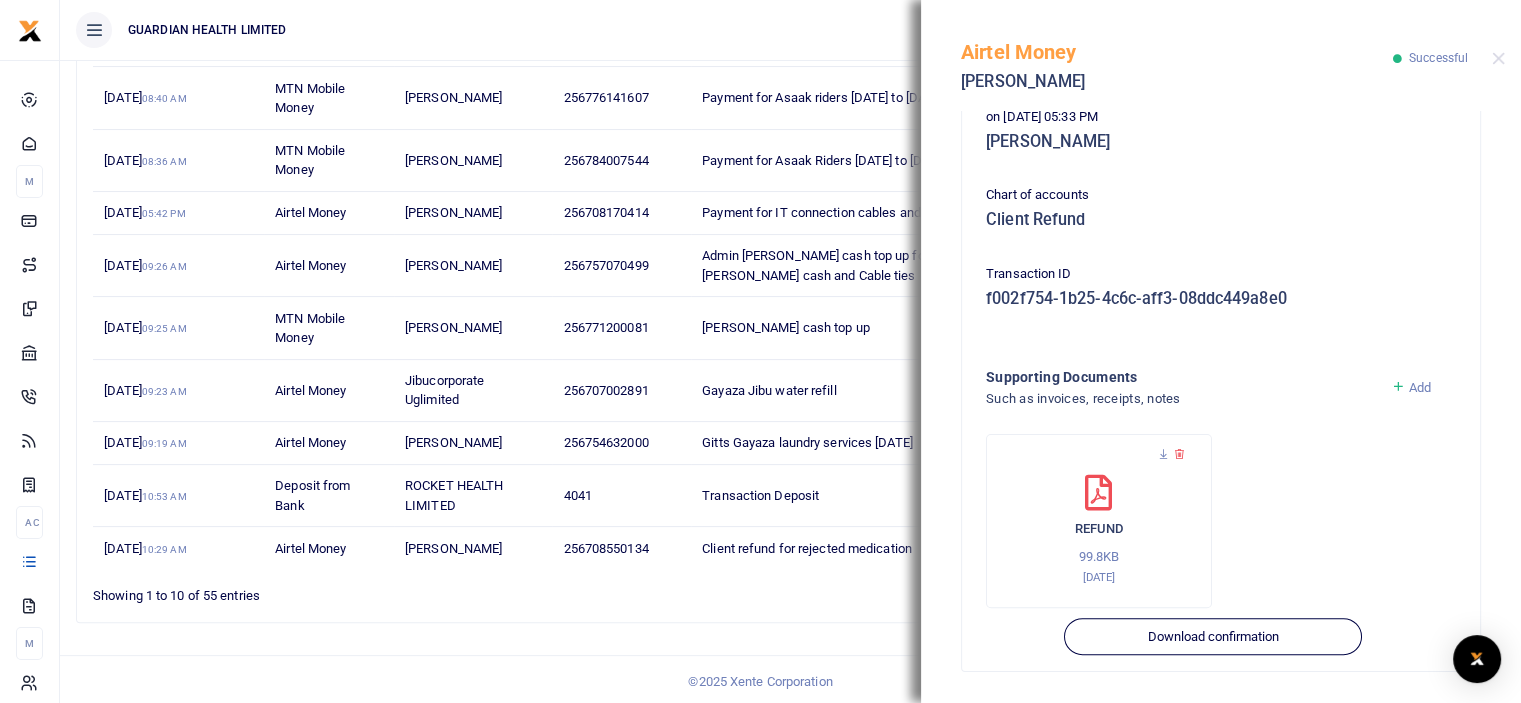 type 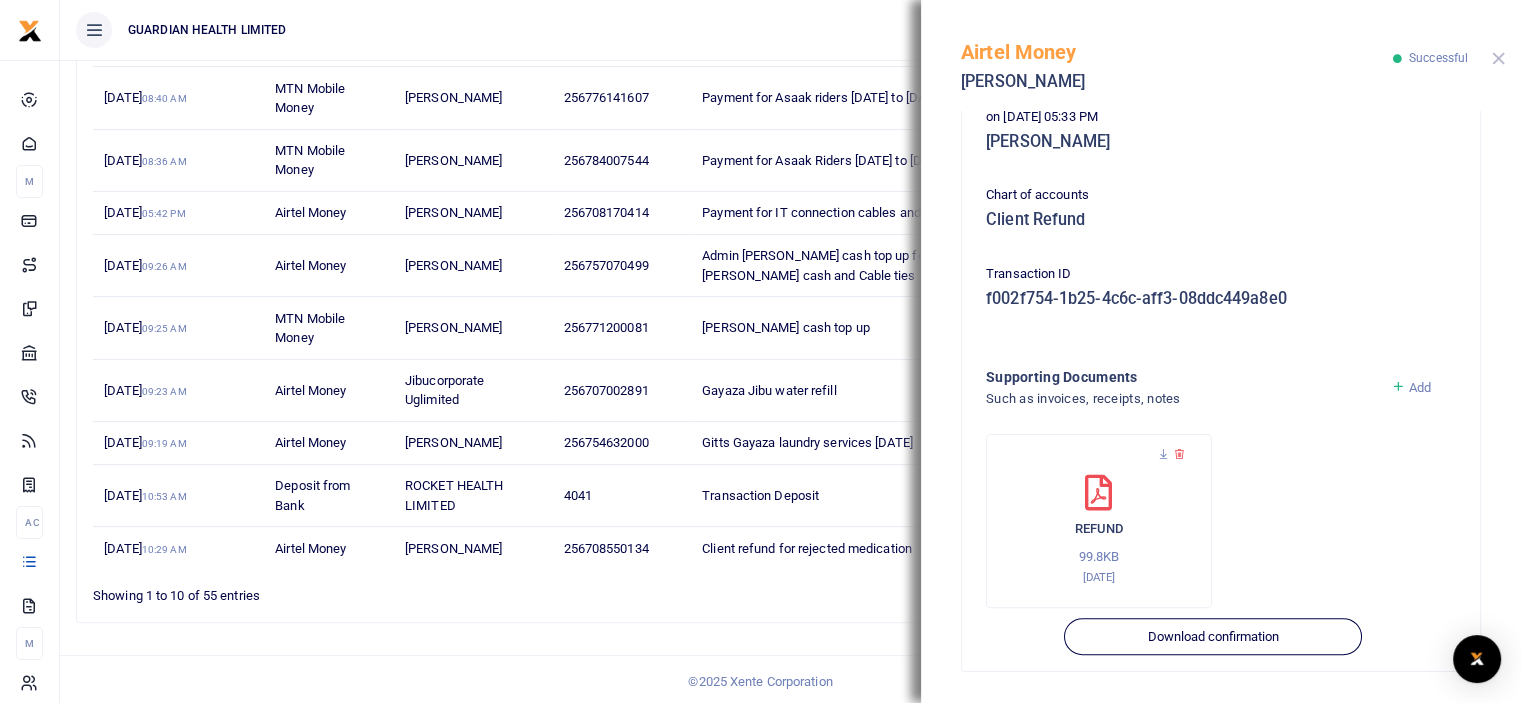 click at bounding box center [1498, 58] 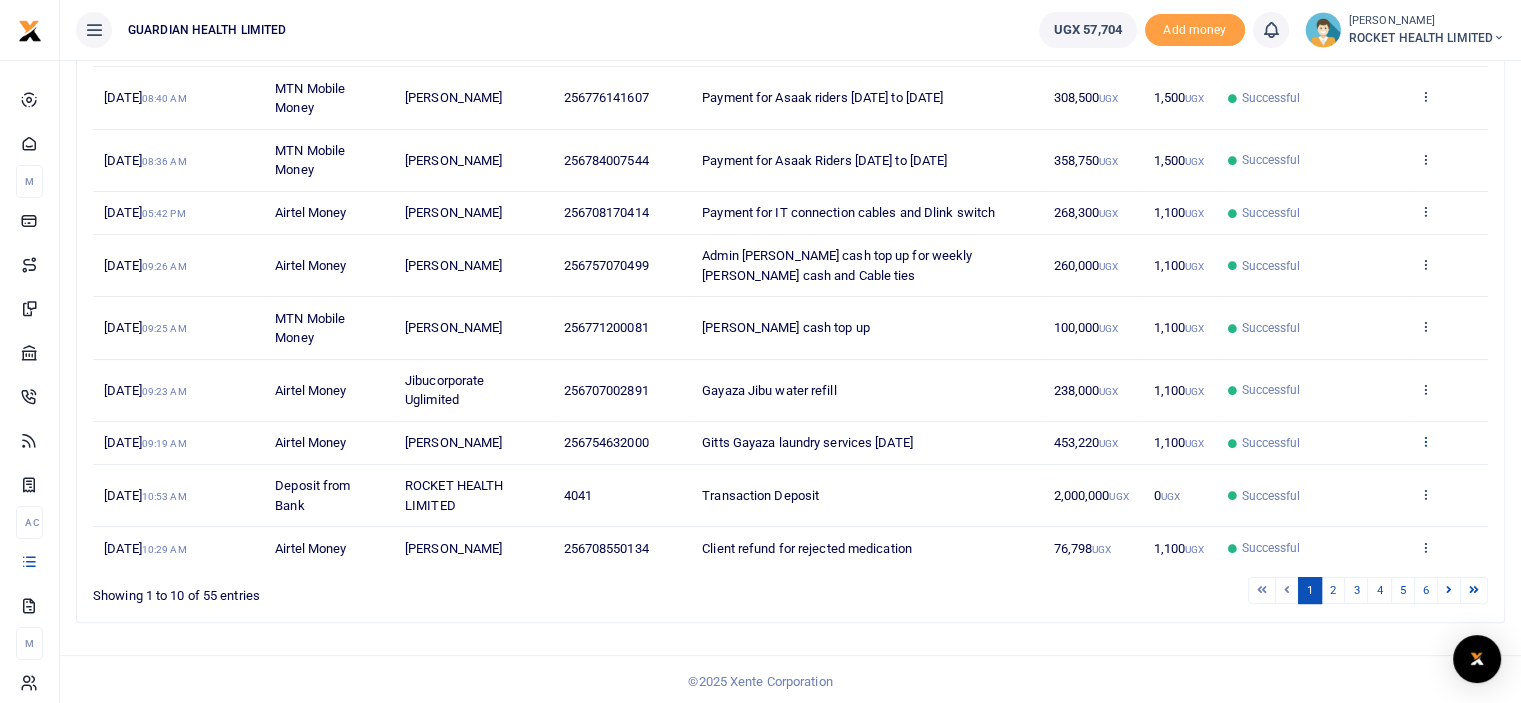 click at bounding box center [1425, 441] 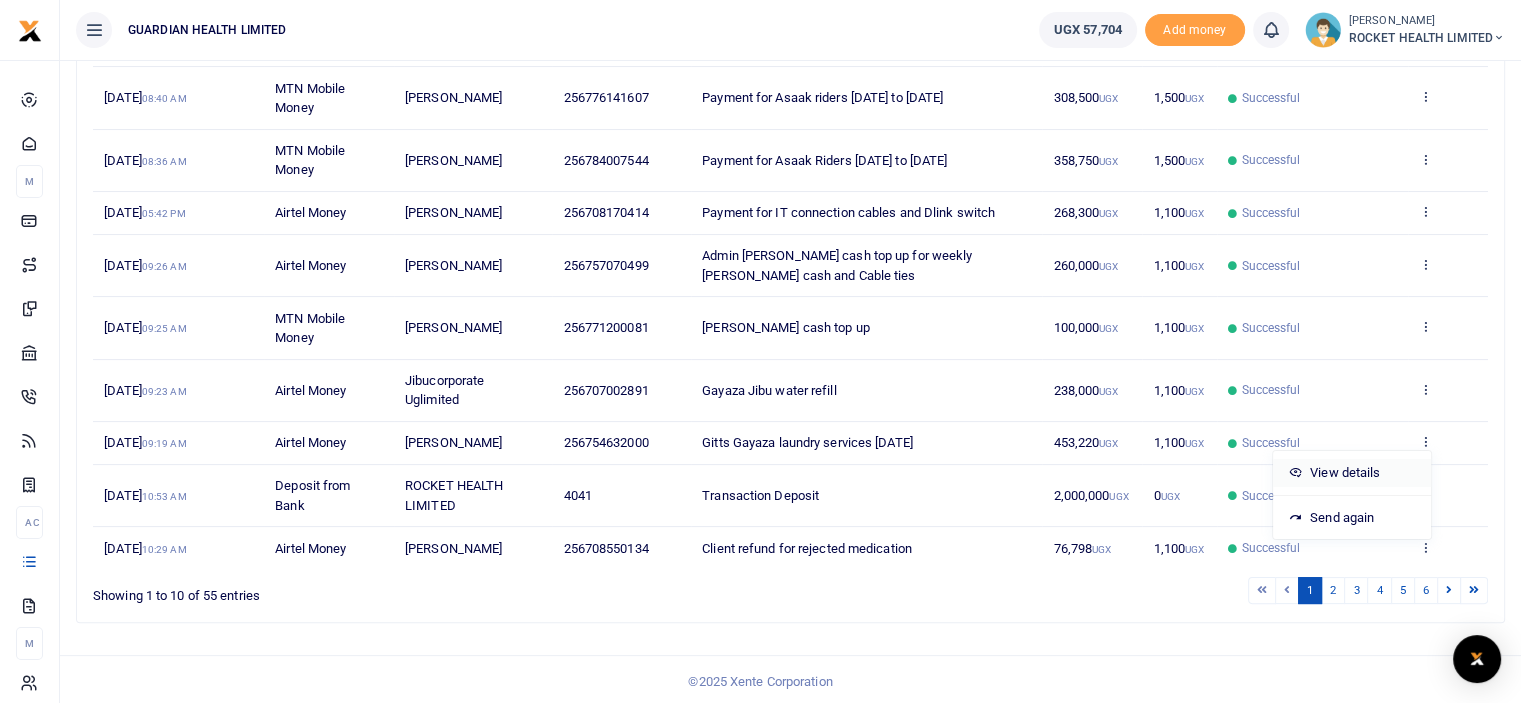 click on "View details" at bounding box center [1352, 473] 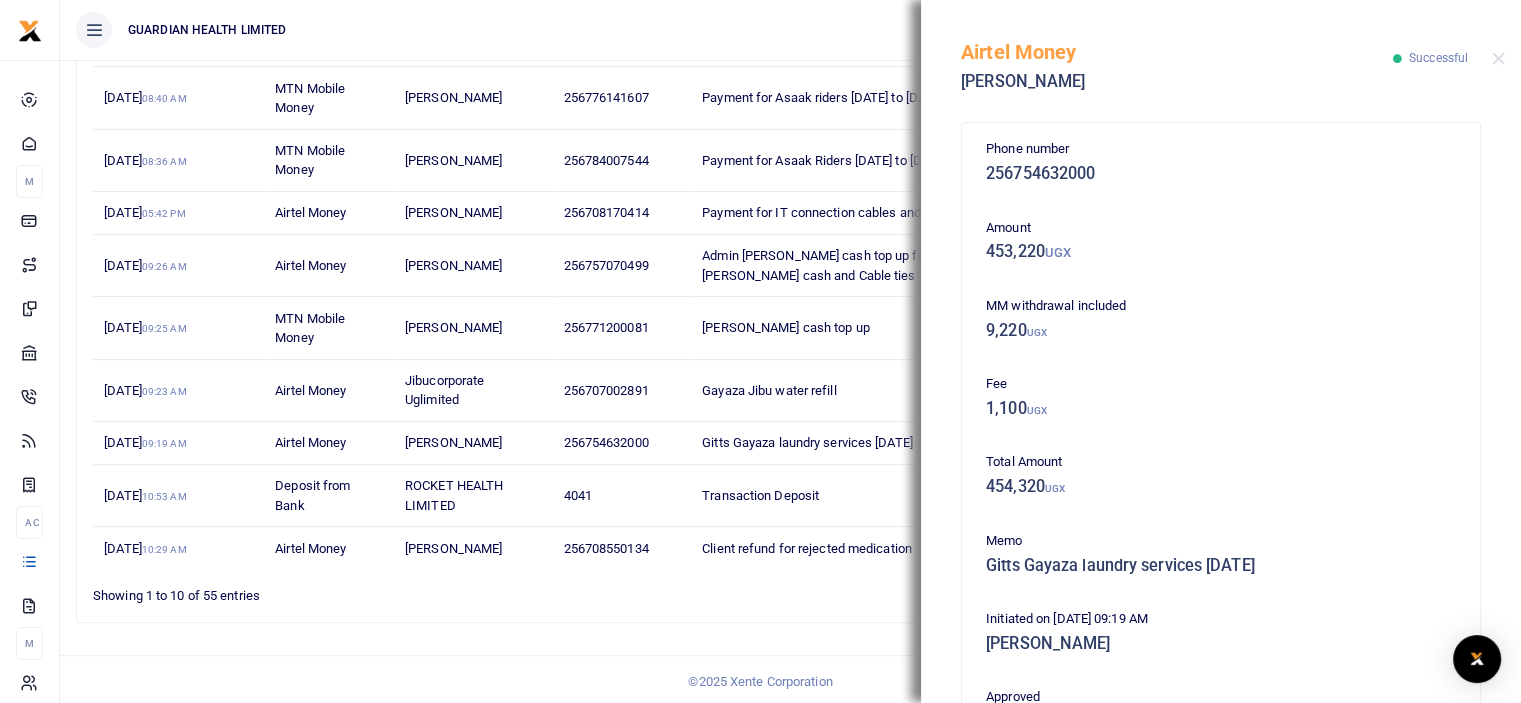 scroll, scrollTop: 516, scrollLeft: 0, axis: vertical 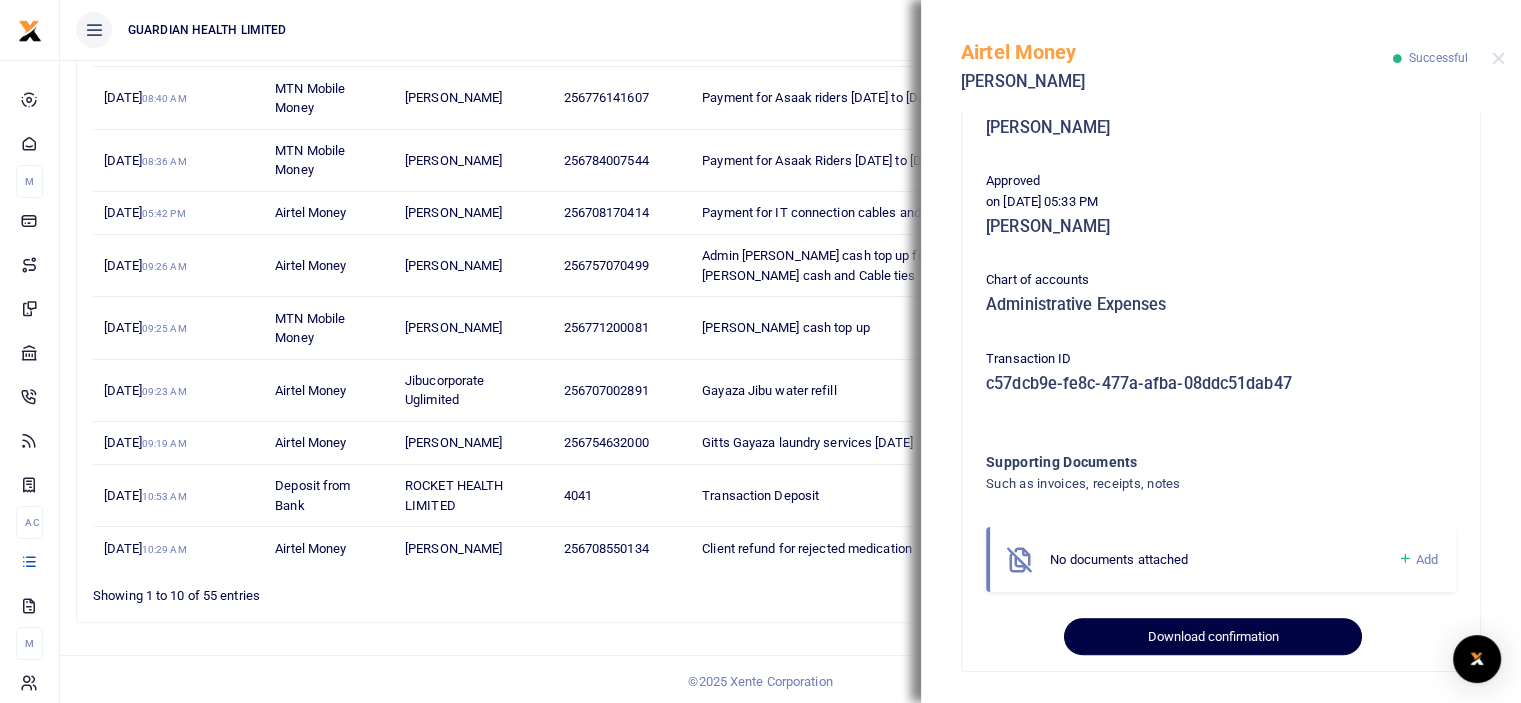 click on "Download confirmation" at bounding box center (1212, 637) 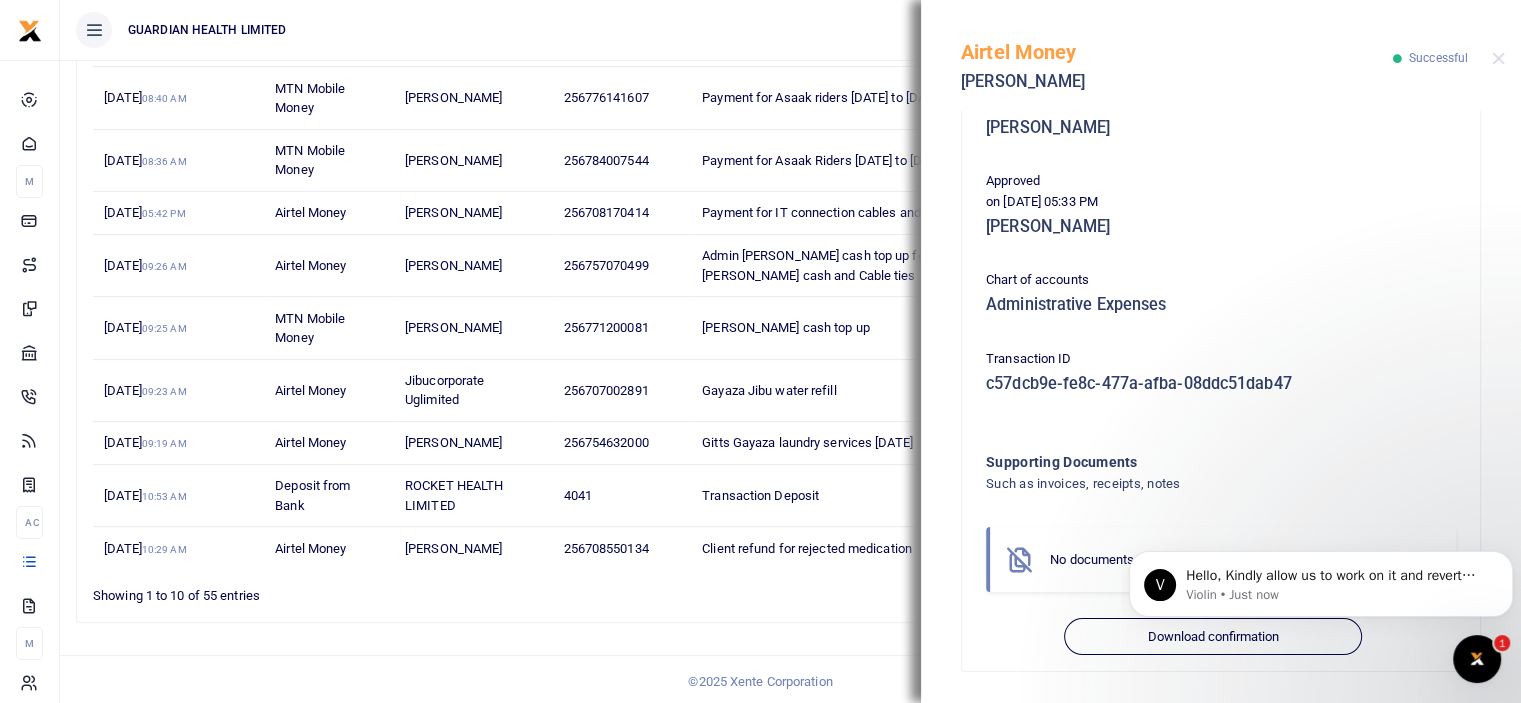 scroll, scrollTop: 0, scrollLeft: 0, axis: both 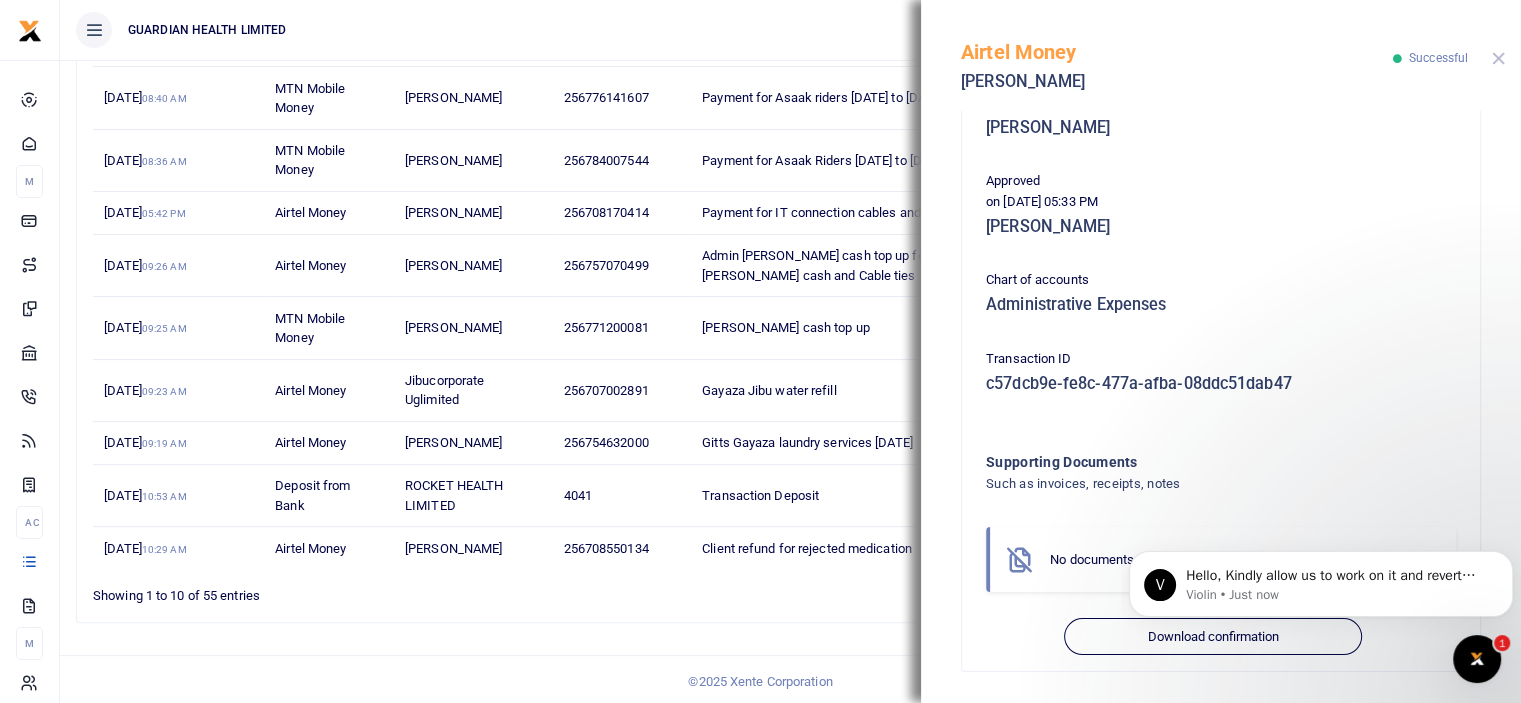 click at bounding box center [1498, 58] 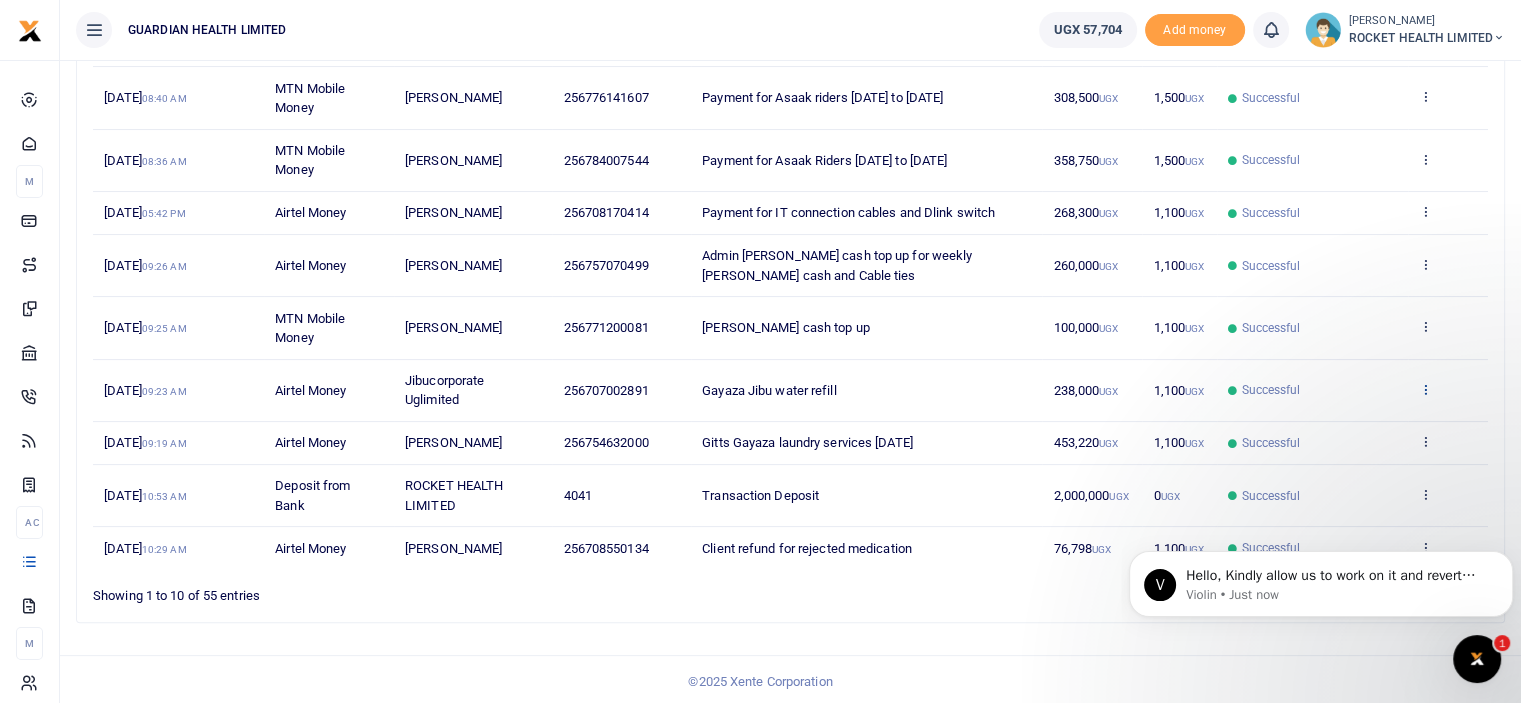 click at bounding box center (1425, 389) 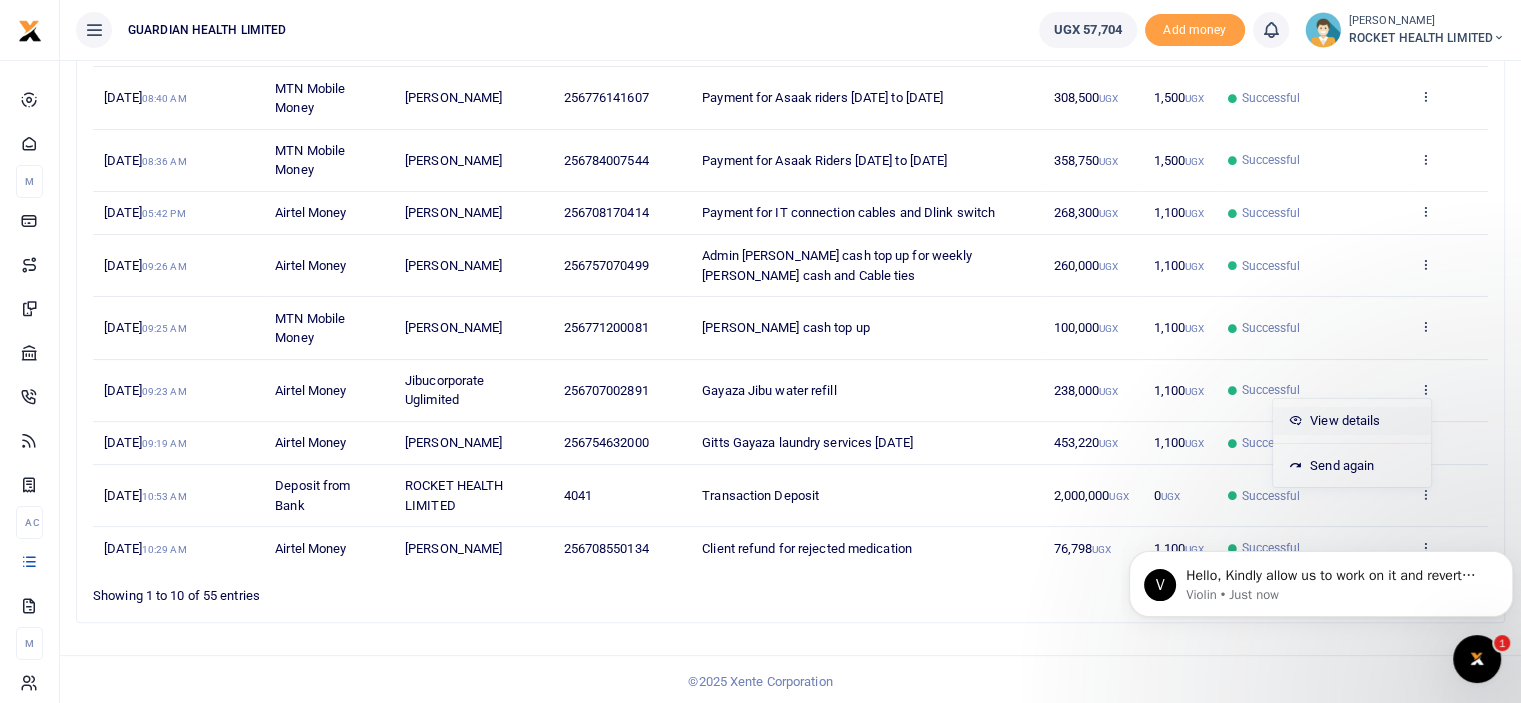 click on "View details" at bounding box center (1352, 421) 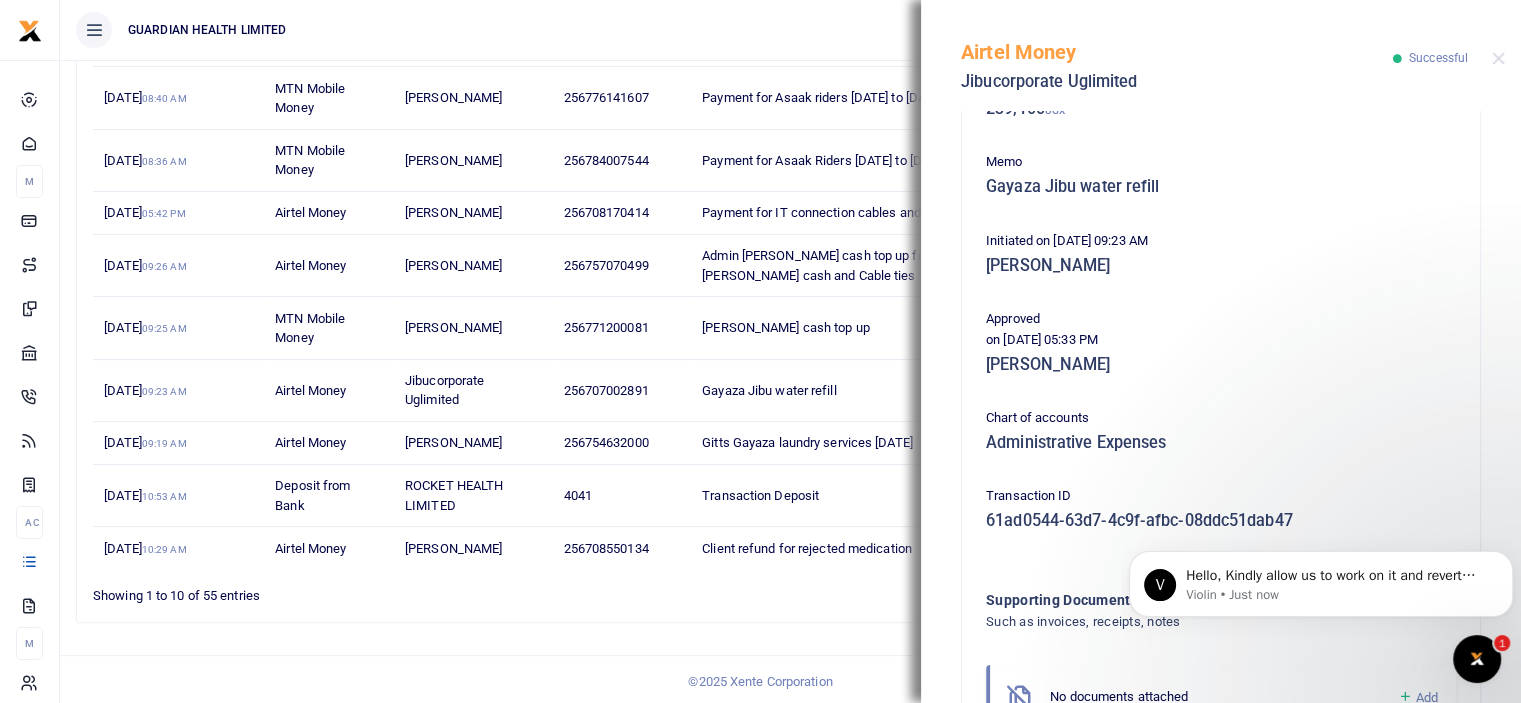 scroll, scrollTop: 438, scrollLeft: 0, axis: vertical 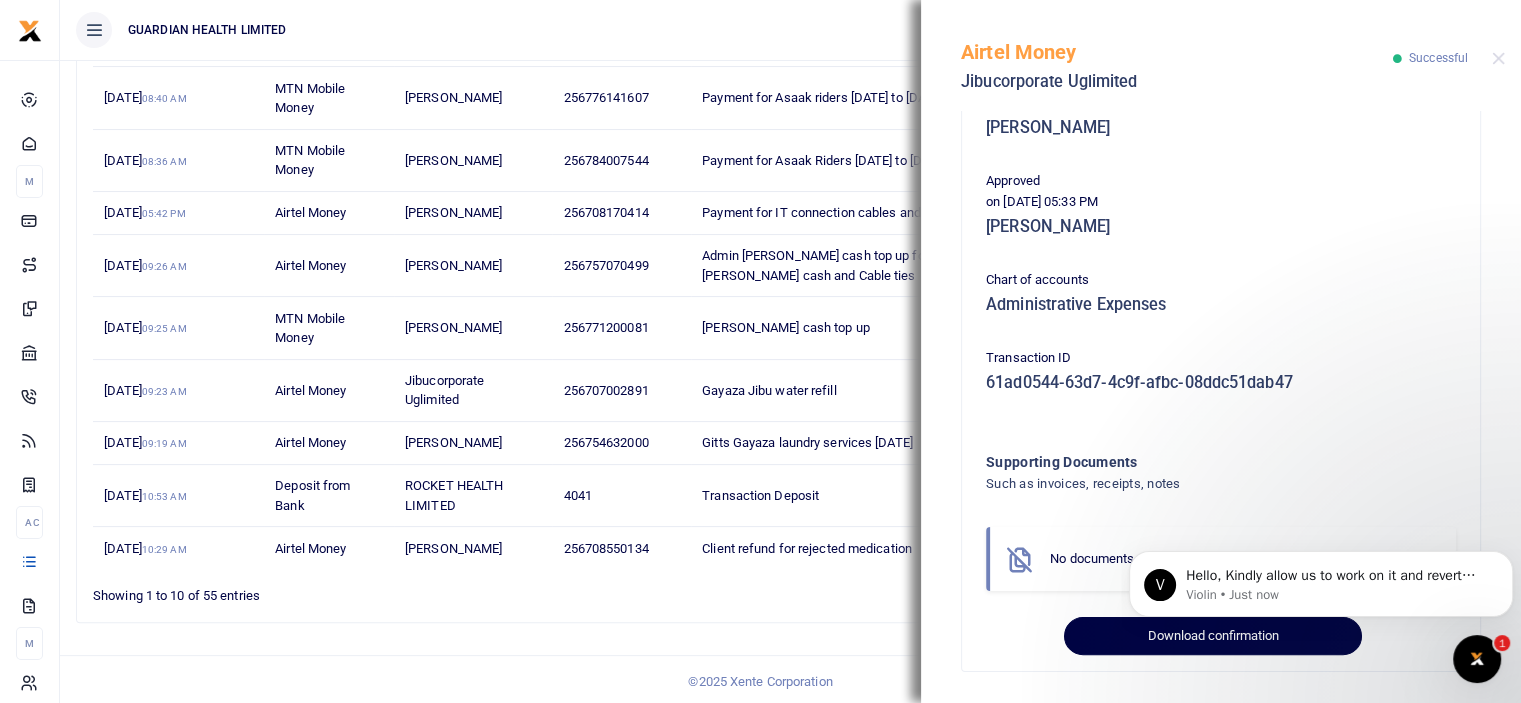 click on "Download confirmation" at bounding box center [1212, 636] 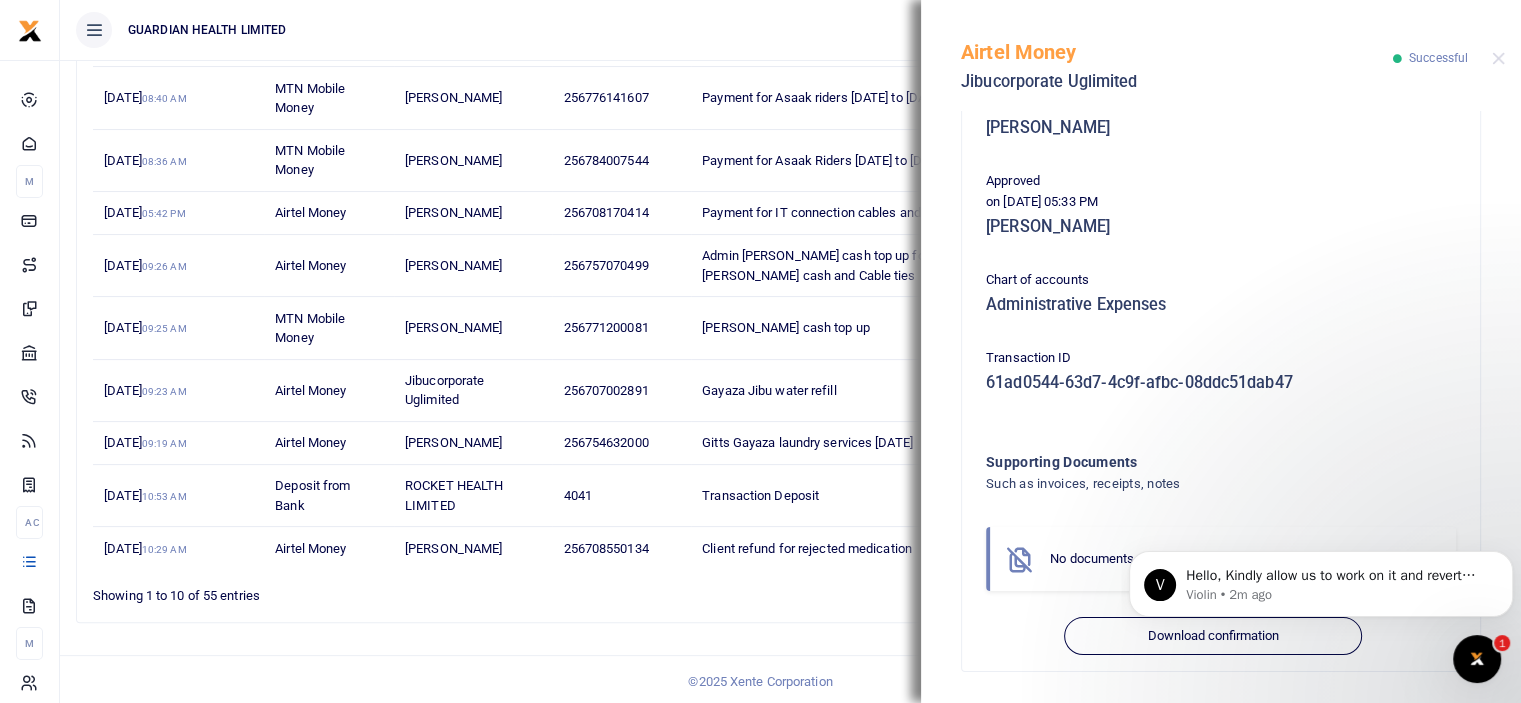 click on "Airtel Money
Jibucorporate Uglimited
Successful" at bounding box center (1221, 55) 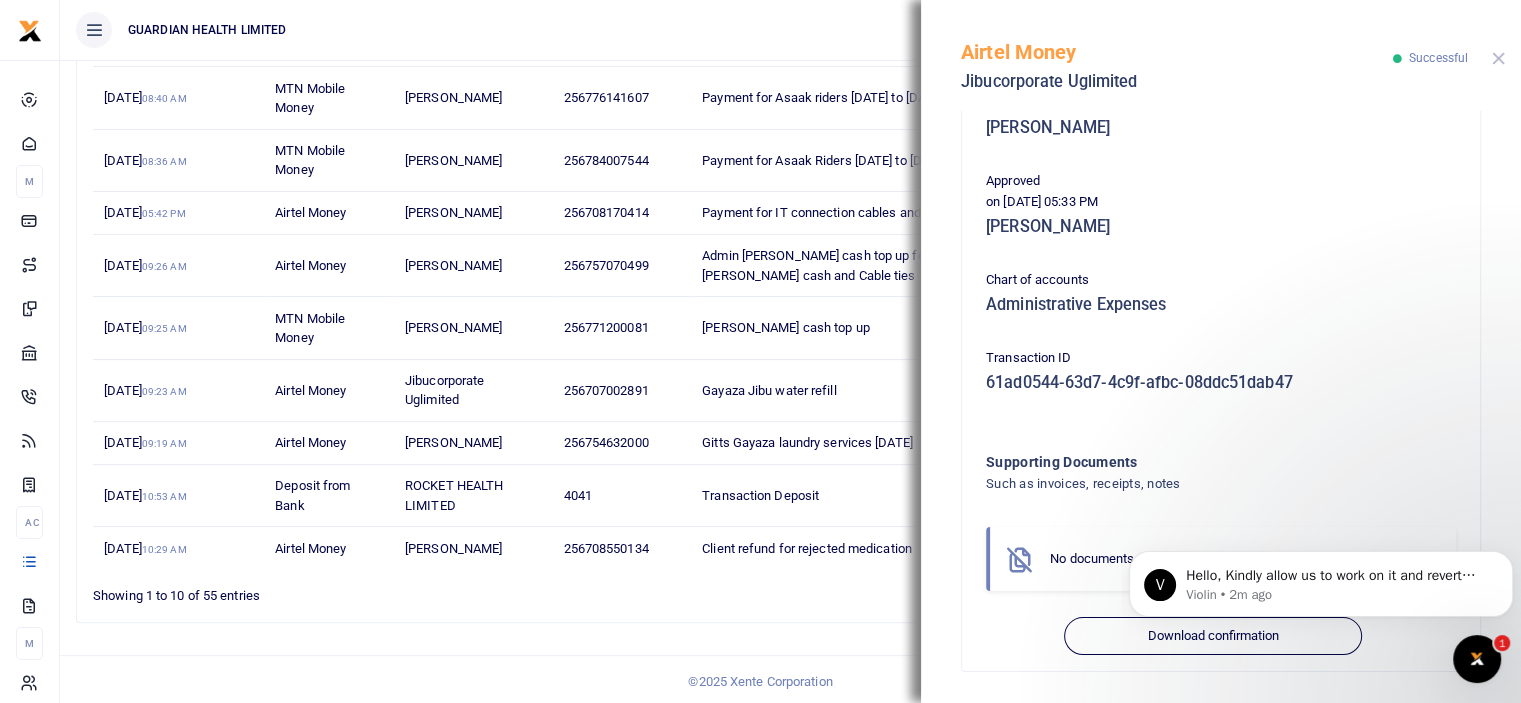 click at bounding box center [1498, 58] 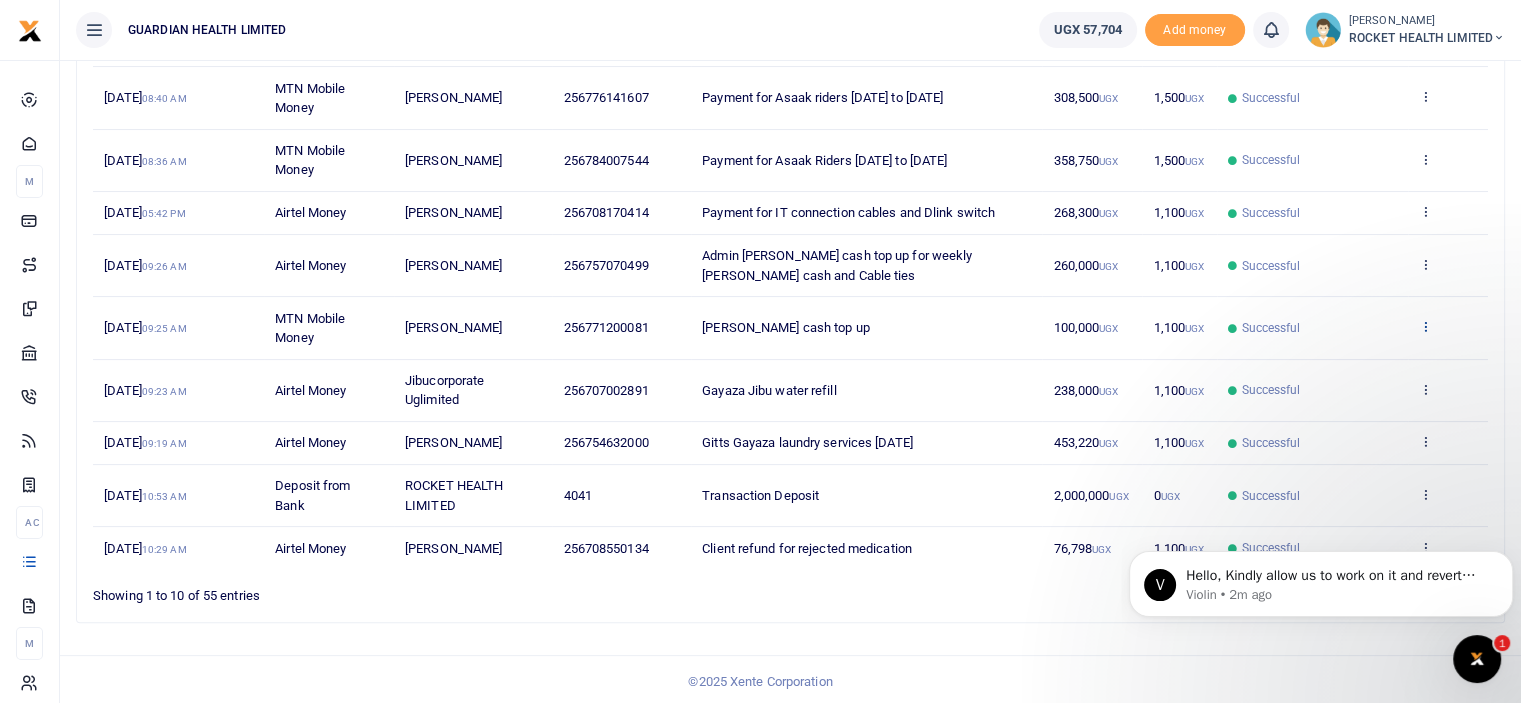 click at bounding box center [1425, 326] 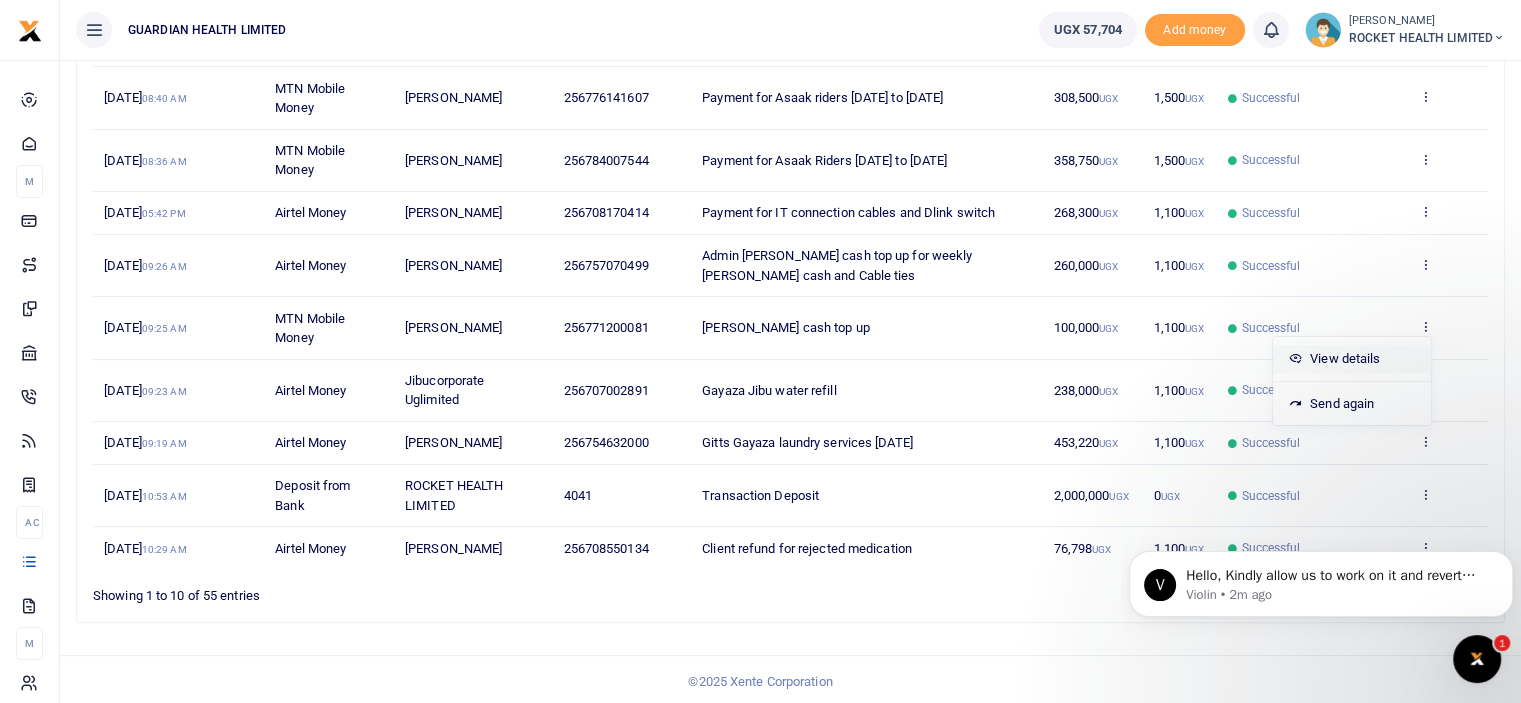 click on "View details" at bounding box center (1352, 359) 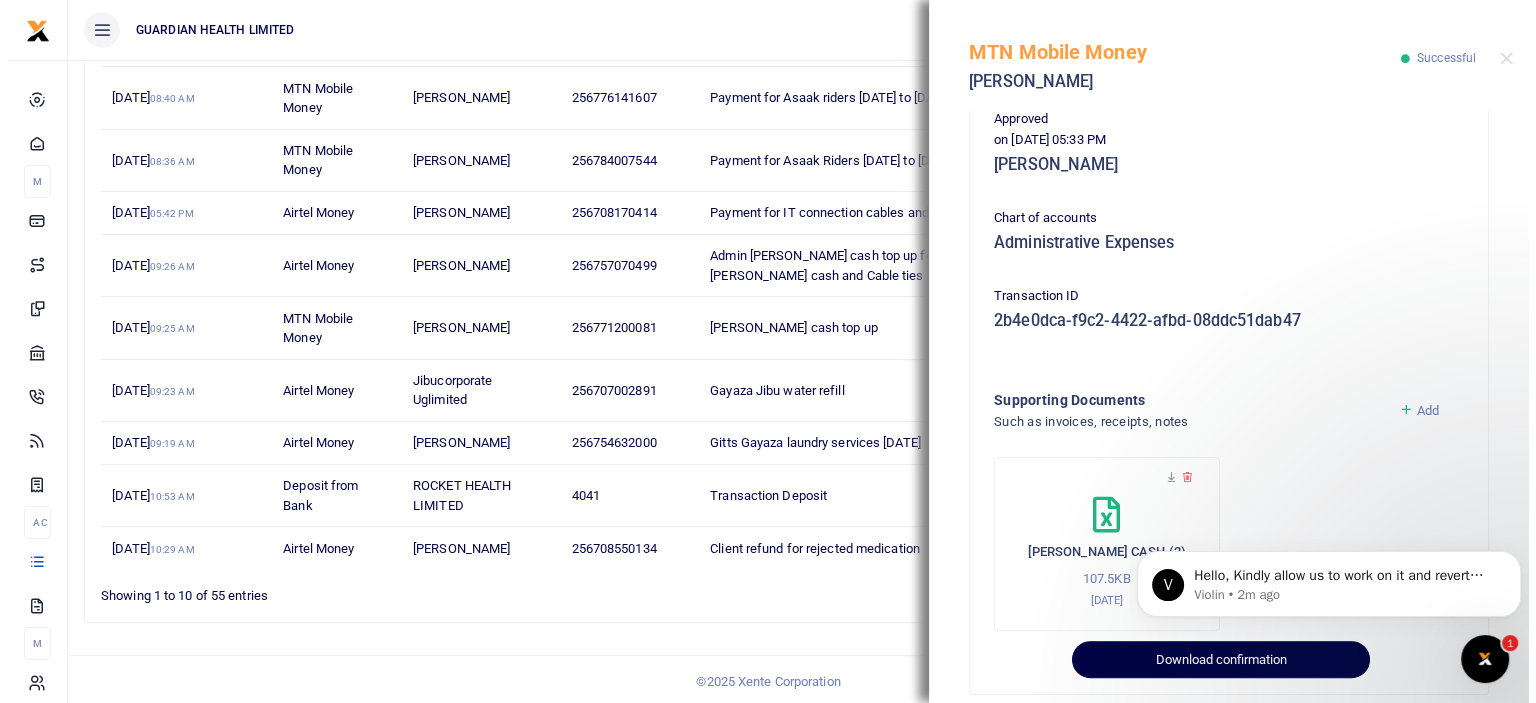 scroll, scrollTop: 523, scrollLeft: 0, axis: vertical 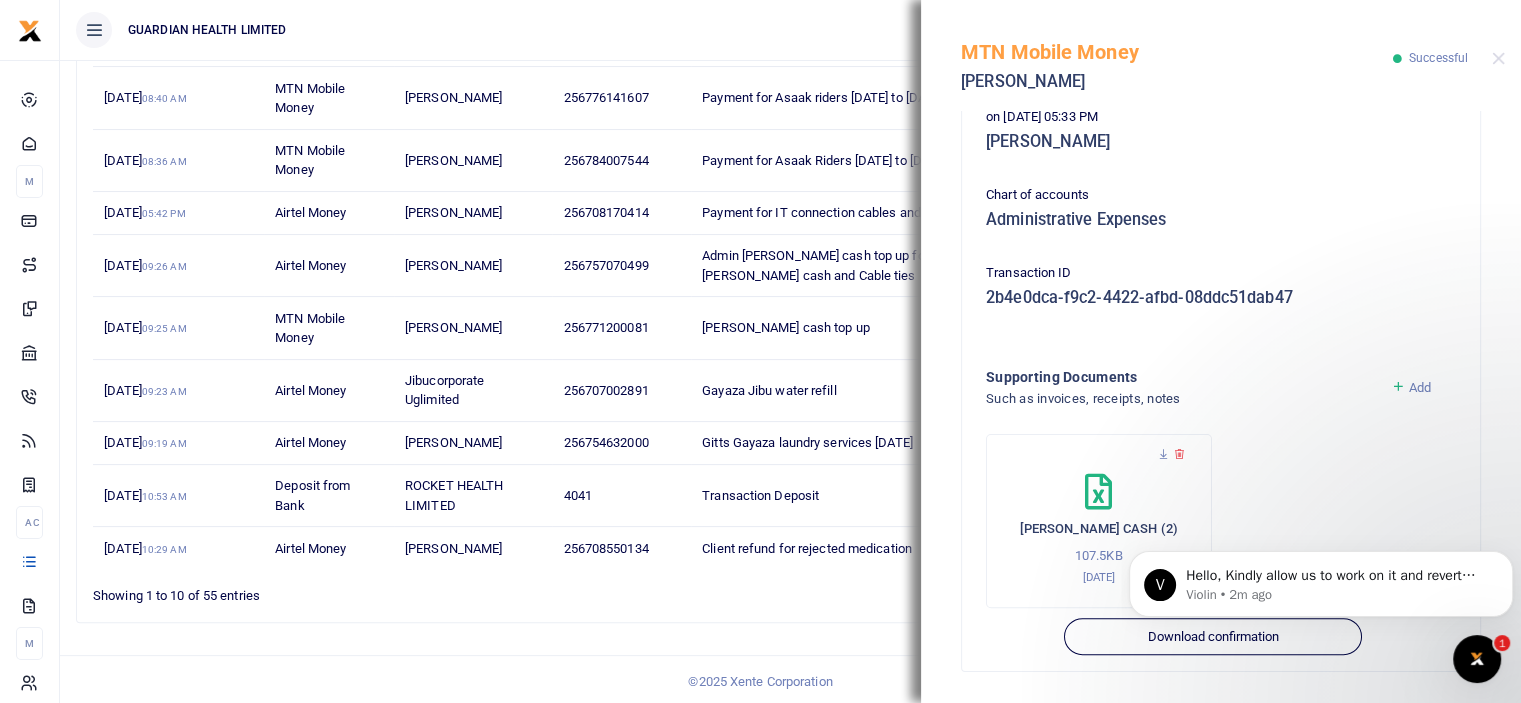 click on "V Hello,   Kindly allow us to work on it and revert shortly. Violin • 2m ago" at bounding box center [1321, 579] 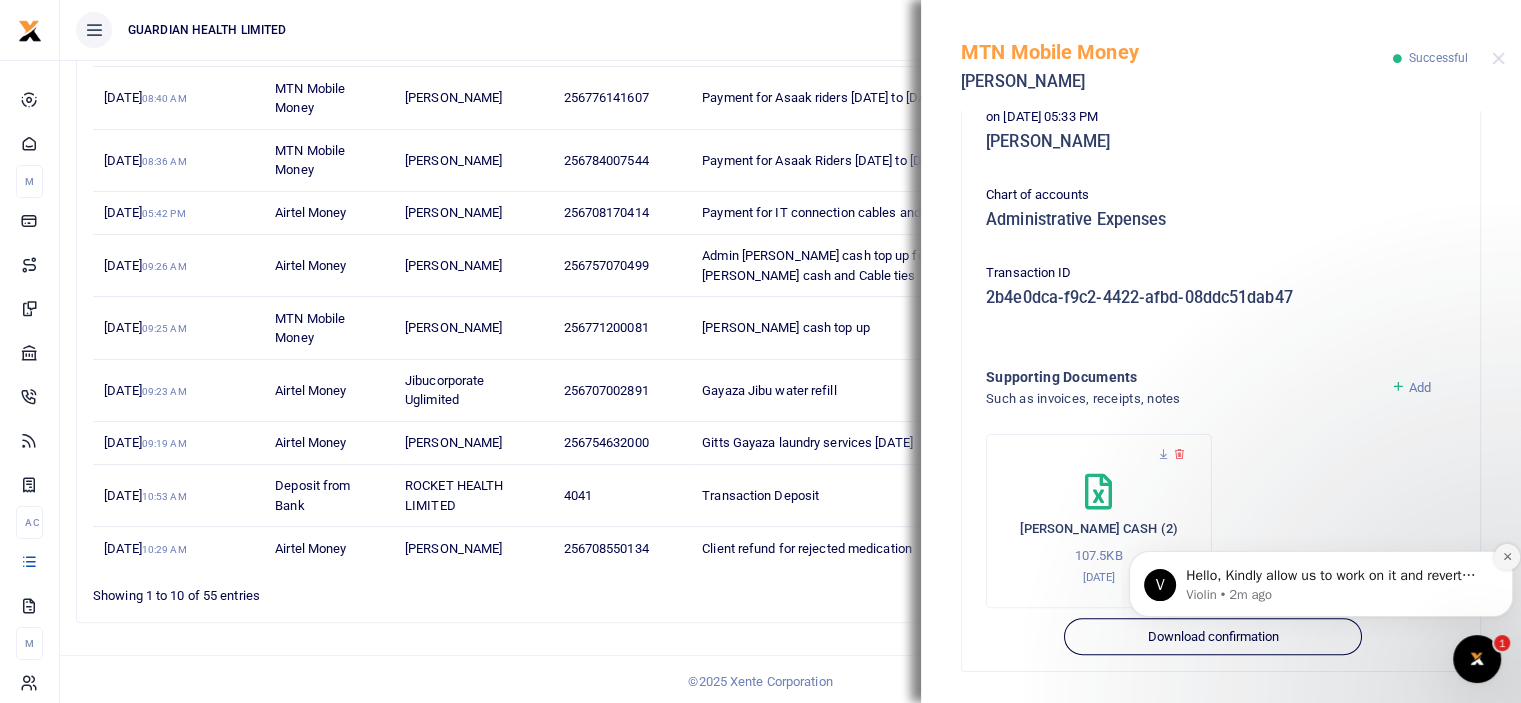 click 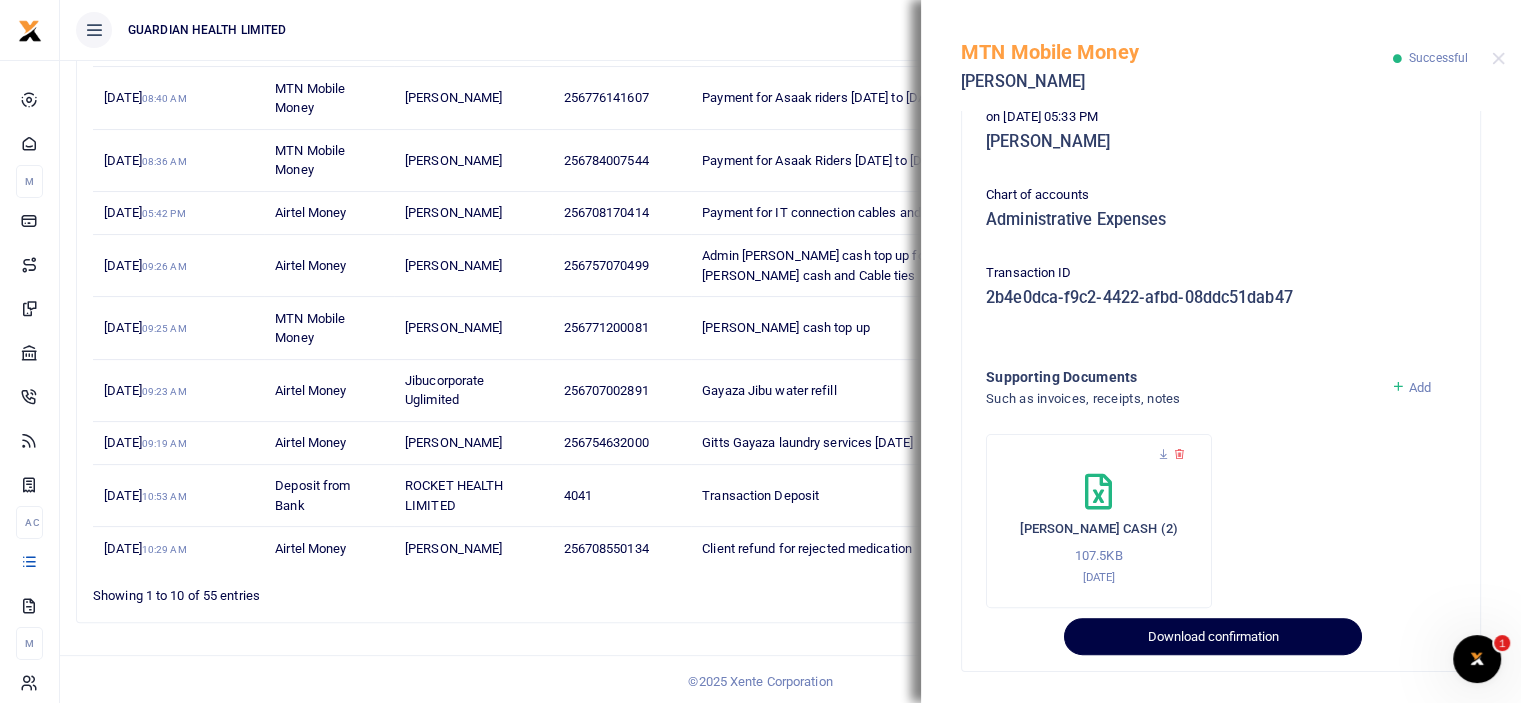click on "Download confirmation" at bounding box center [1212, 637] 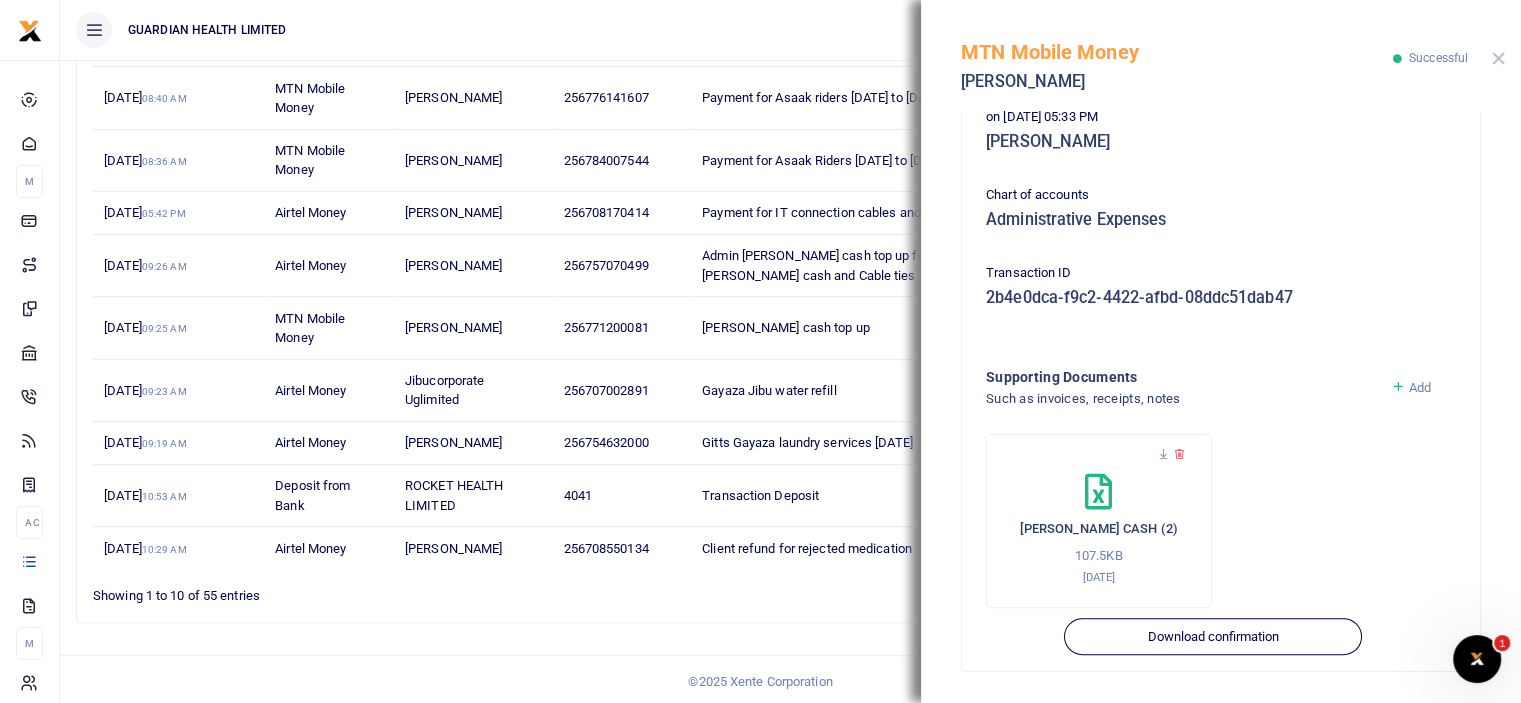 click at bounding box center [1498, 58] 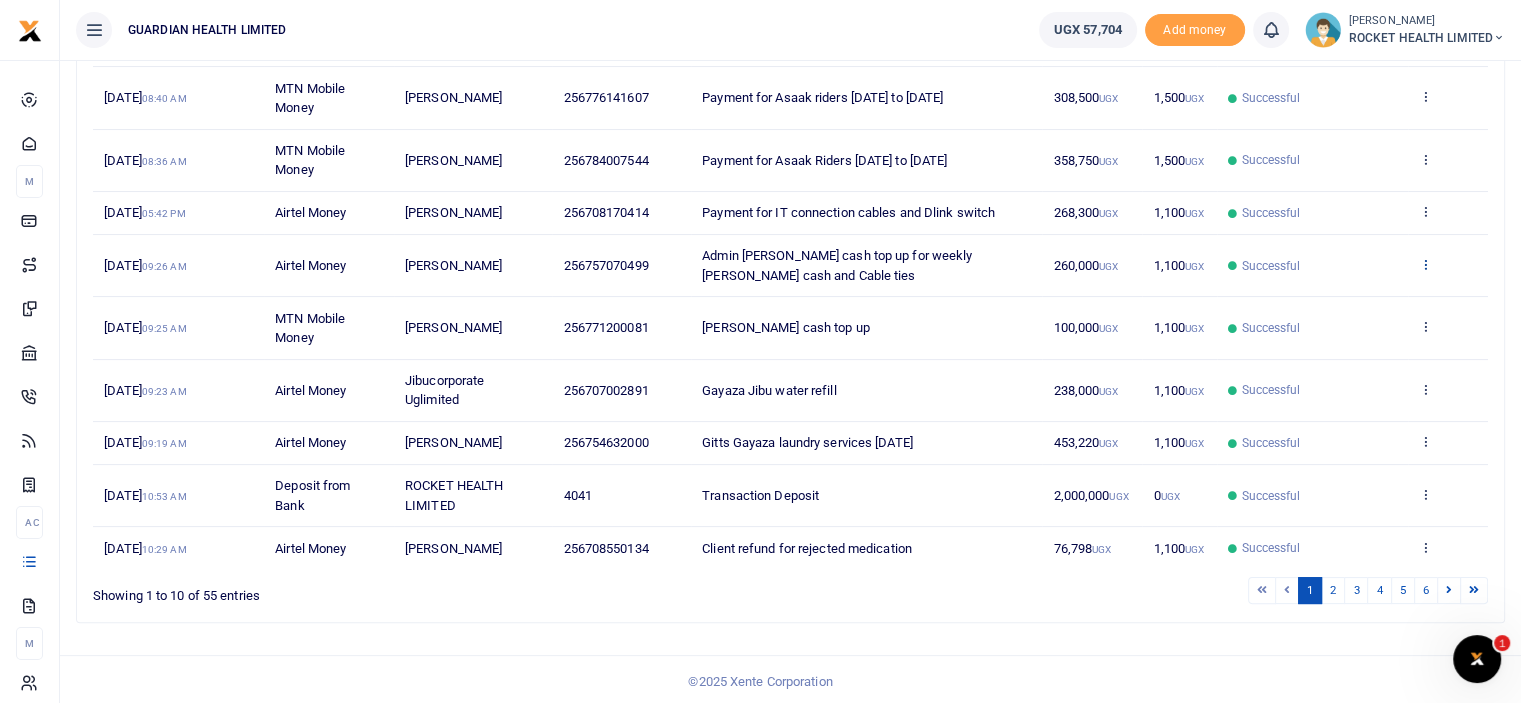 click at bounding box center [1425, 264] 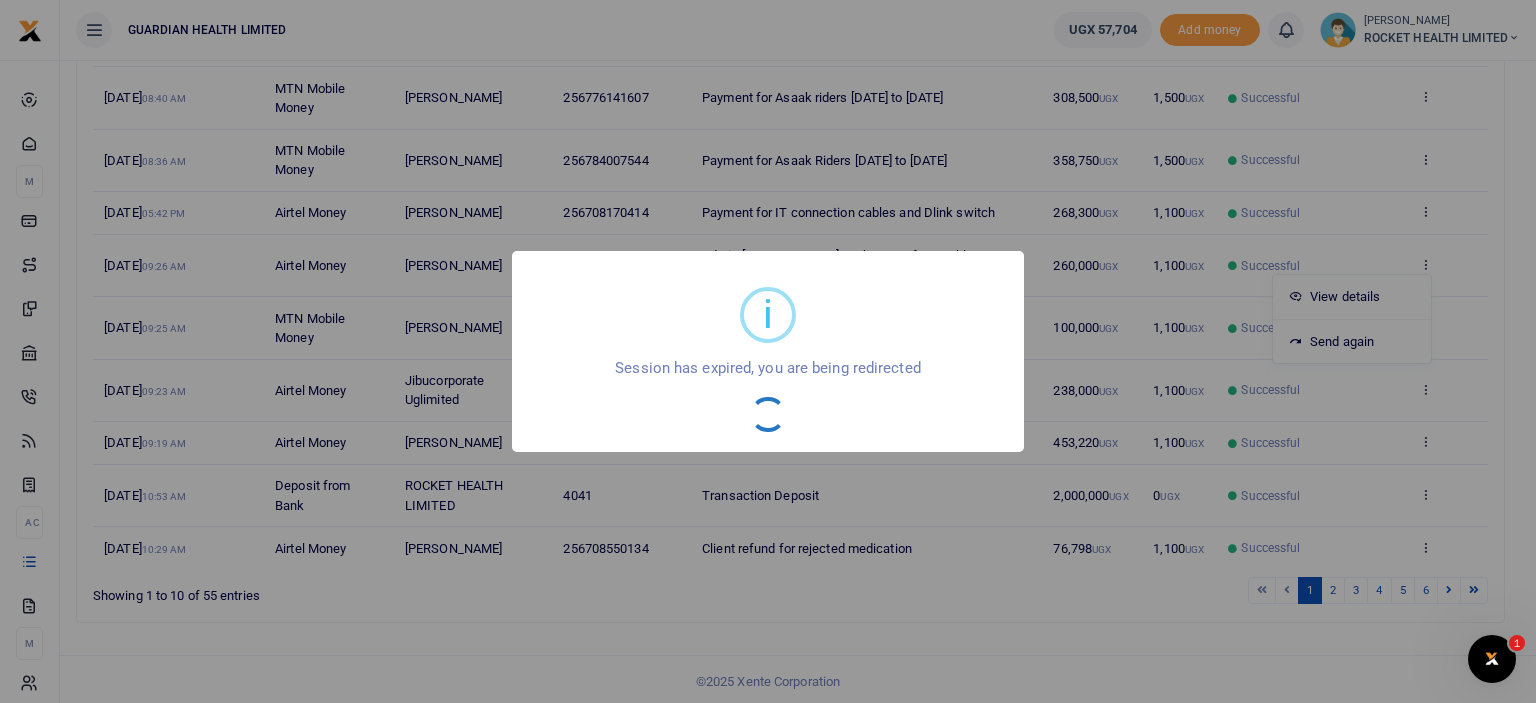 click on "i × Session has expired, you are being redirected OK No Cancel" at bounding box center [768, 351] 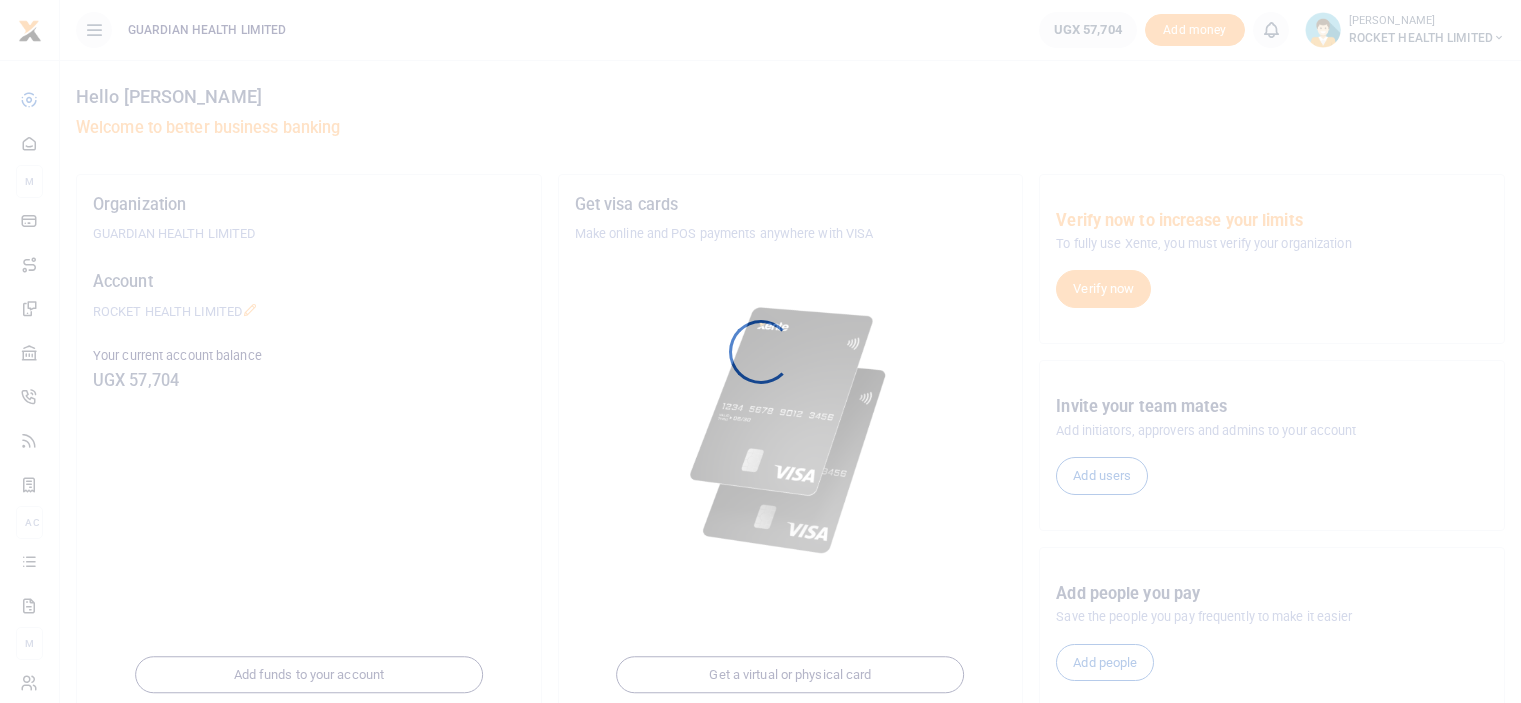 scroll, scrollTop: 0, scrollLeft: 0, axis: both 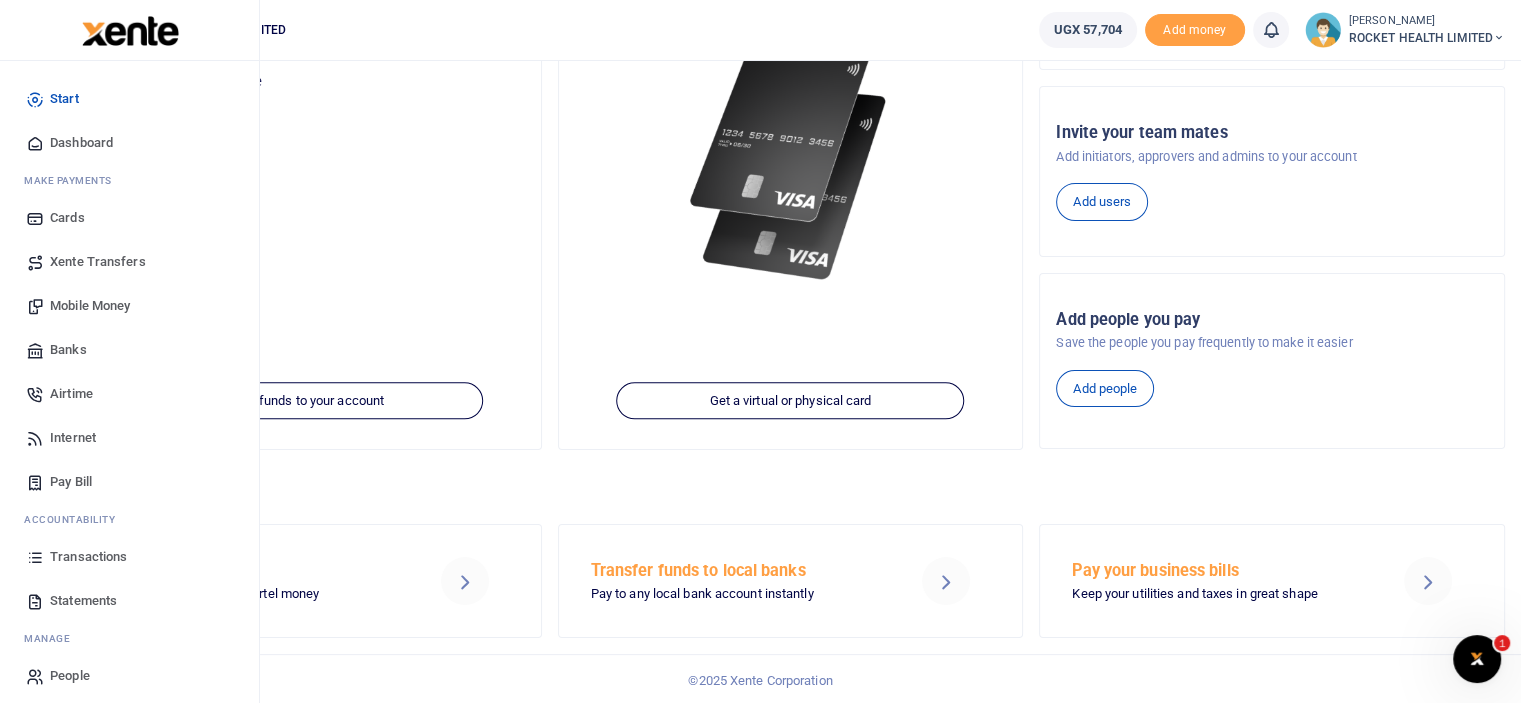 click on "Transactions" at bounding box center (88, 557) 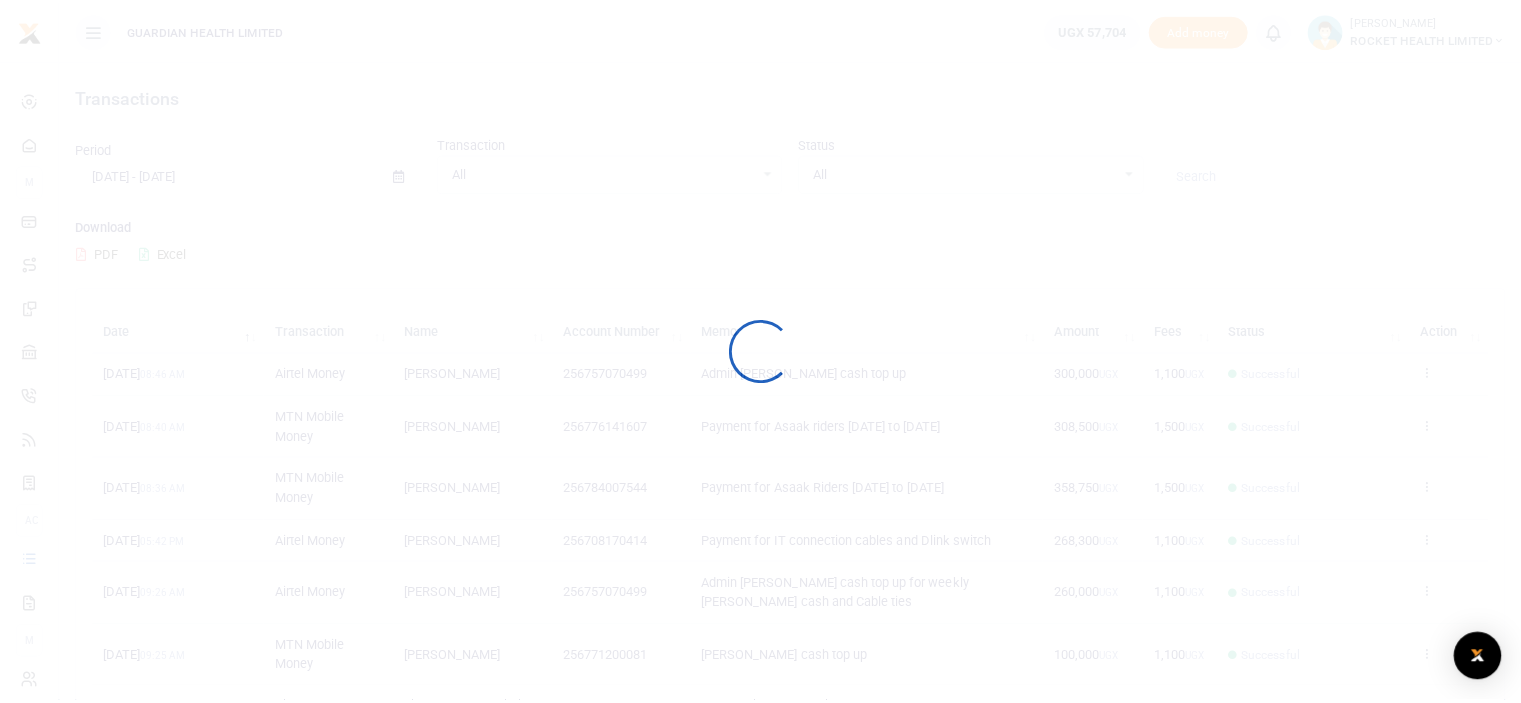 scroll, scrollTop: 0, scrollLeft: 0, axis: both 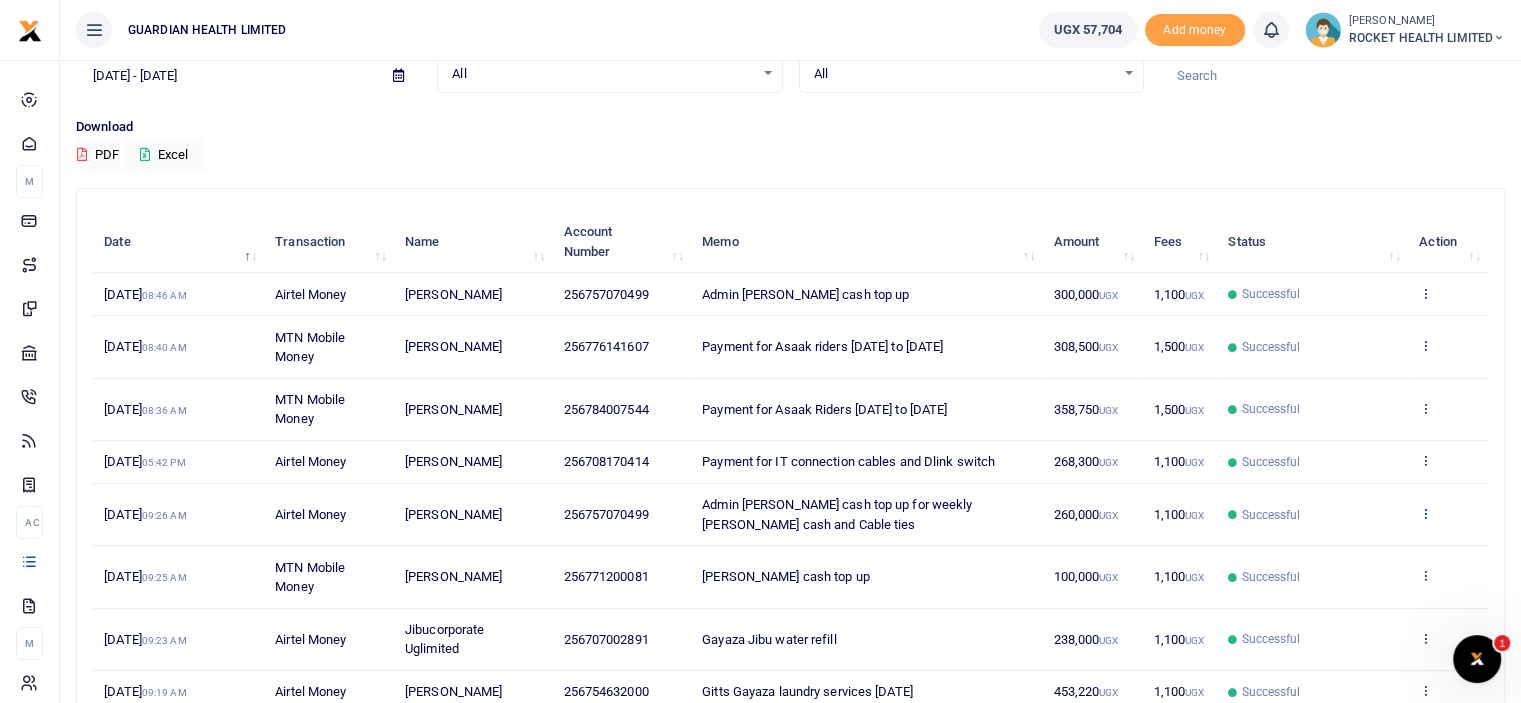 click at bounding box center [1425, 513] 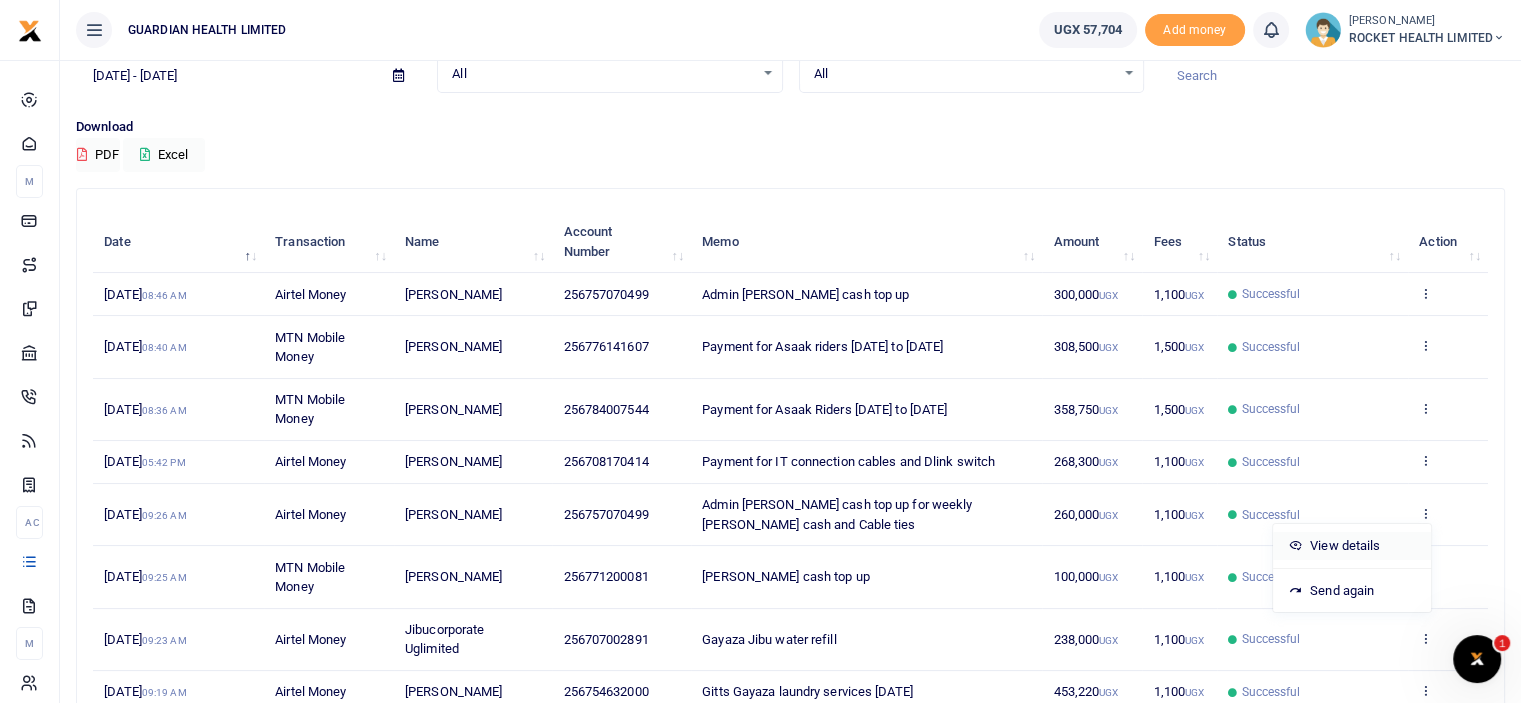 click on "View details" at bounding box center [1352, 546] 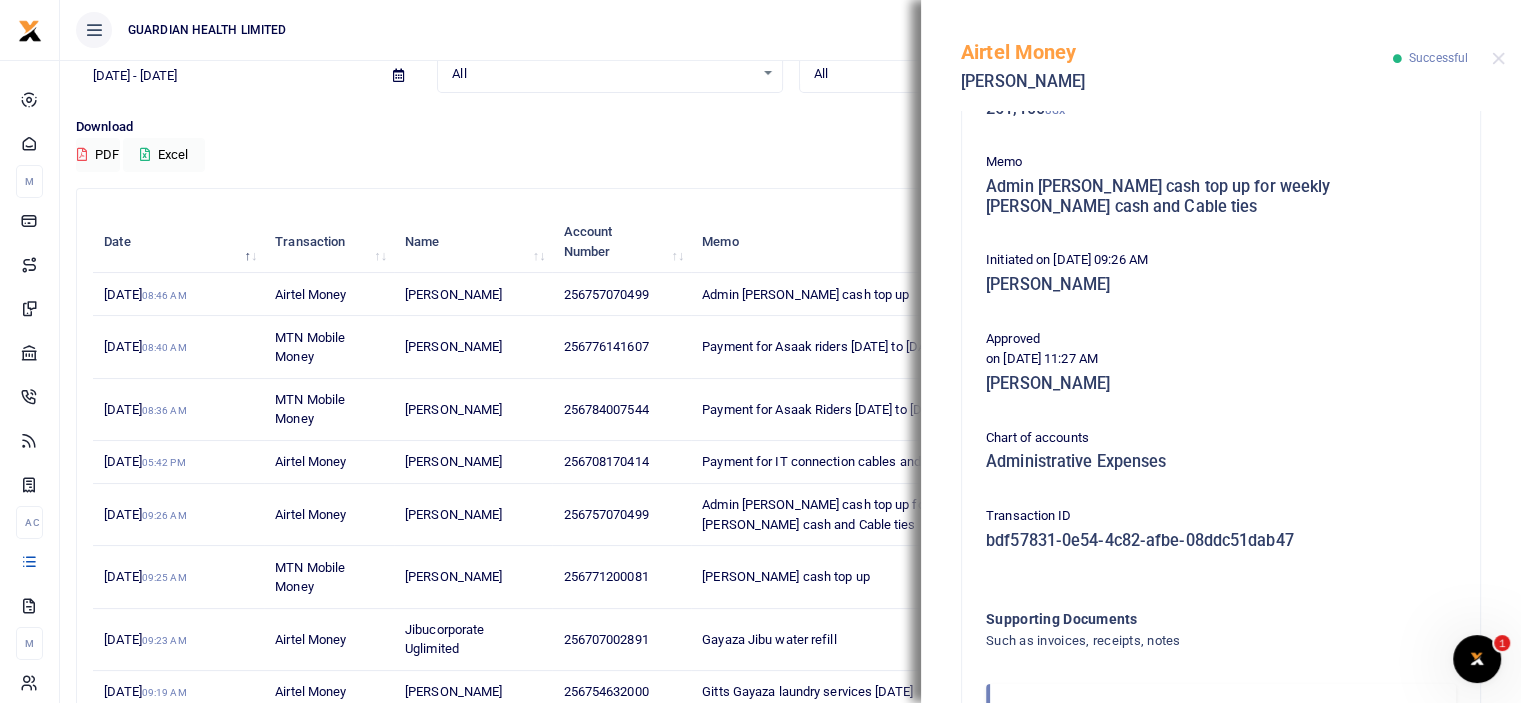 scroll, scrollTop: 438, scrollLeft: 0, axis: vertical 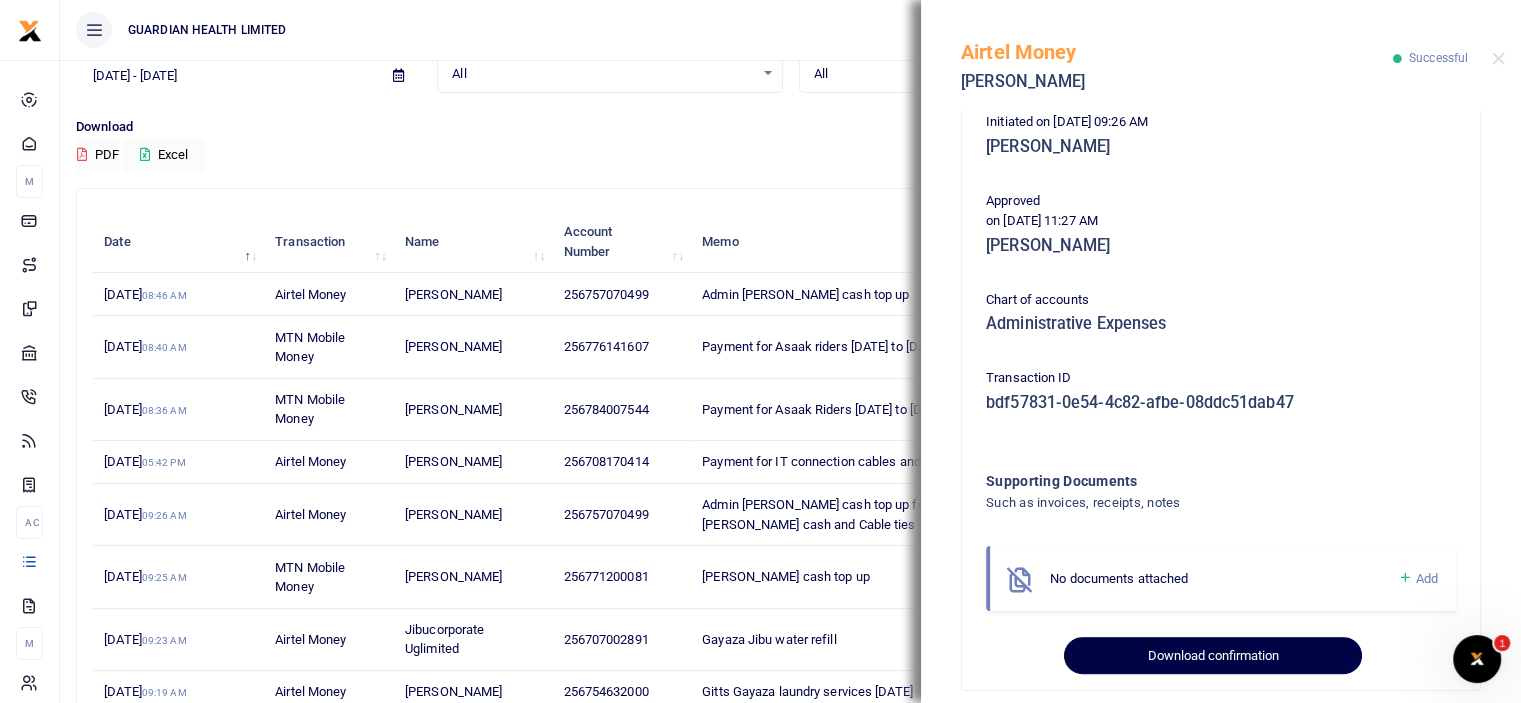 click on "Download confirmation" at bounding box center [1212, 656] 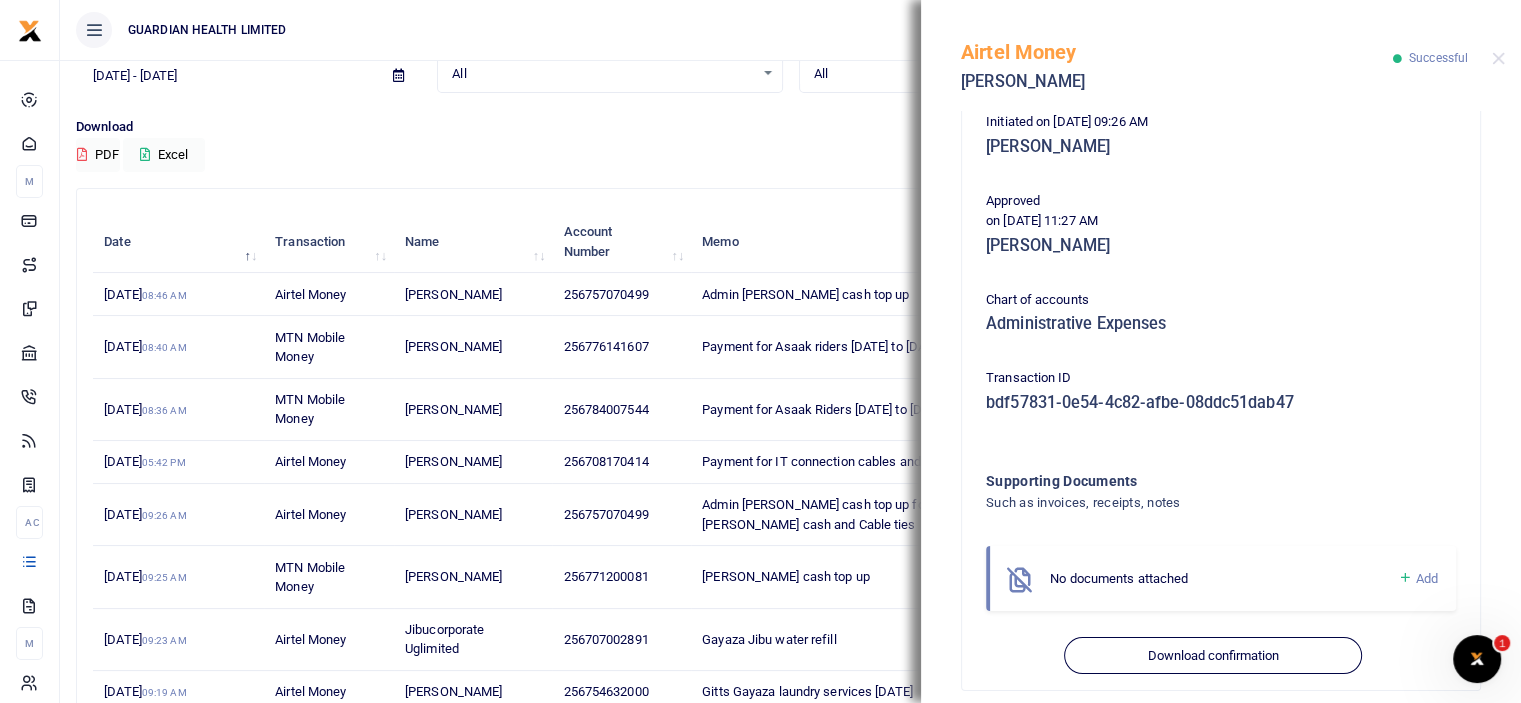 type 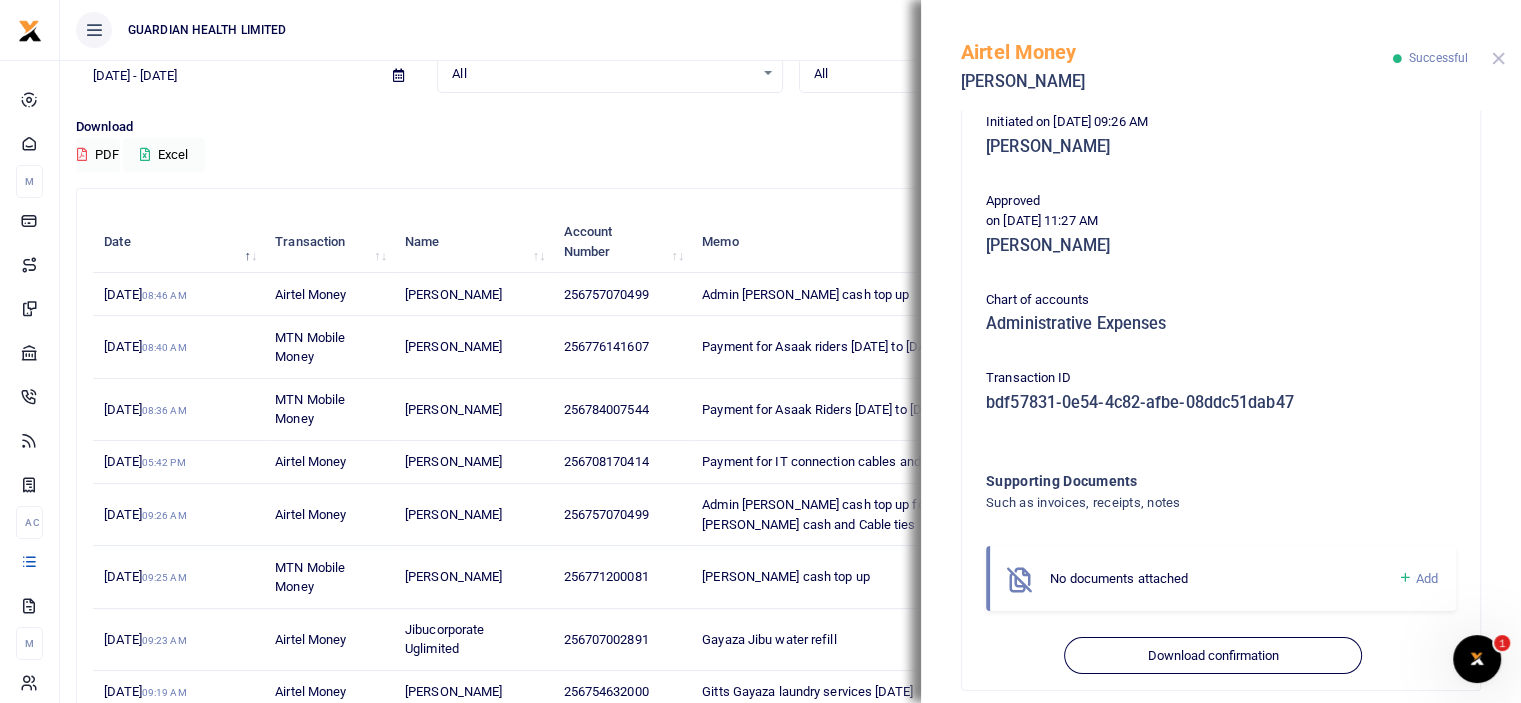 click at bounding box center [1498, 58] 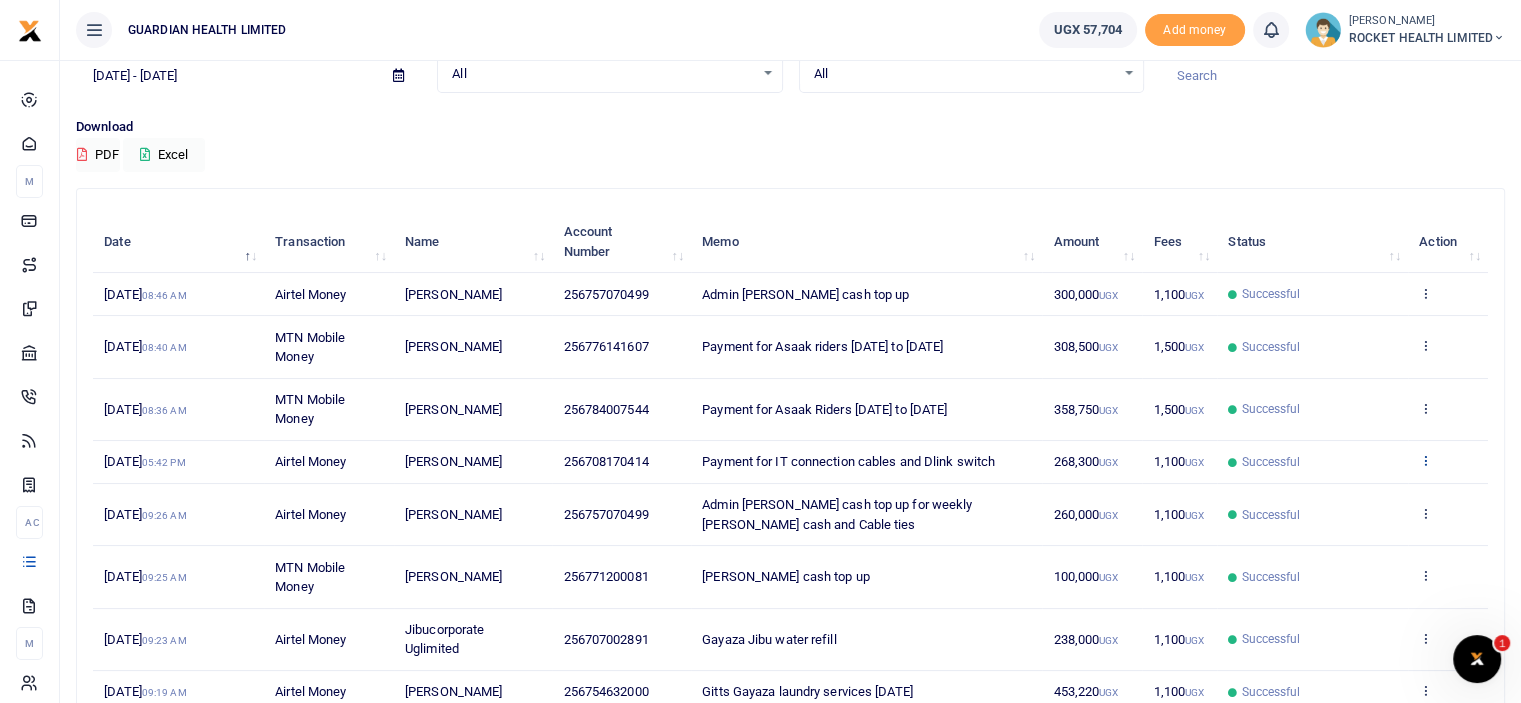 click at bounding box center [1425, 460] 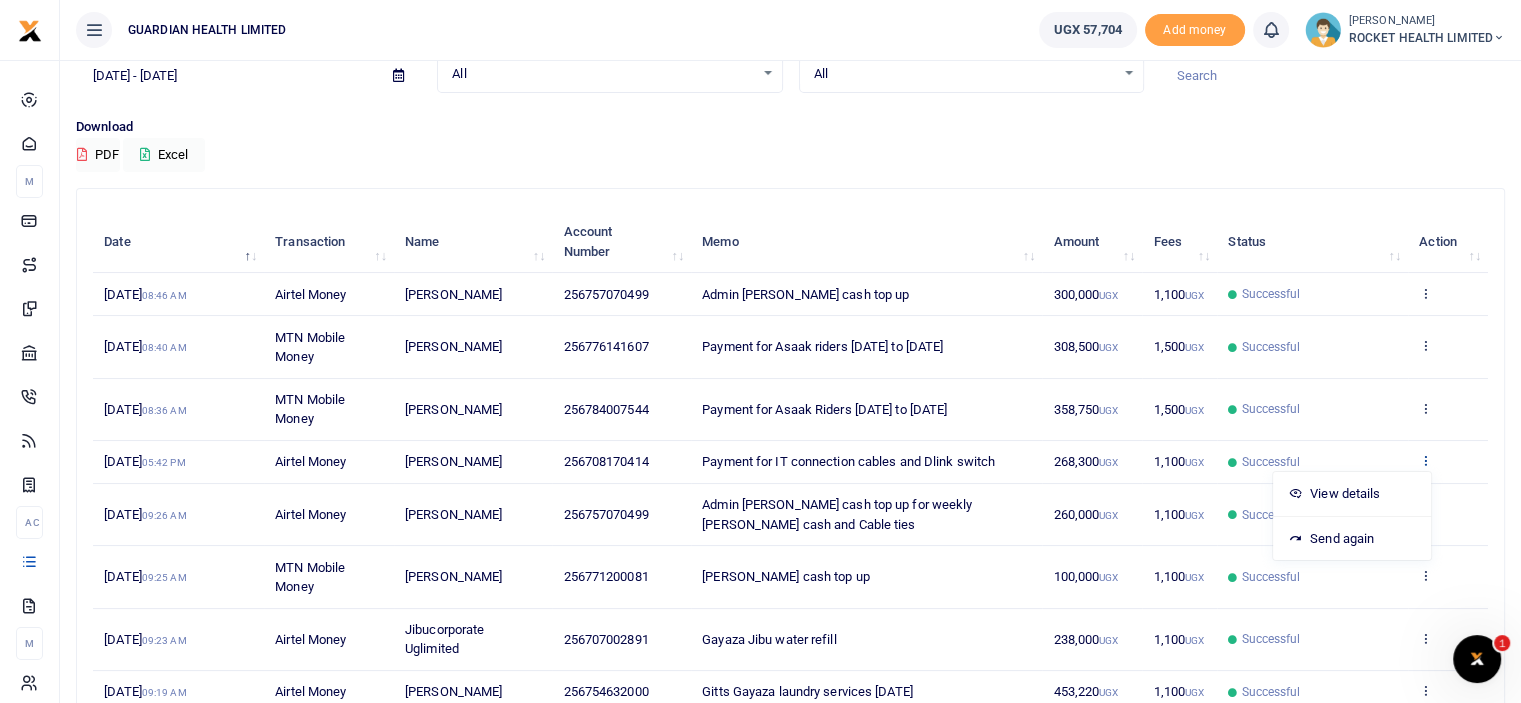 click at bounding box center (1425, 460) 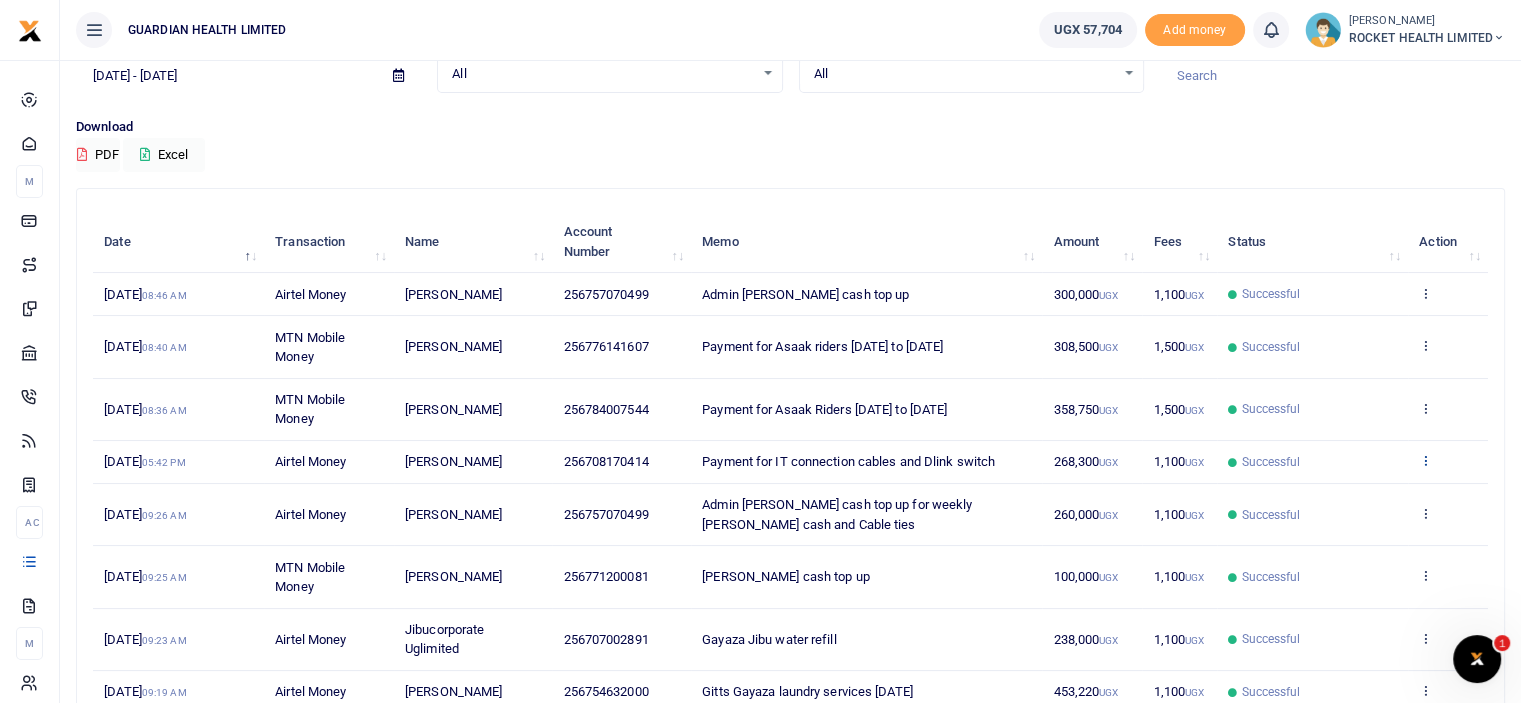 click at bounding box center [1425, 460] 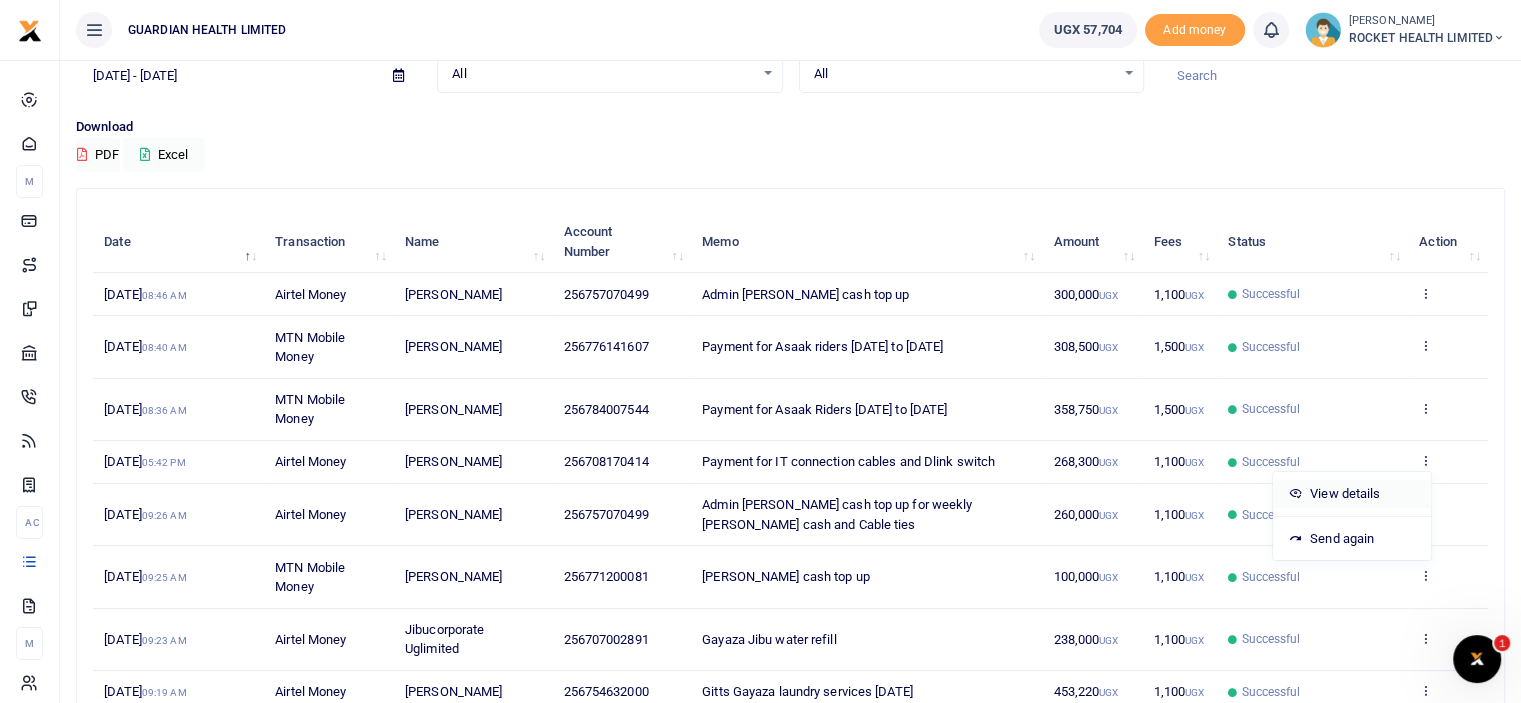 click on "View details" at bounding box center [1352, 494] 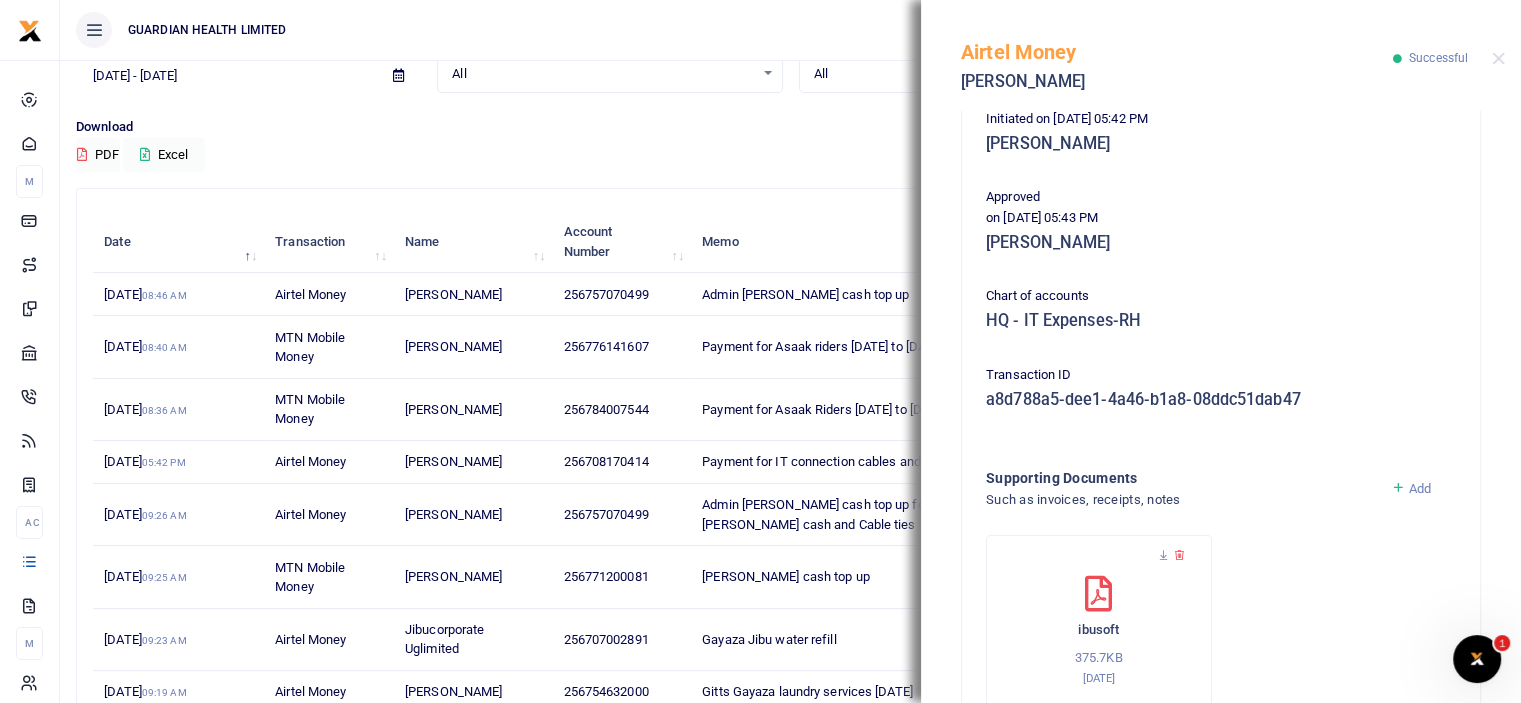 scroll, scrollTop: 601, scrollLeft: 0, axis: vertical 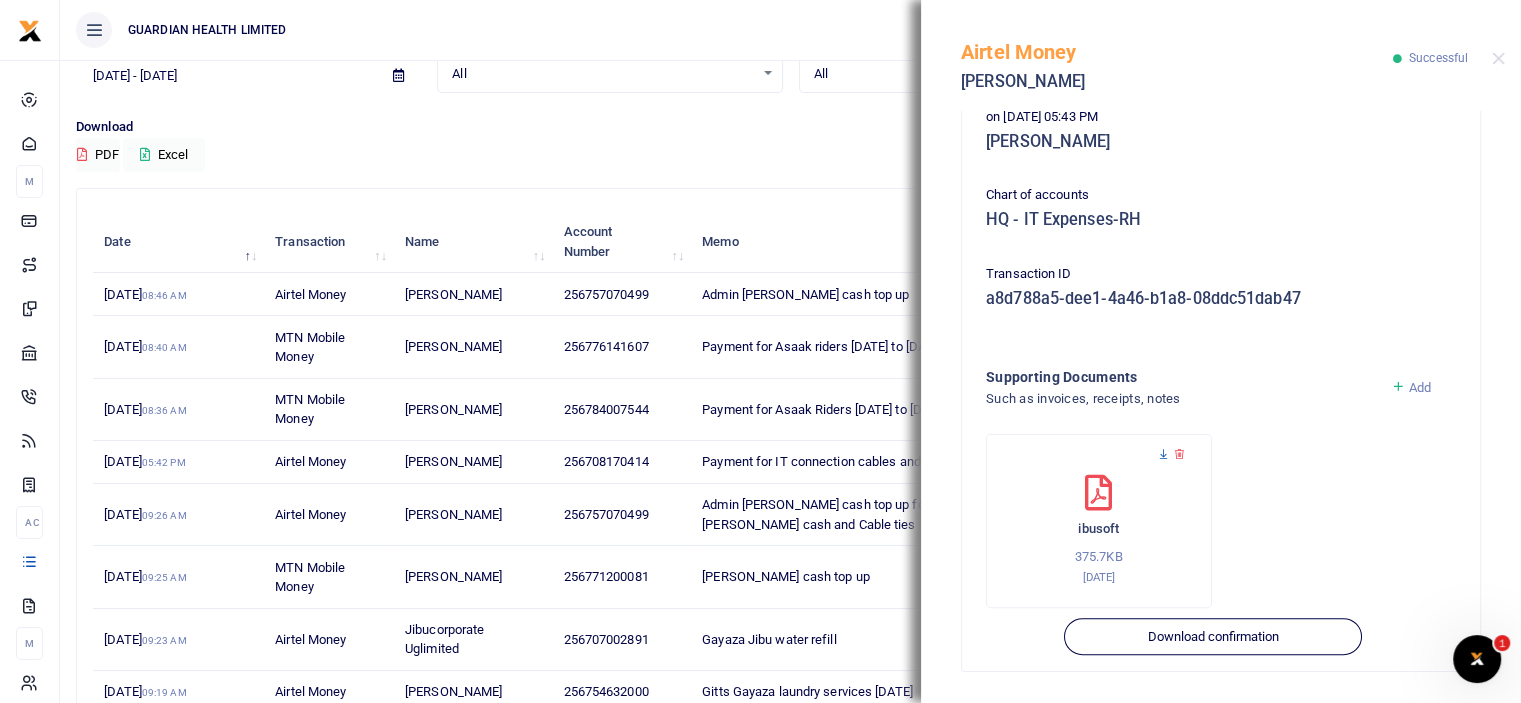 click at bounding box center [1163, 454] 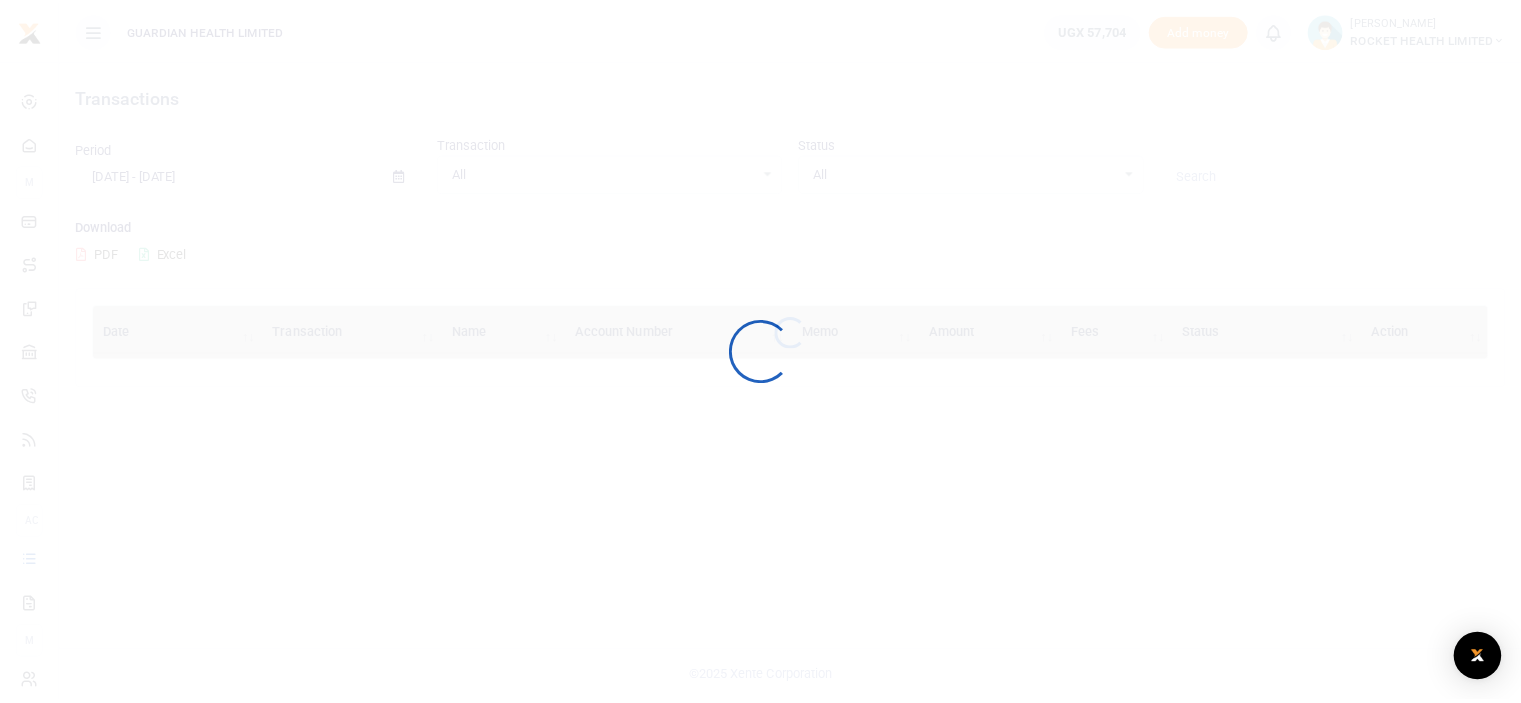 scroll, scrollTop: 0, scrollLeft: 0, axis: both 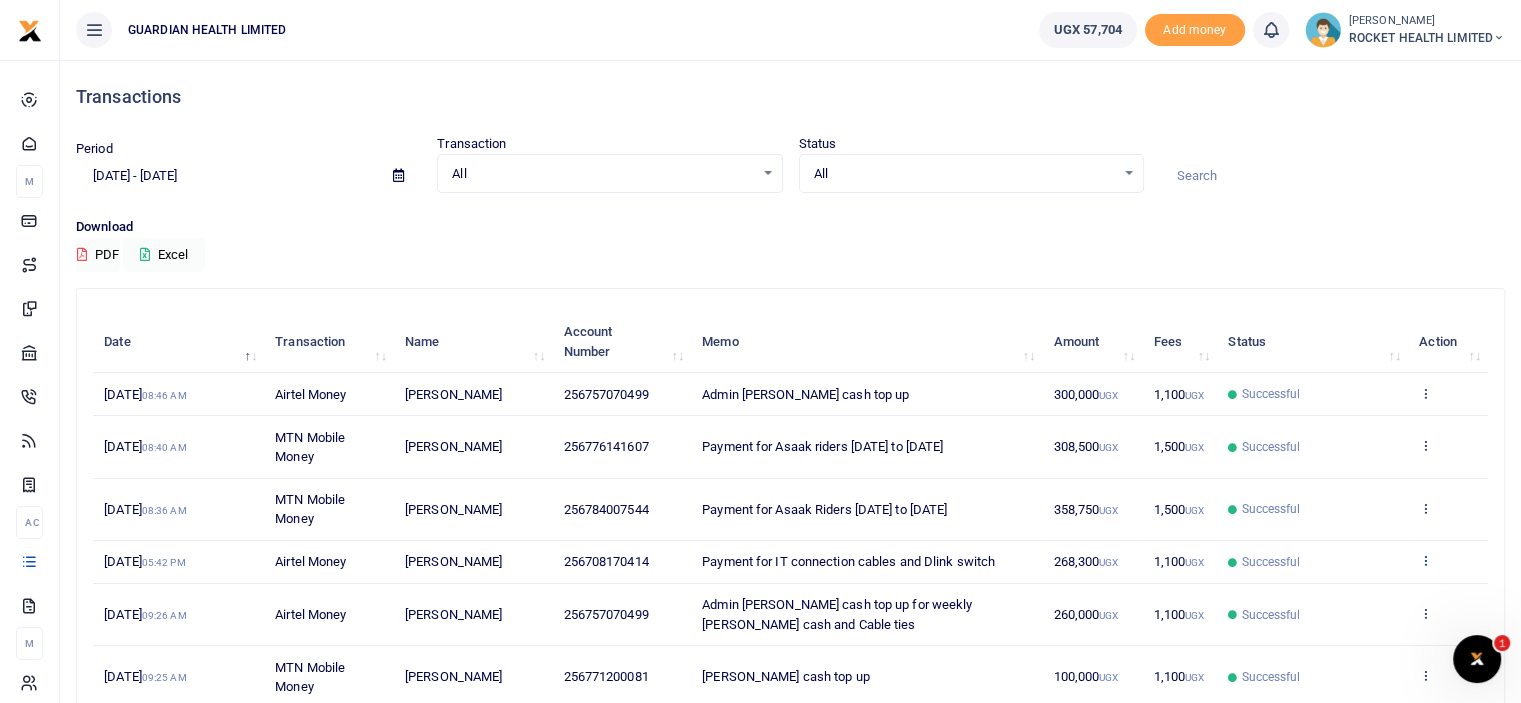 click at bounding box center [1425, 560] 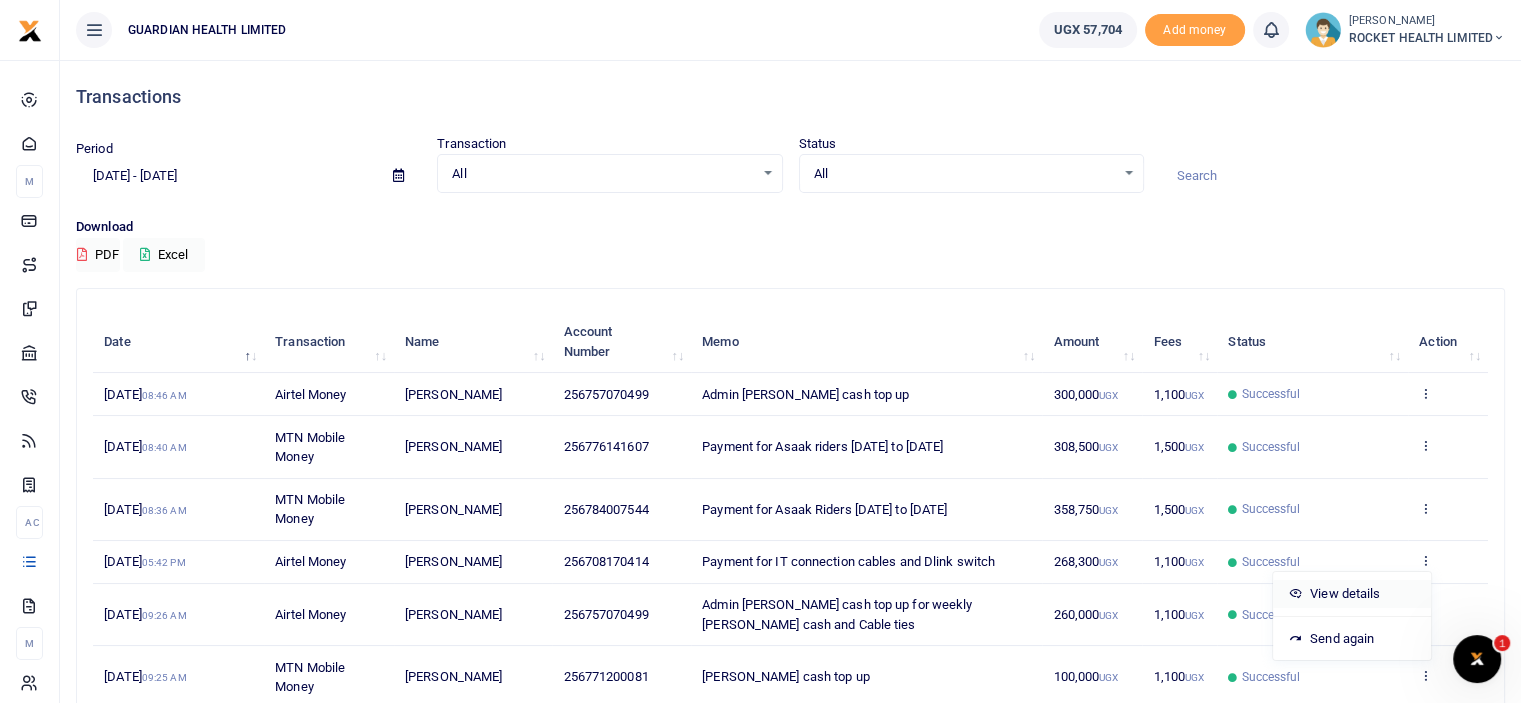 click on "View details" at bounding box center [1352, 594] 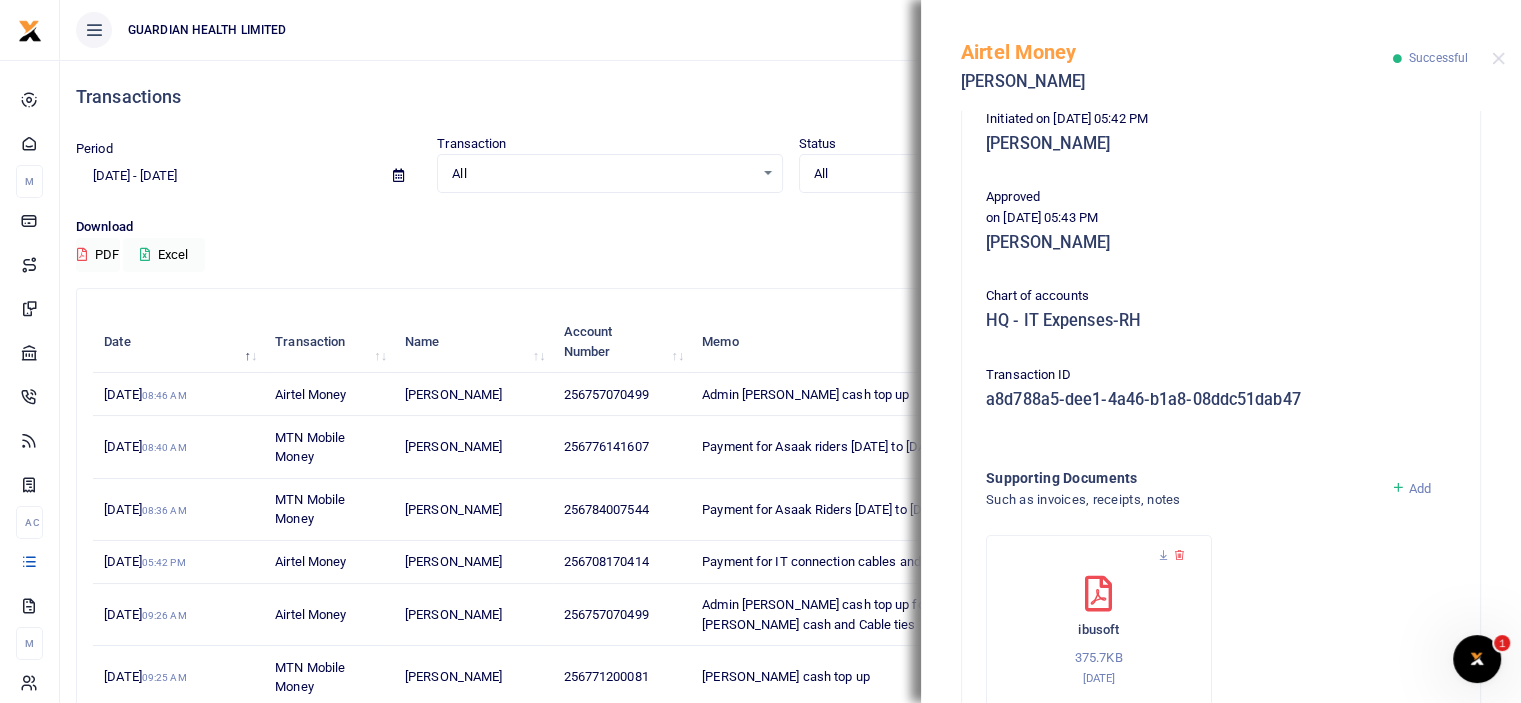 scroll, scrollTop: 601, scrollLeft: 0, axis: vertical 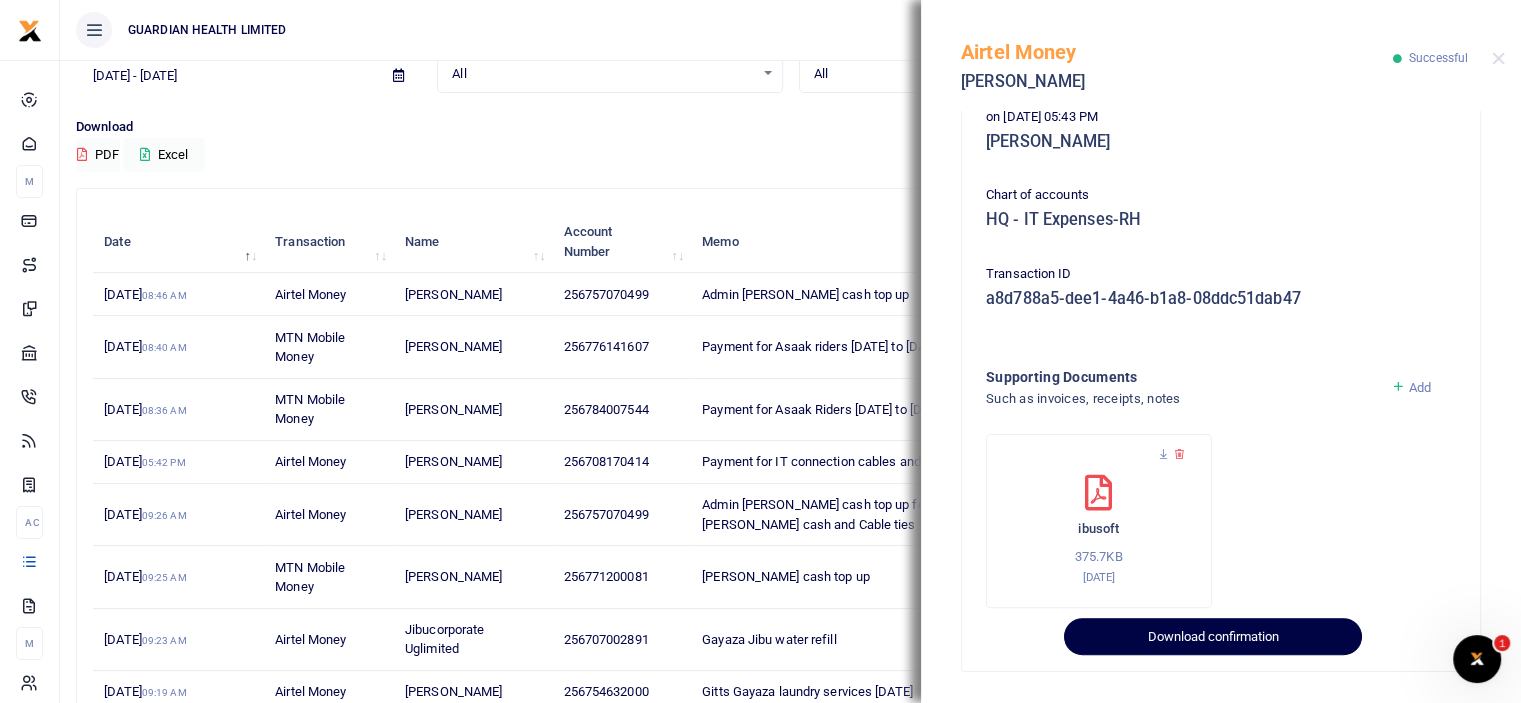 click on "Download confirmation" at bounding box center [1212, 637] 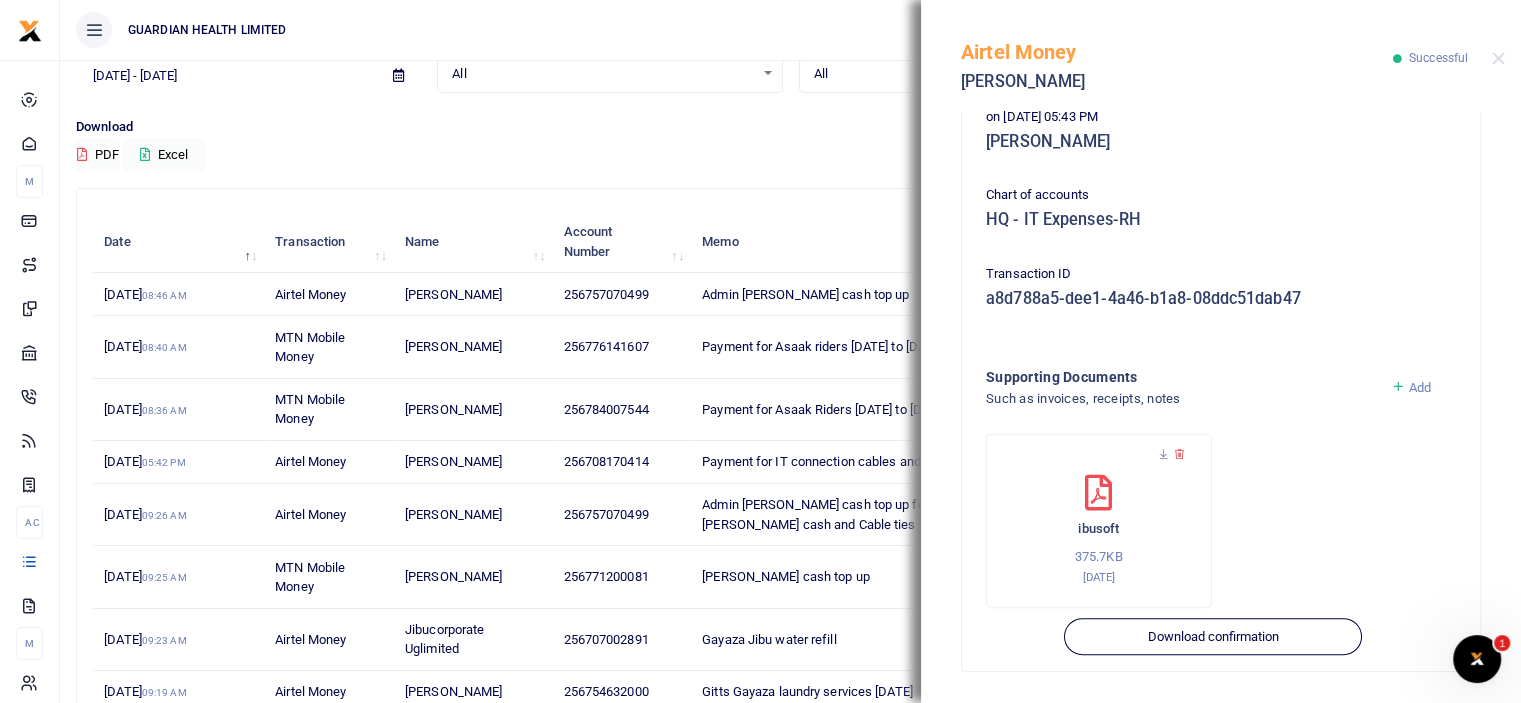 type 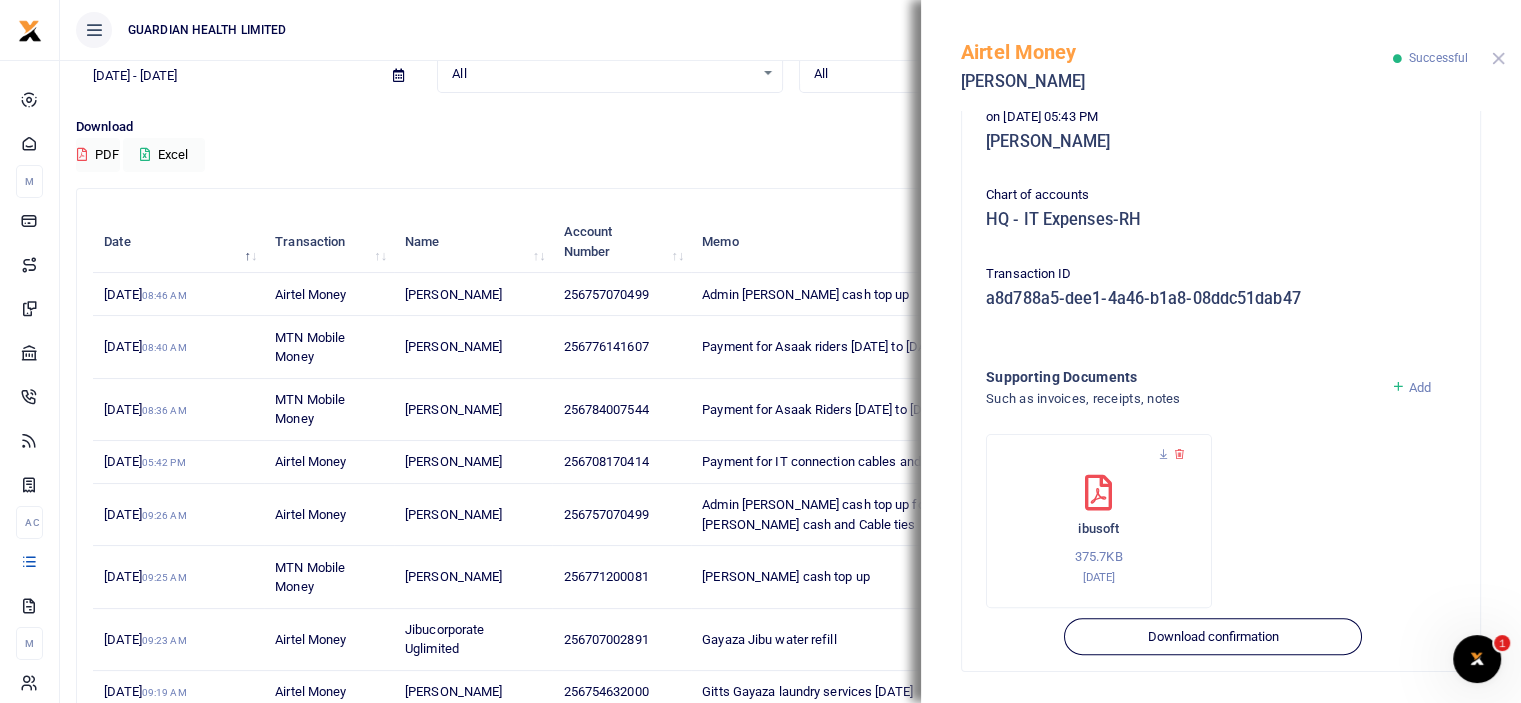 click at bounding box center [1498, 58] 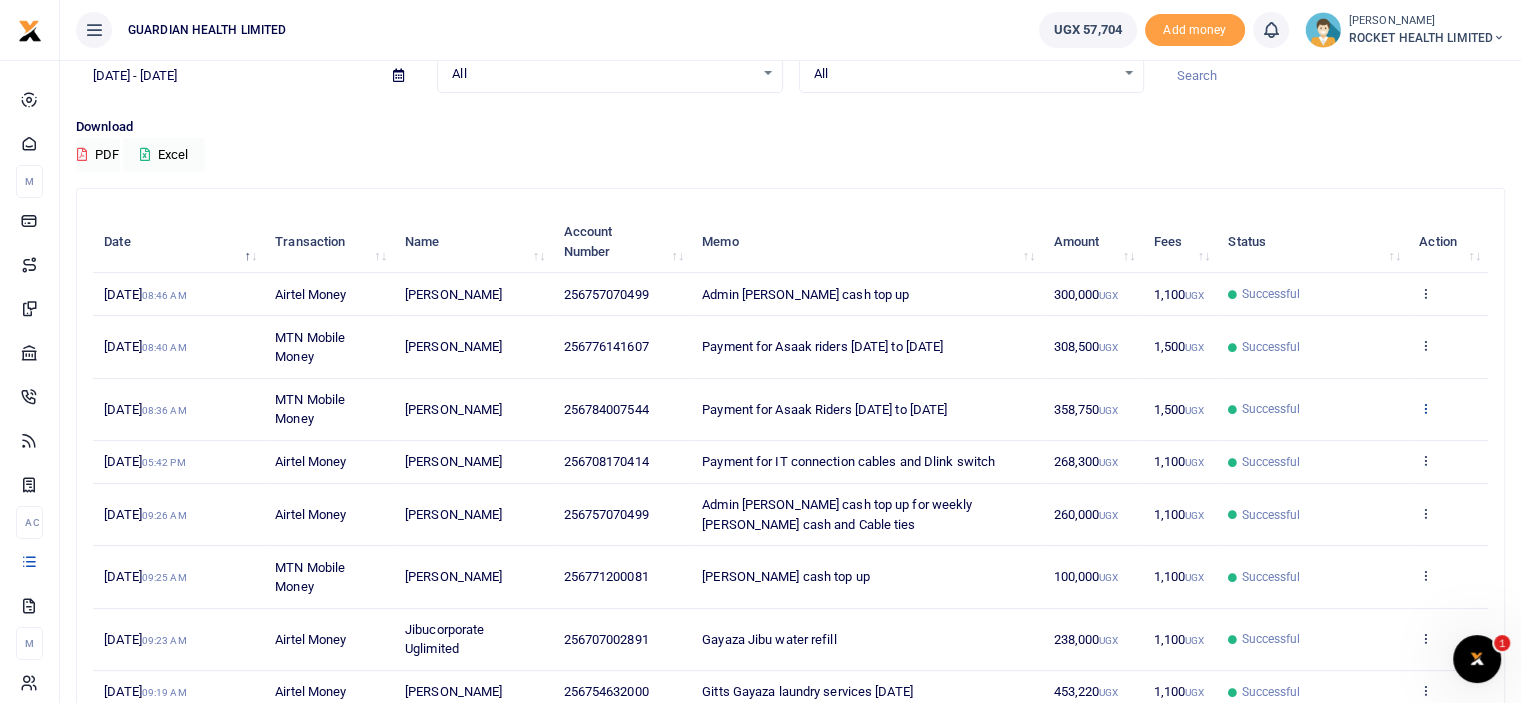 click at bounding box center (1425, 408) 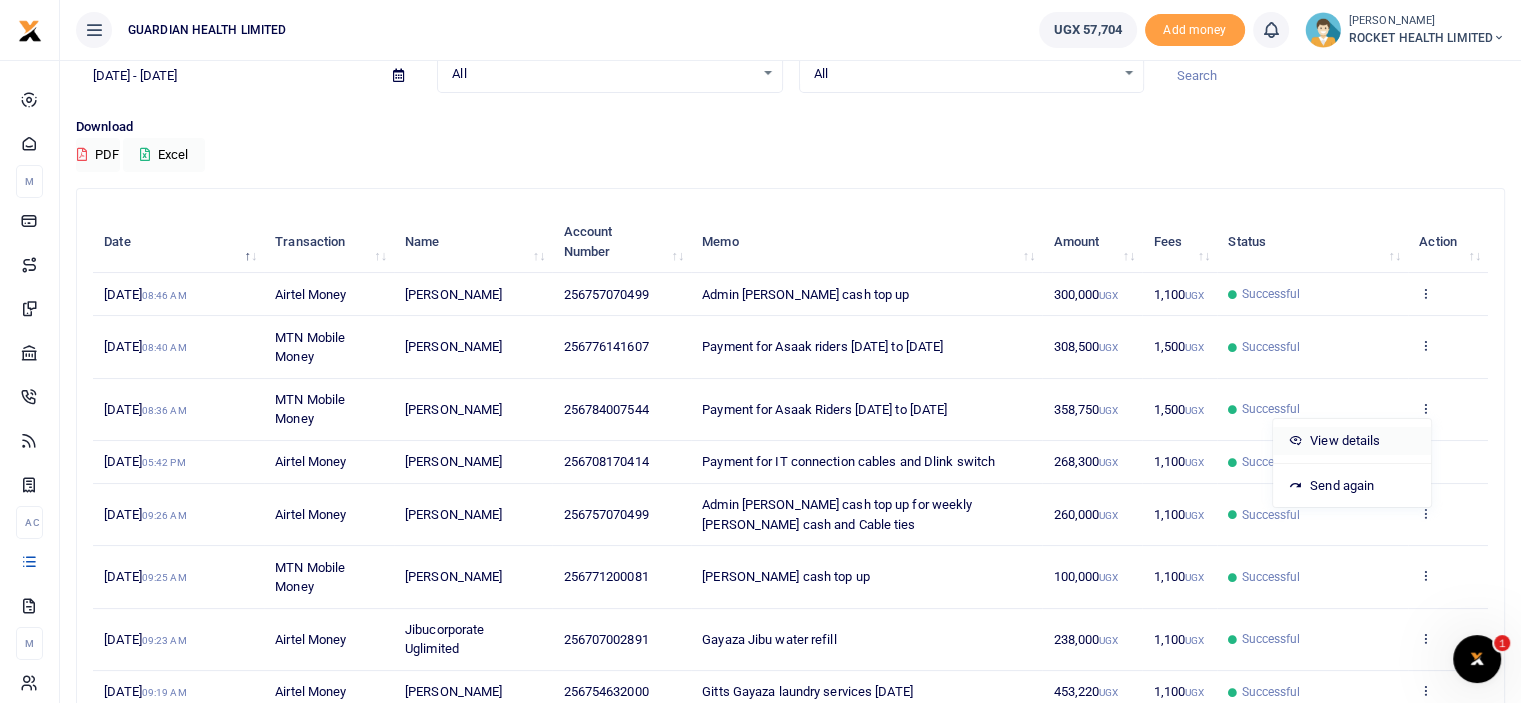 click on "View details" at bounding box center (1352, 441) 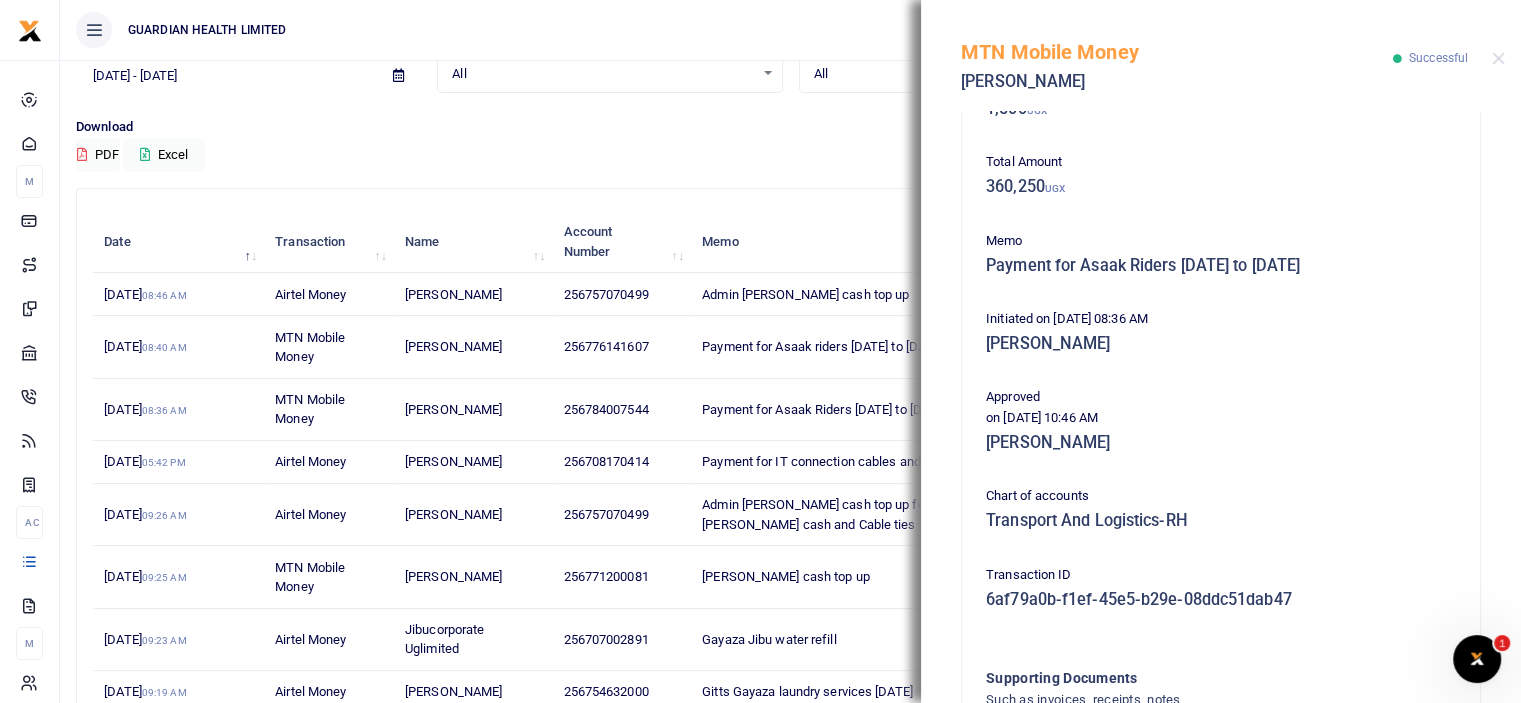 scroll, scrollTop: 516, scrollLeft: 0, axis: vertical 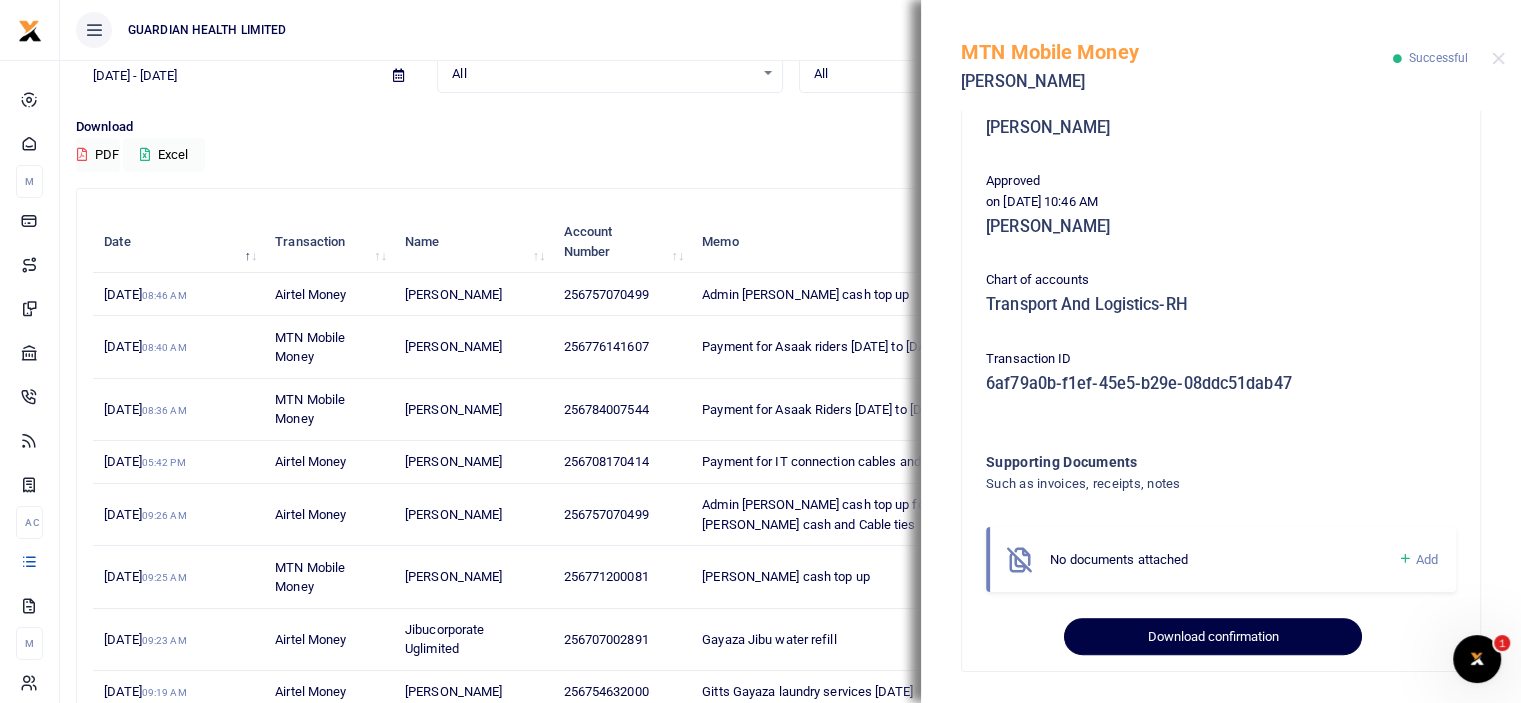 click on "Download confirmation" at bounding box center [1212, 637] 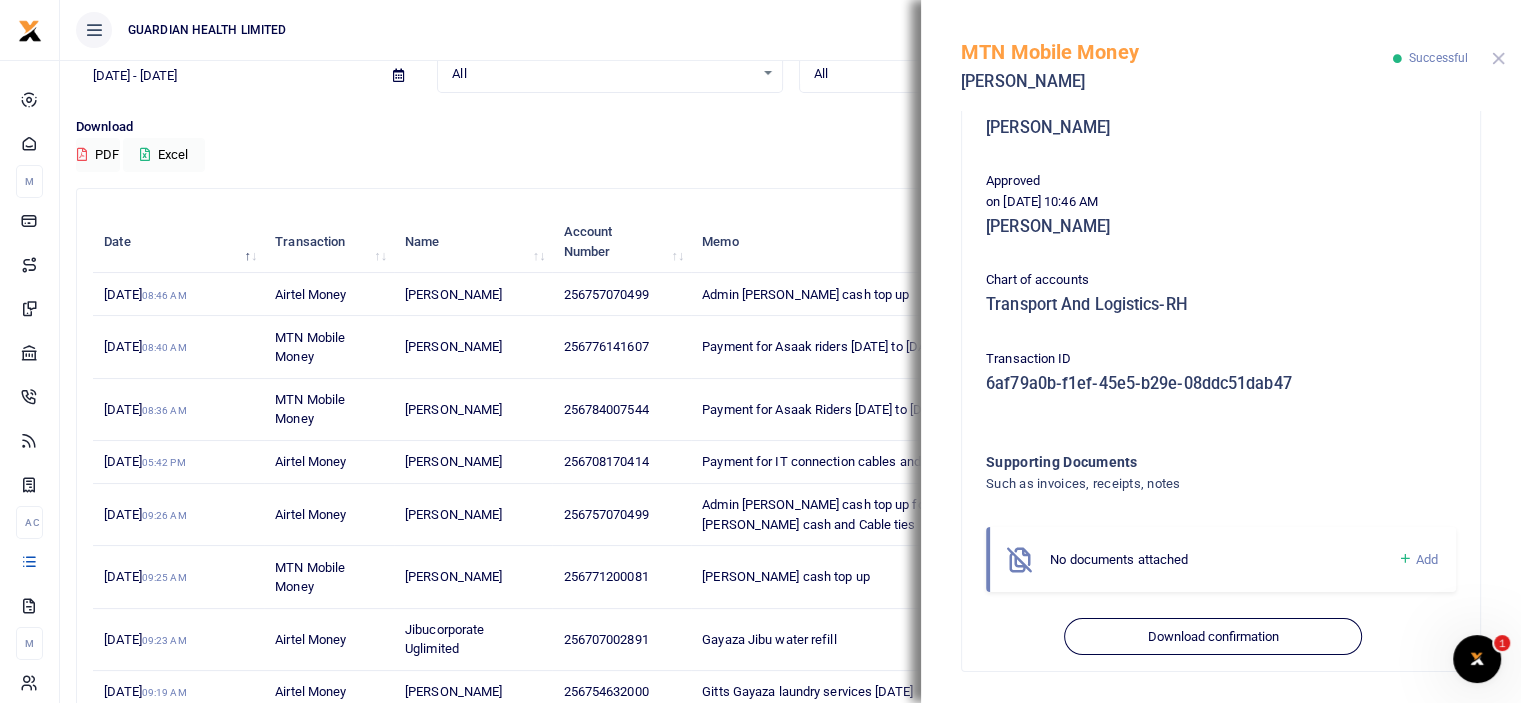 click at bounding box center (1498, 58) 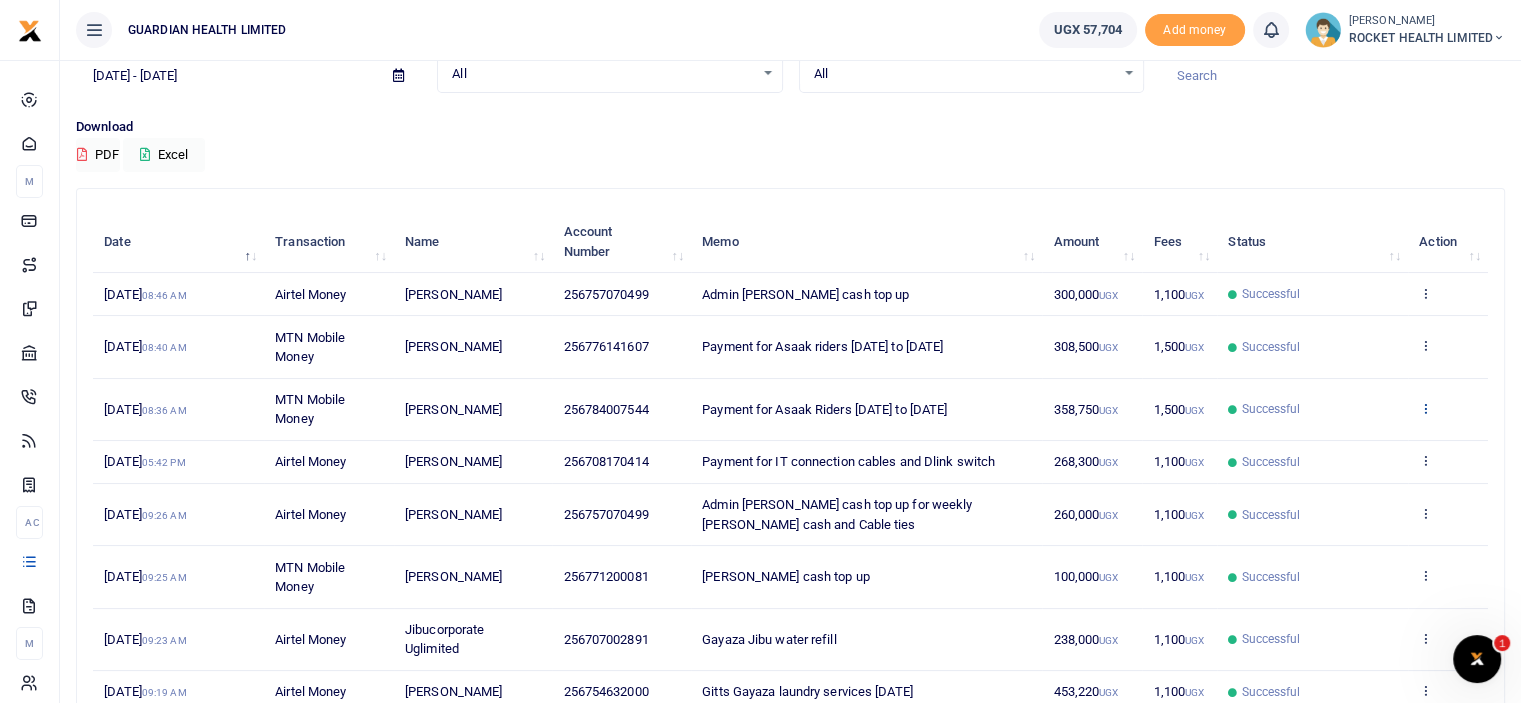 click at bounding box center (1425, 408) 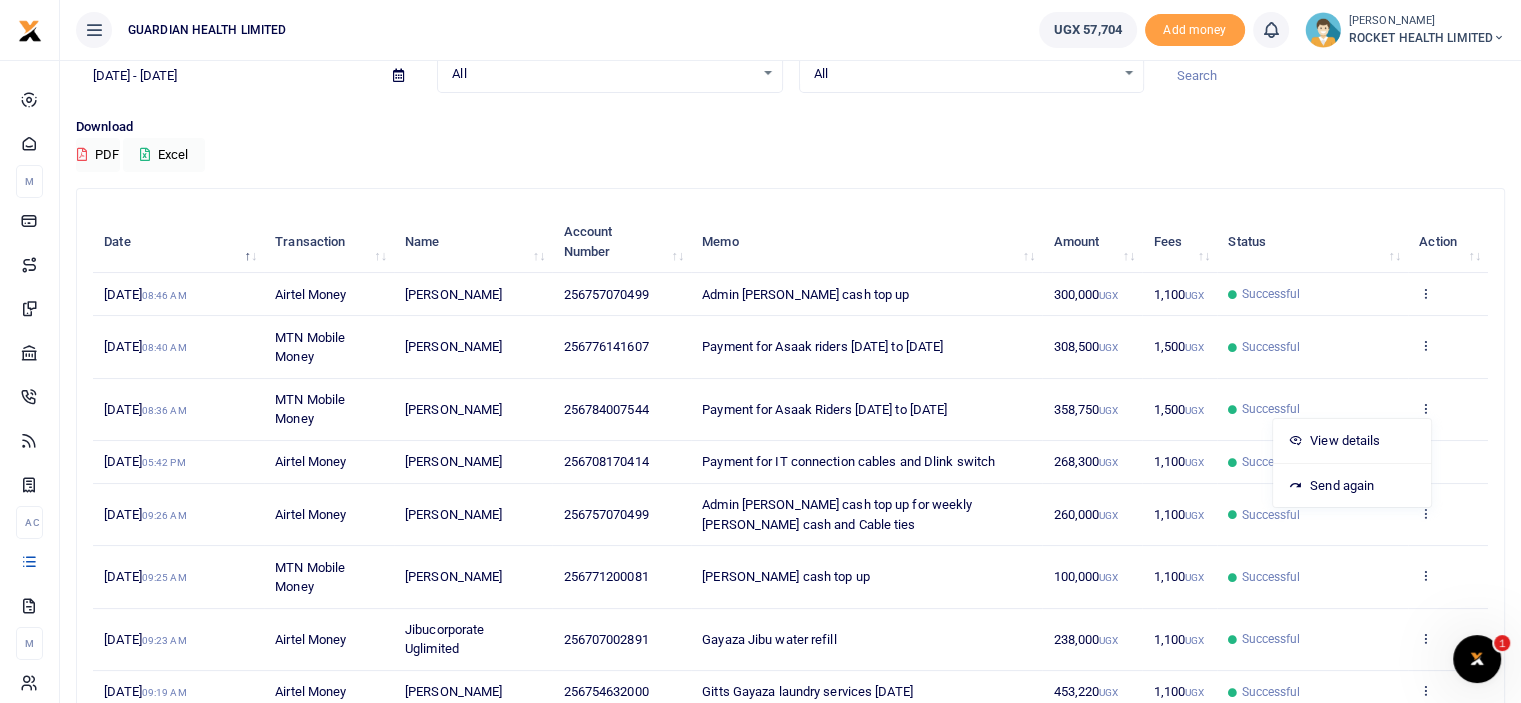 click on "View details
Send again" at bounding box center (1352, 463) 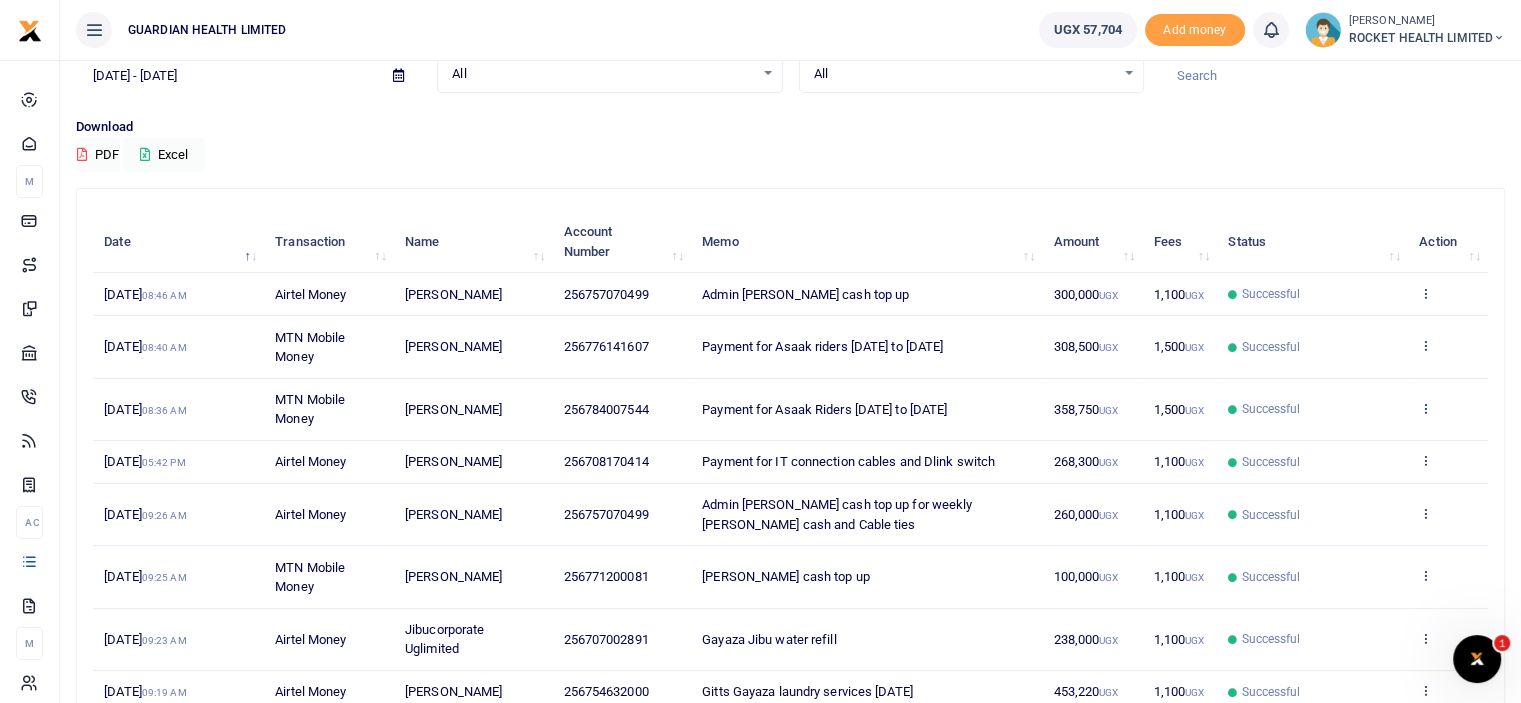 click at bounding box center [1425, 408] 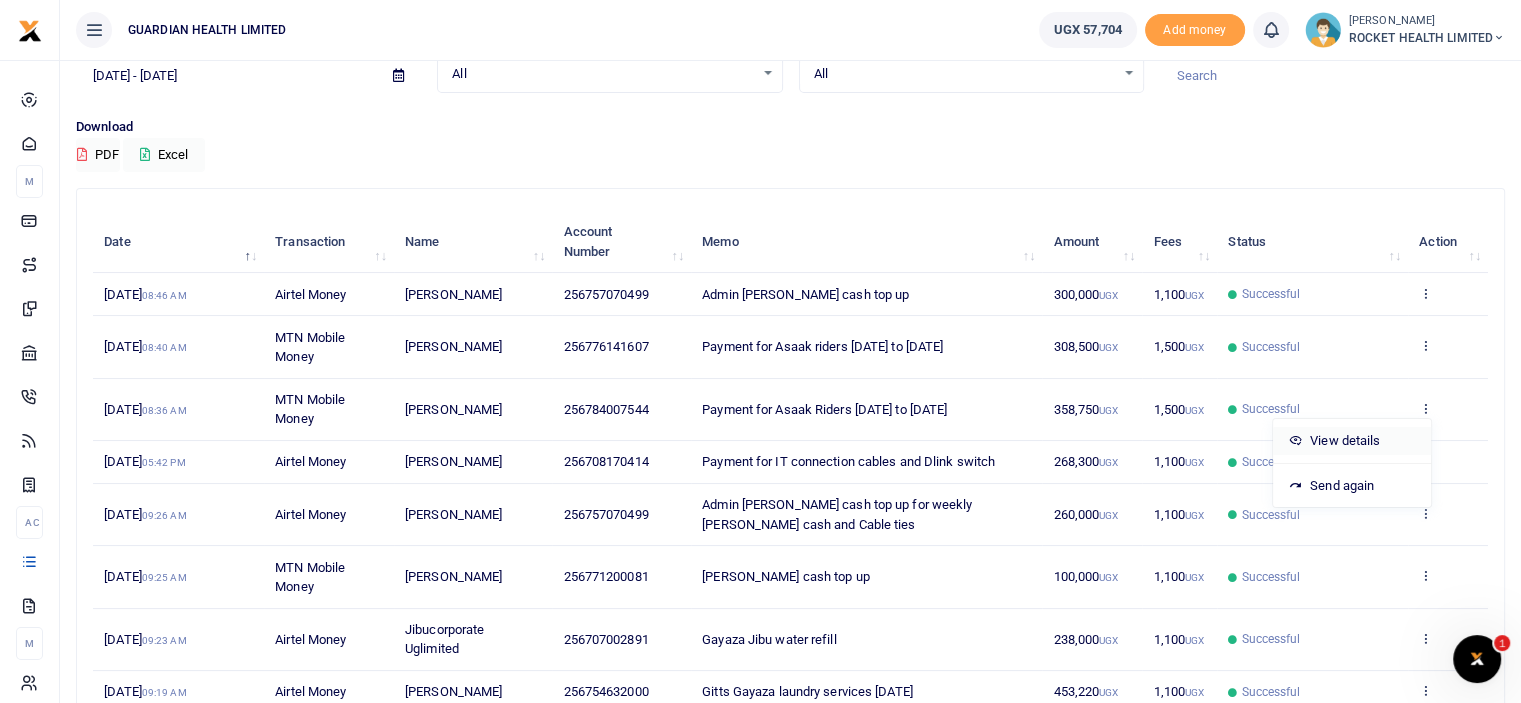 click on "View details" at bounding box center [1352, 441] 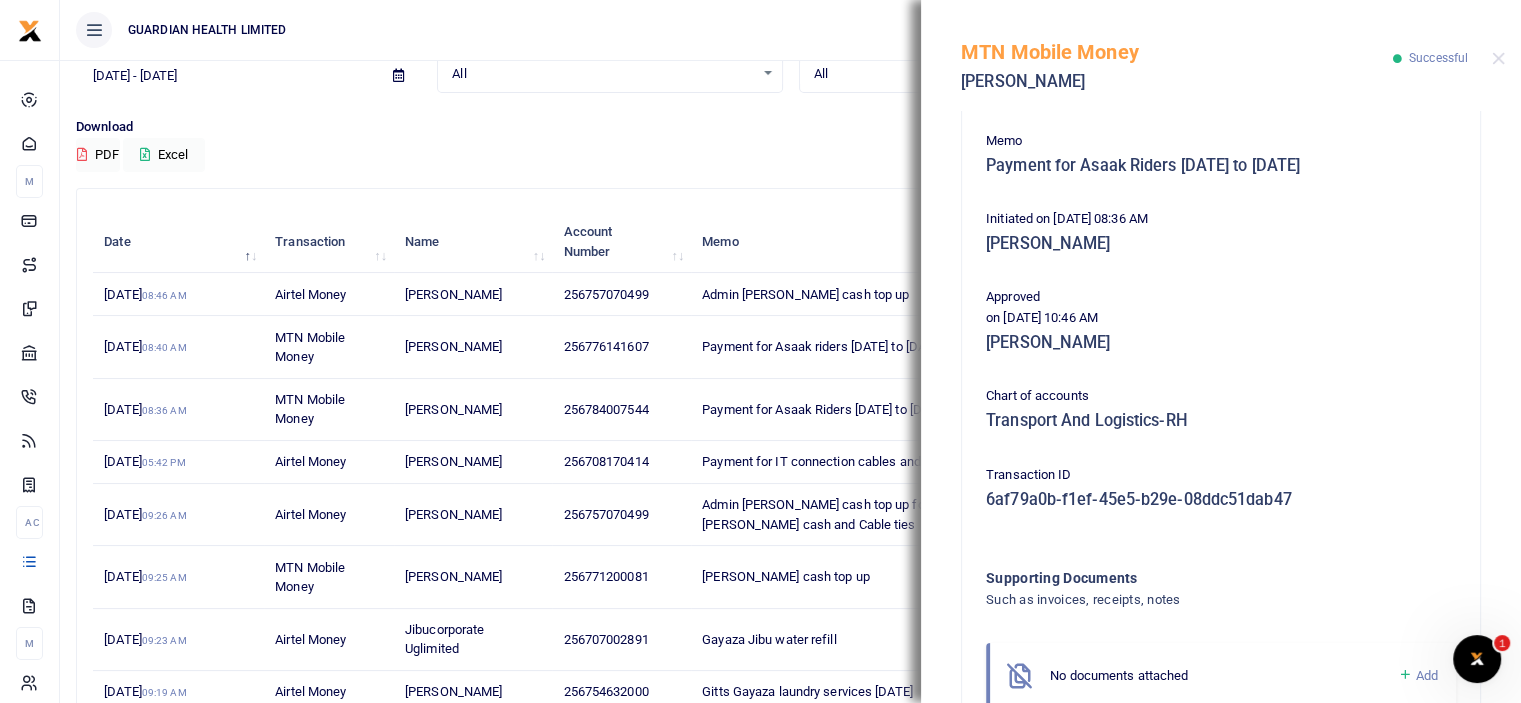 scroll, scrollTop: 516, scrollLeft: 0, axis: vertical 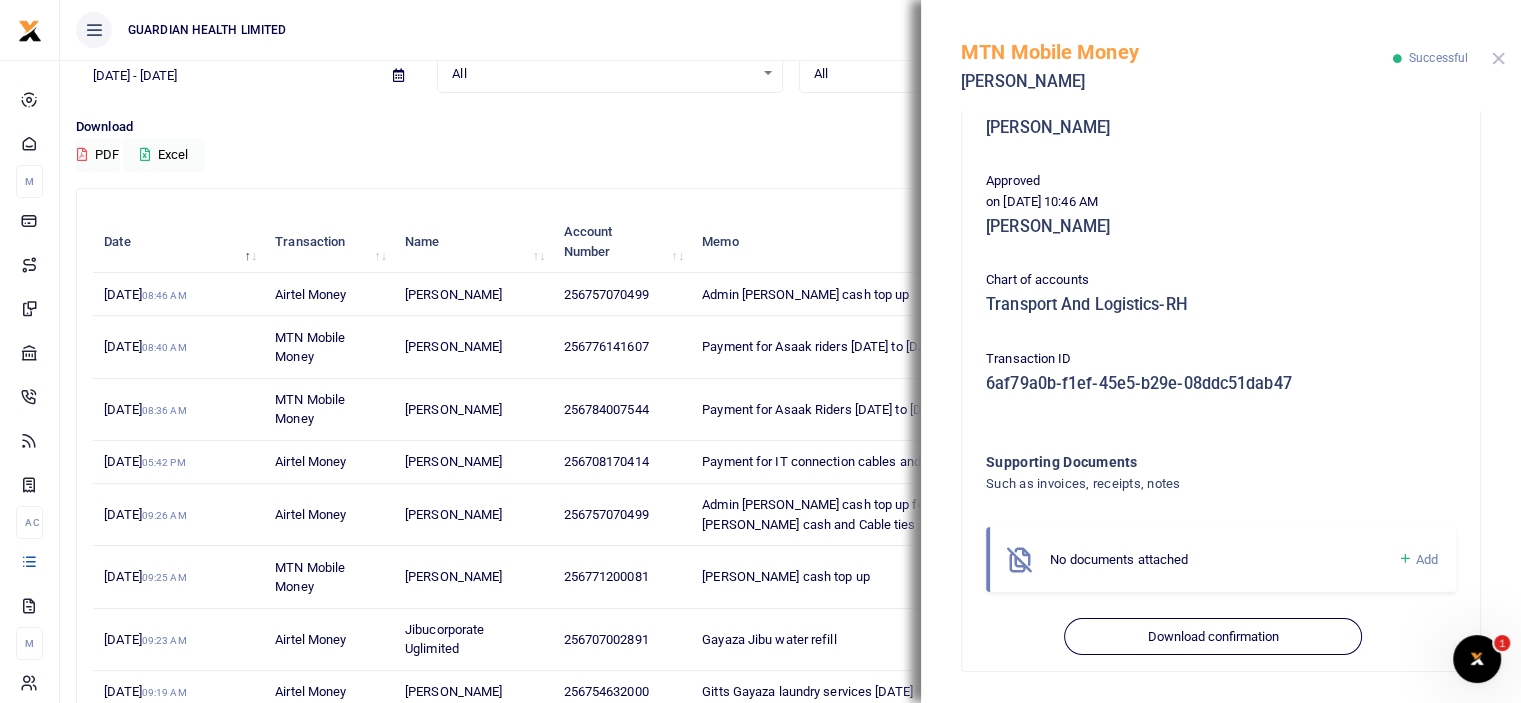 click at bounding box center [1498, 58] 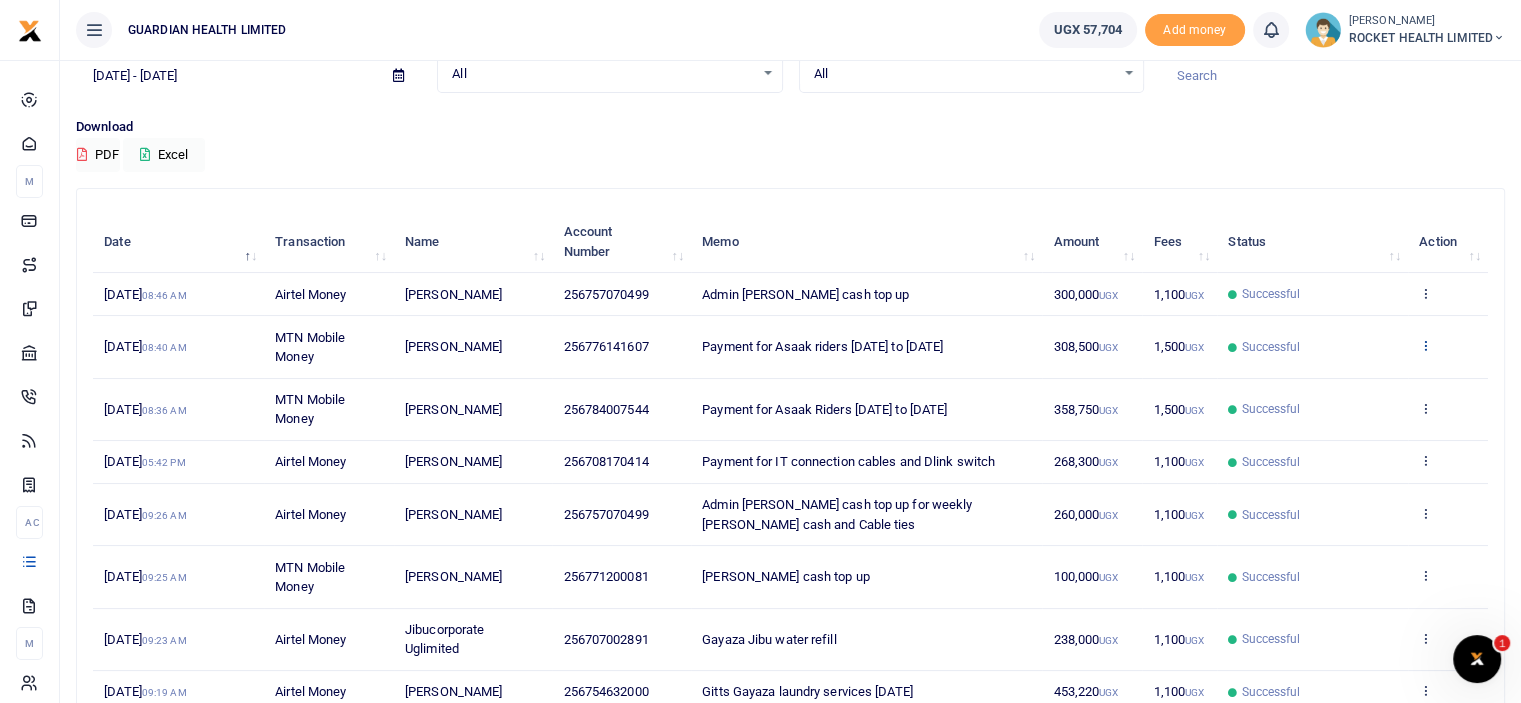 click at bounding box center [1425, 345] 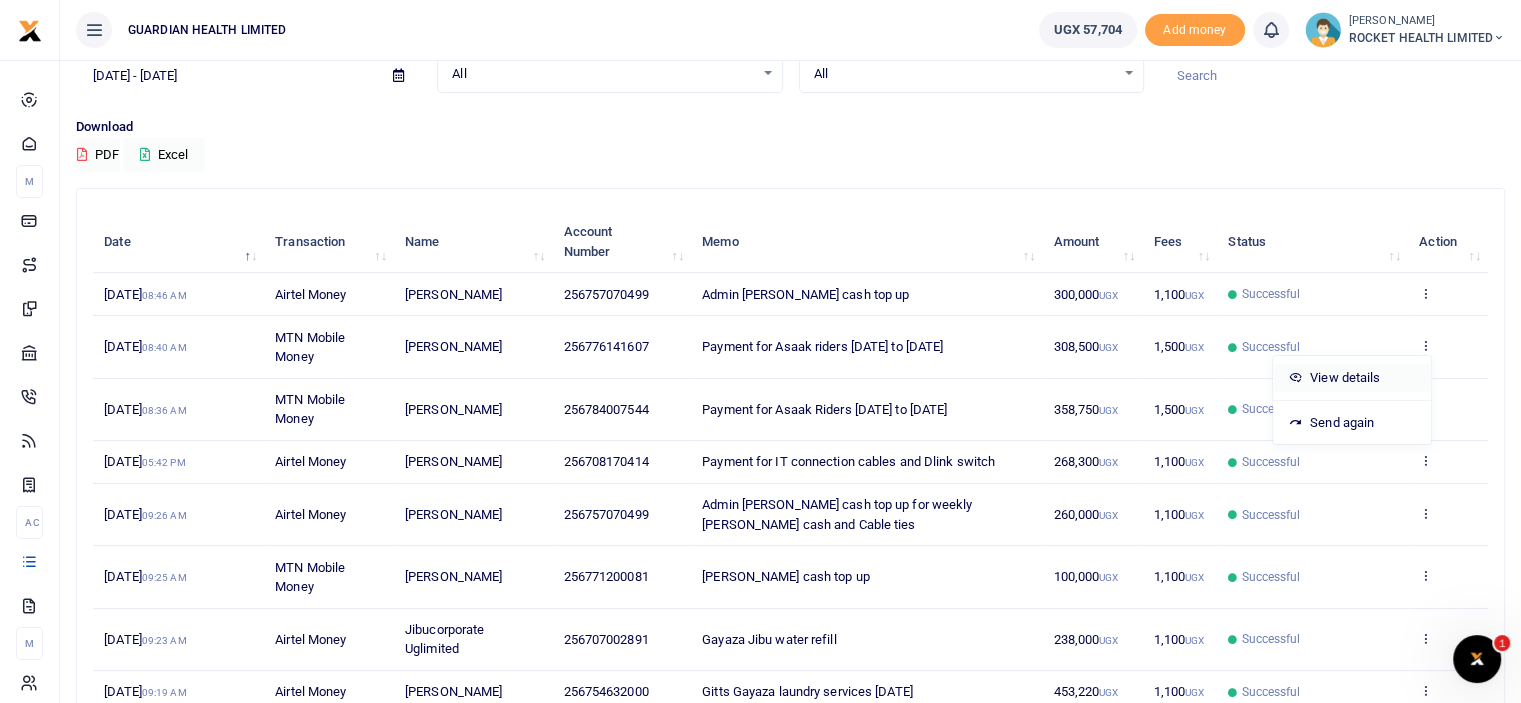 click on "View details" at bounding box center [1352, 378] 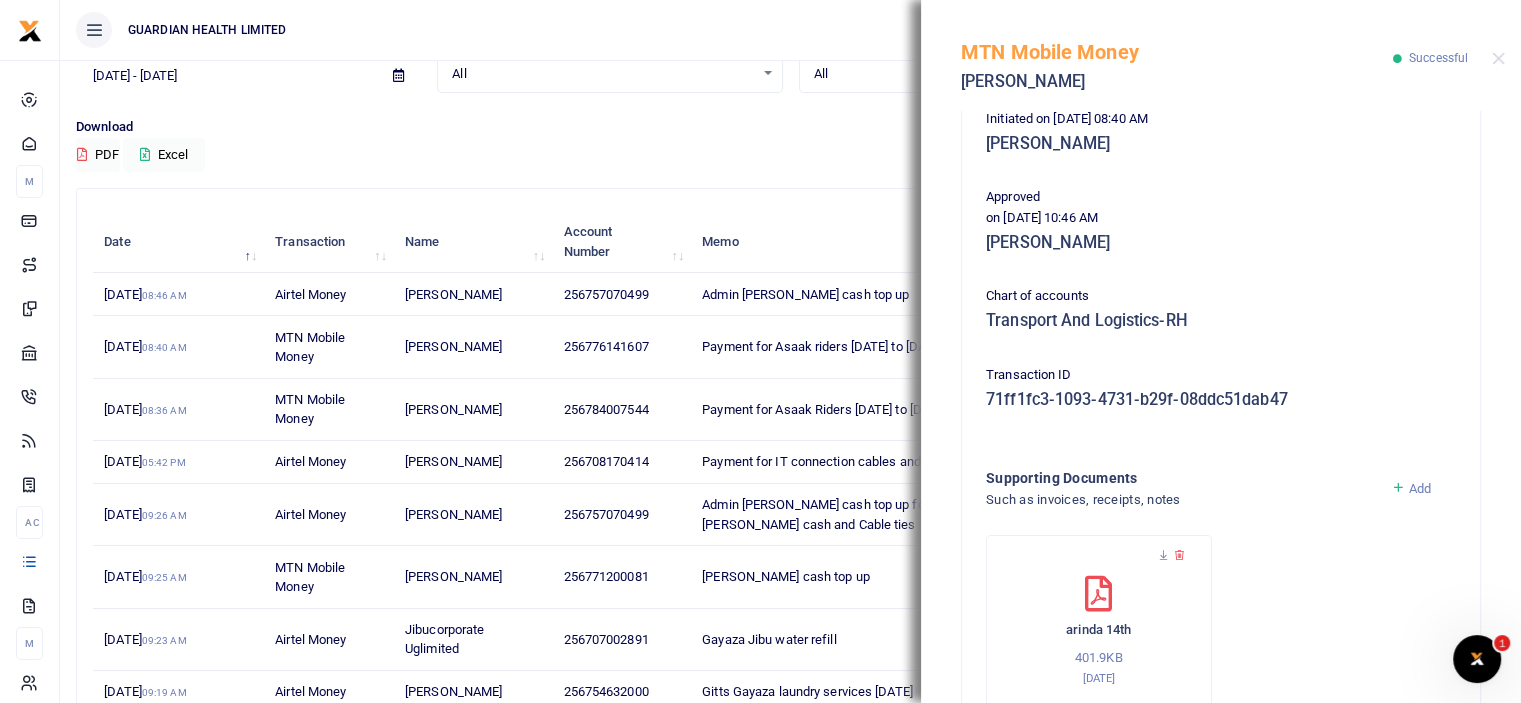 scroll, scrollTop: 601, scrollLeft: 0, axis: vertical 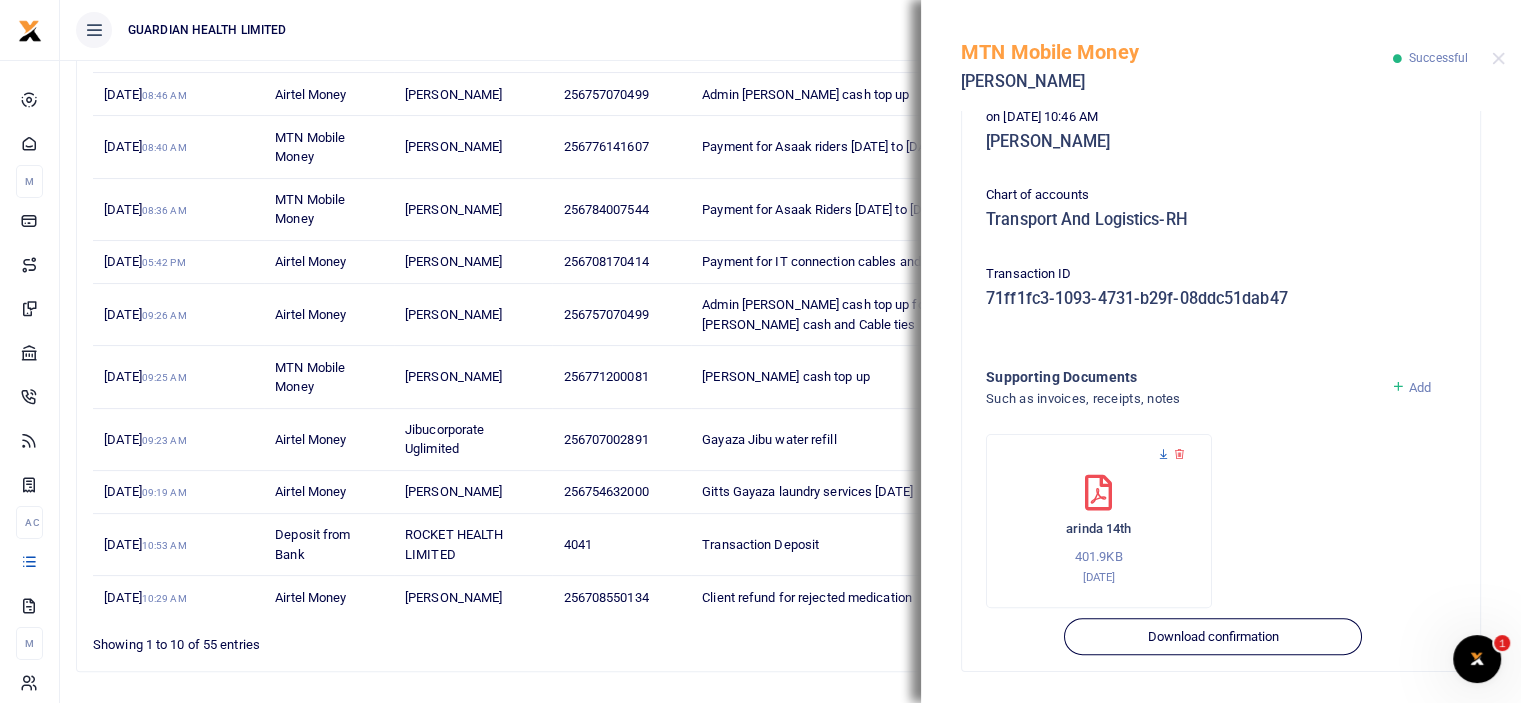 click at bounding box center (1163, 454) 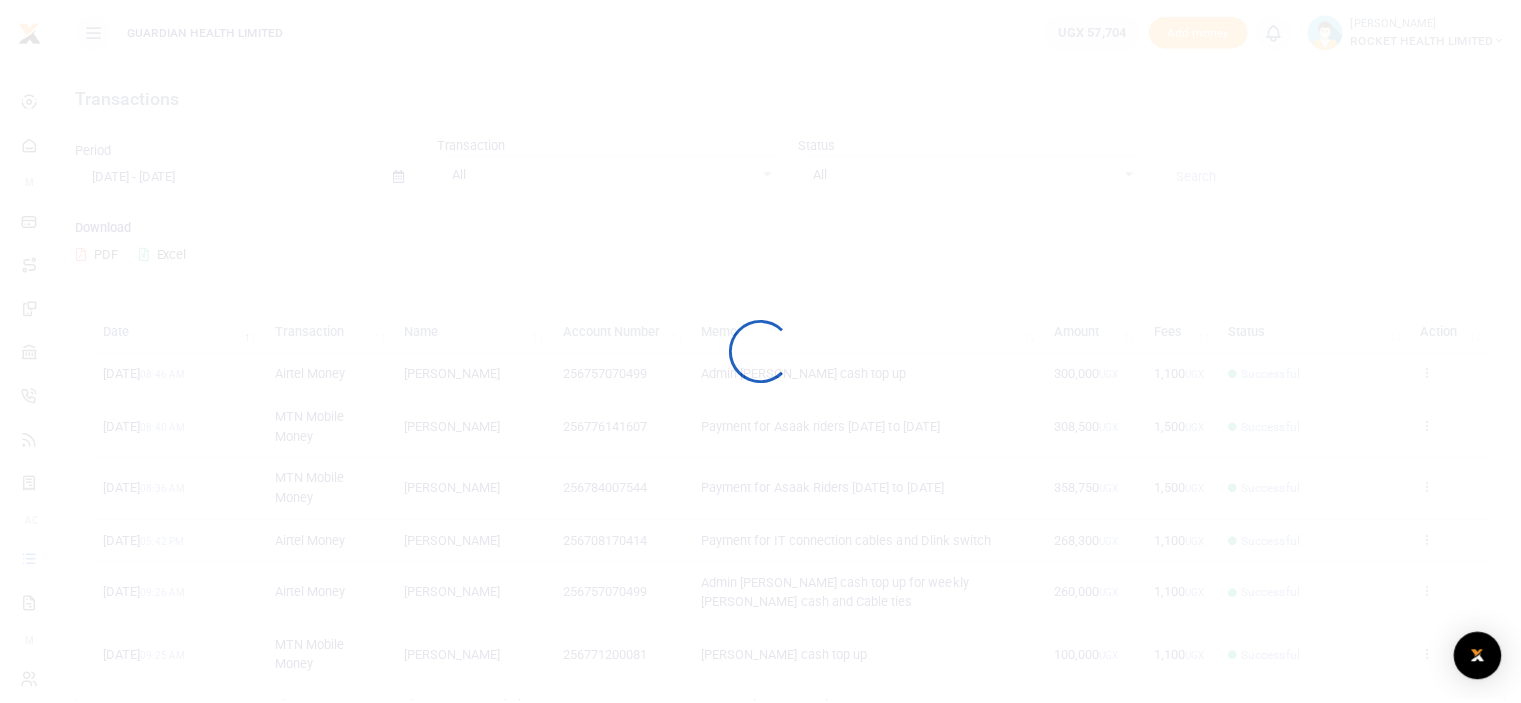 scroll, scrollTop: 0, scrollLeft: 0, axis: both 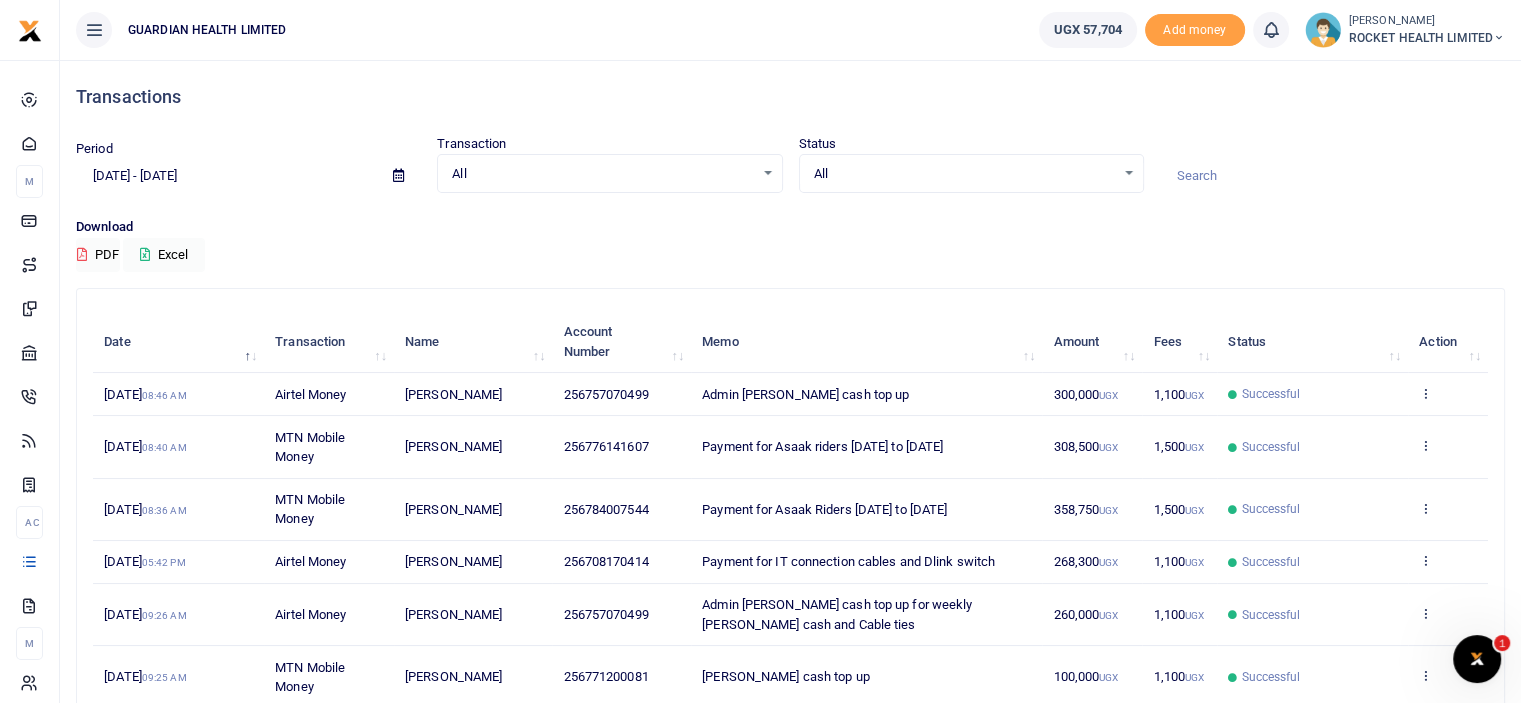 click on "View details
Send again" at bounding box center (1448, 447) 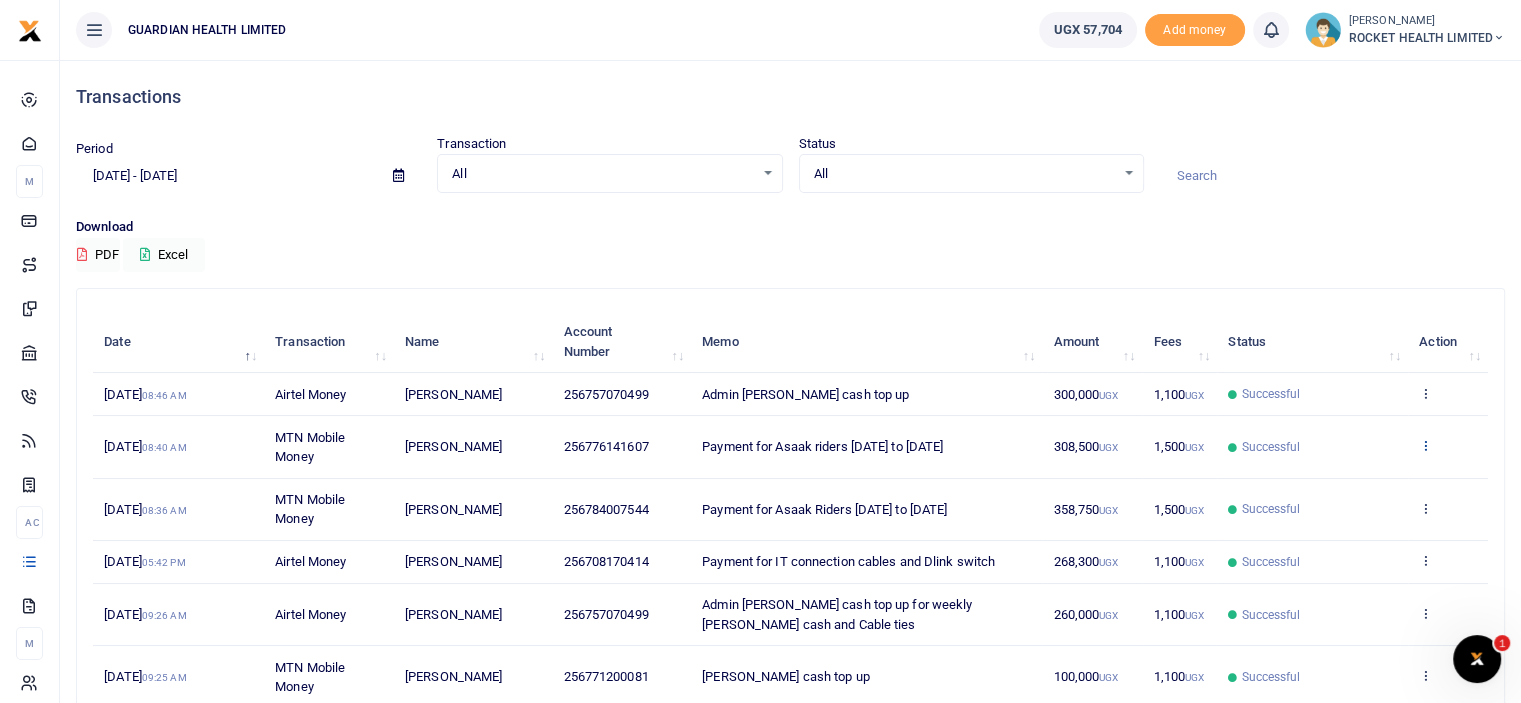 click at bounding box center [1425, 445] 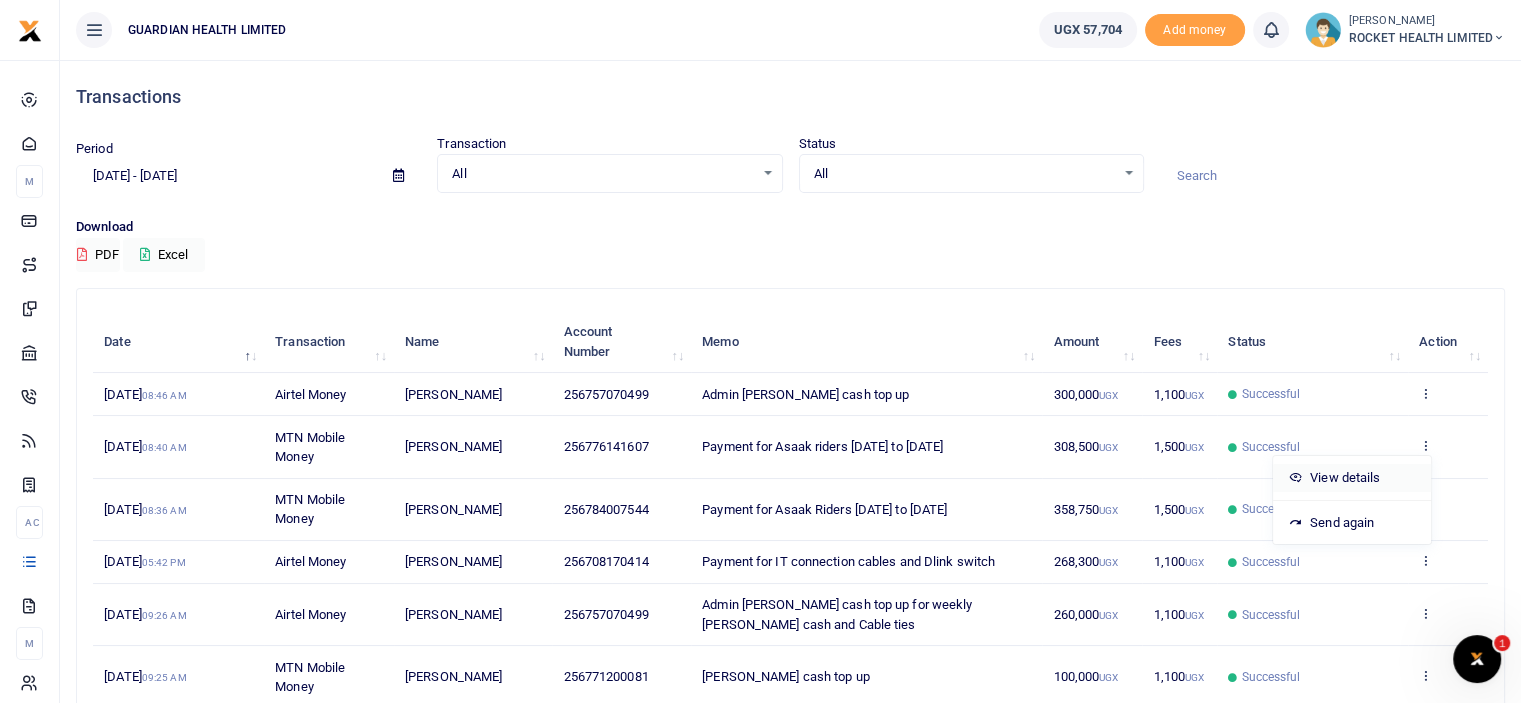 click on "View details" at bounding box center (1352, 478) 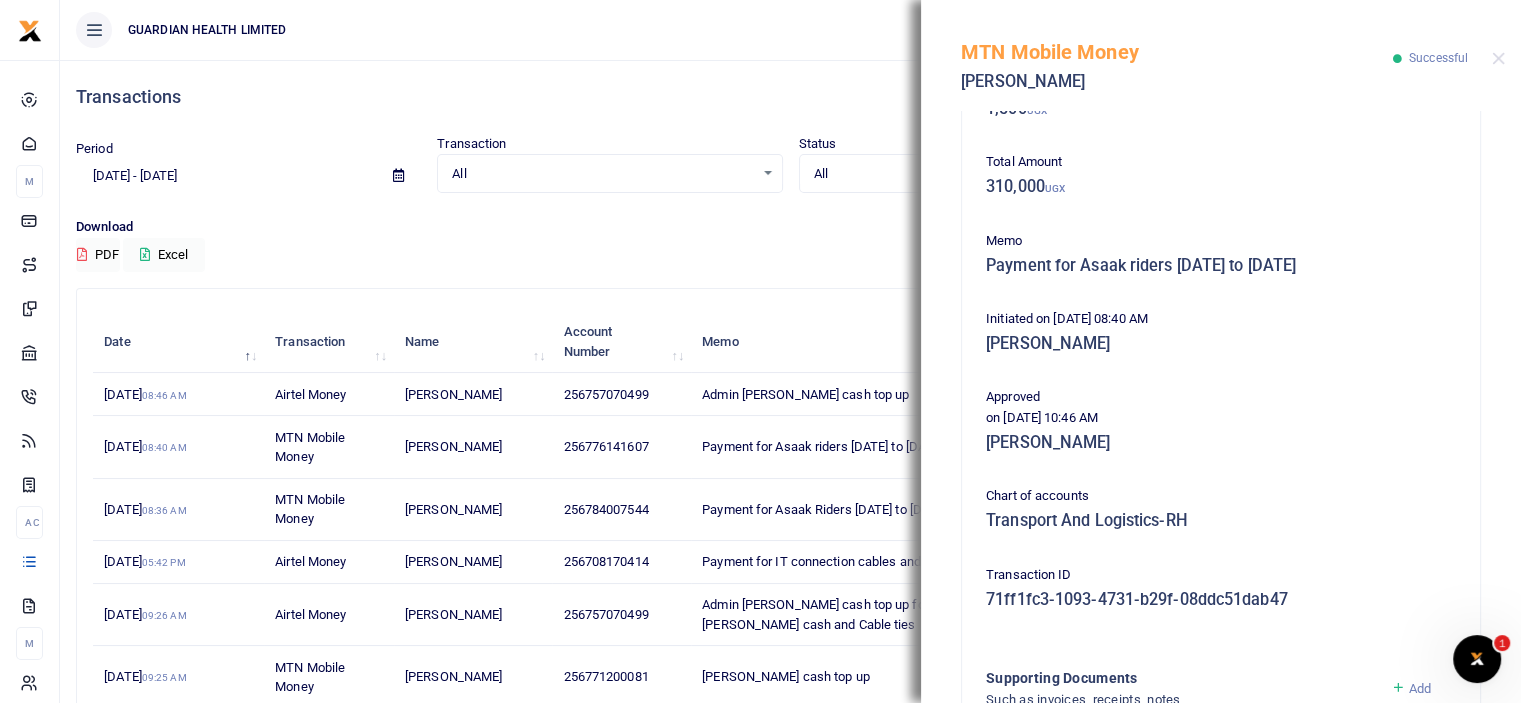 scroll, scrollTop: 601, scrollLeft: 0, axis: vertical 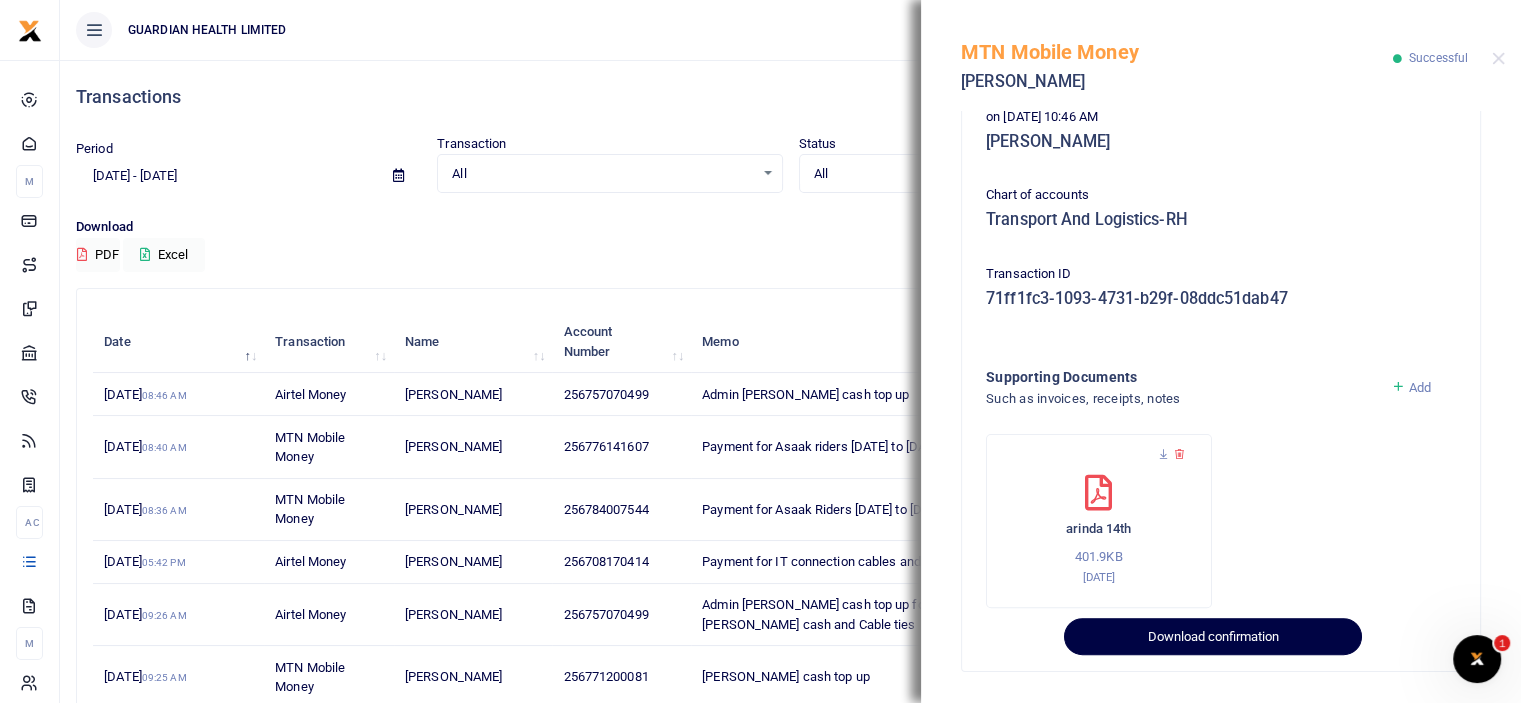 click on "Download confirmation" at bounding box center [1212, 637] 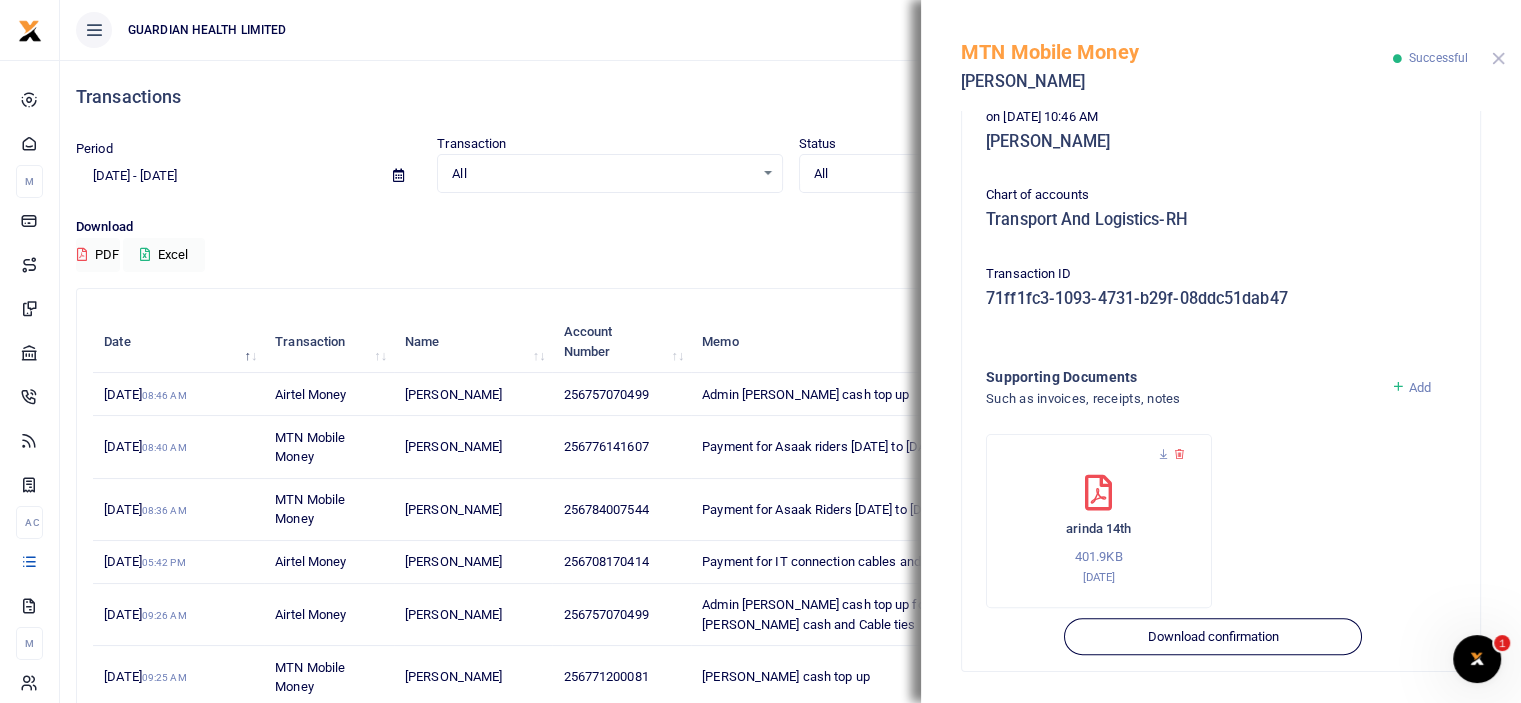 click at bounding box center (1498, 58) 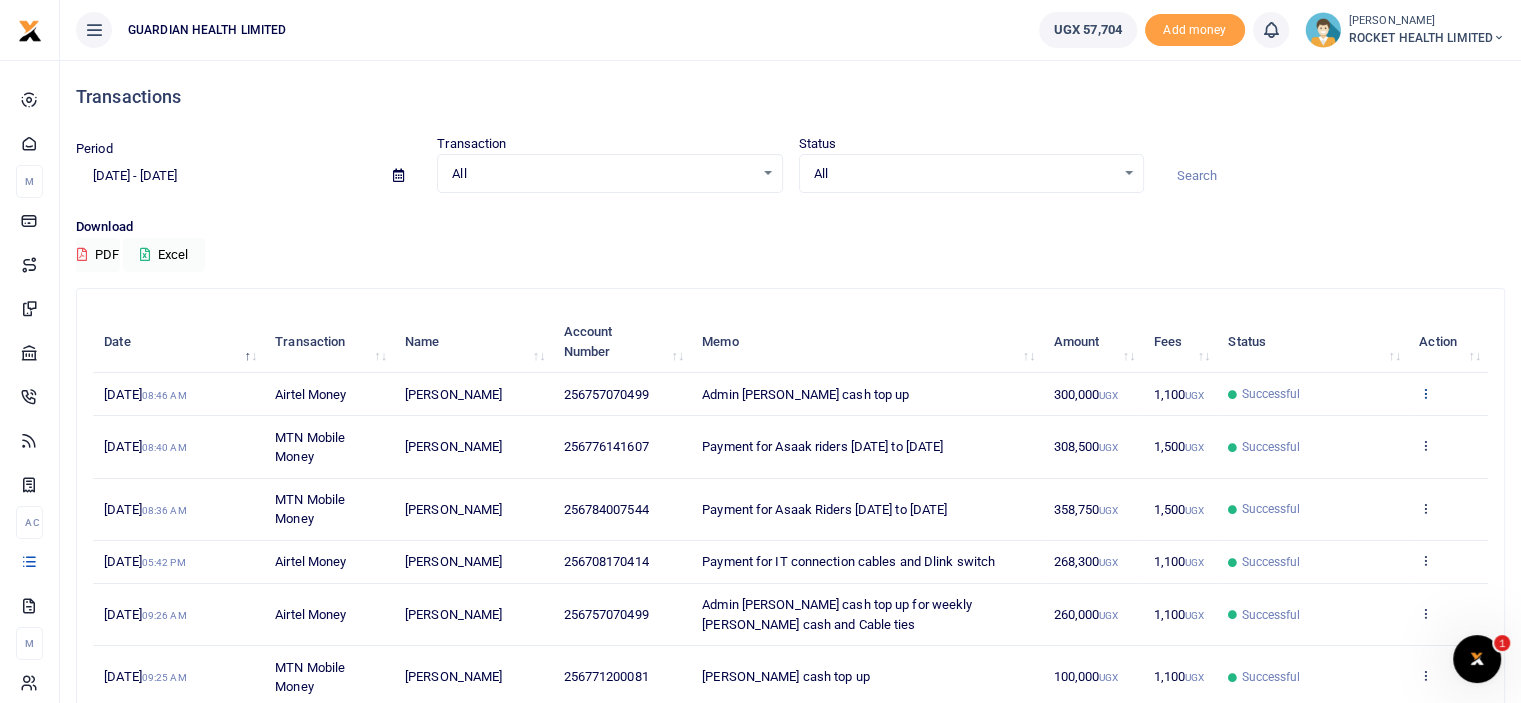 click at bounding box center (1425, 393) 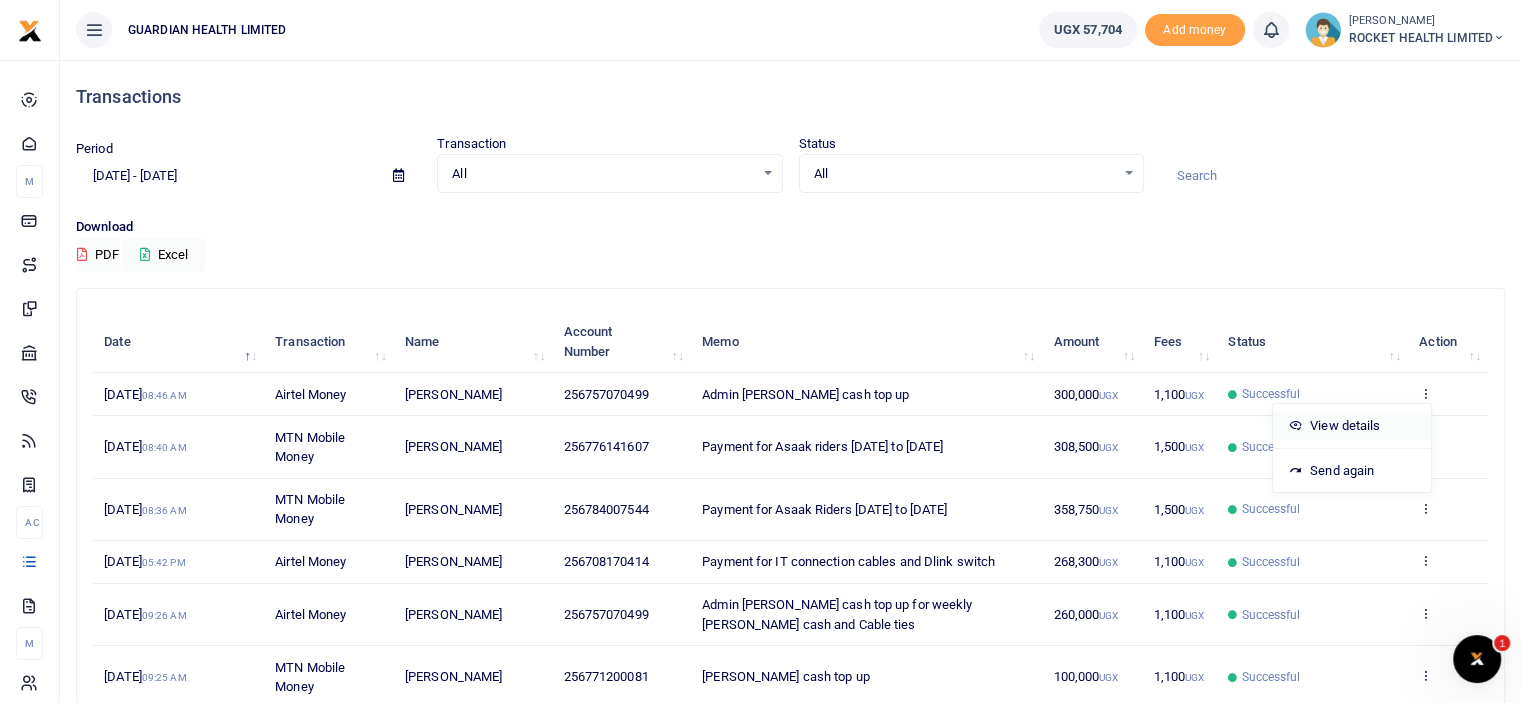 click on "View details" at bounding box center [1352, 426] 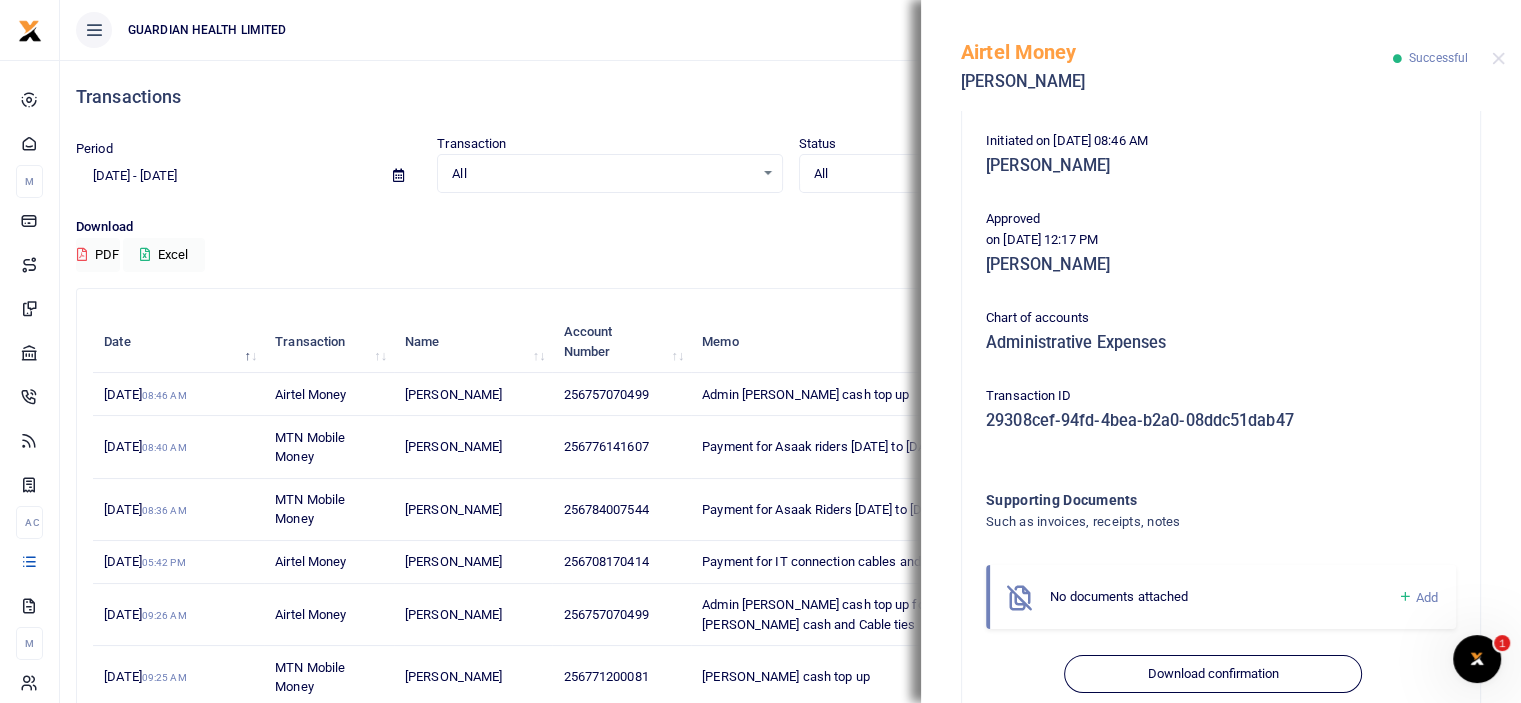 scroll, scrollTop: 438, scrollLeft: 0, axis: vertical 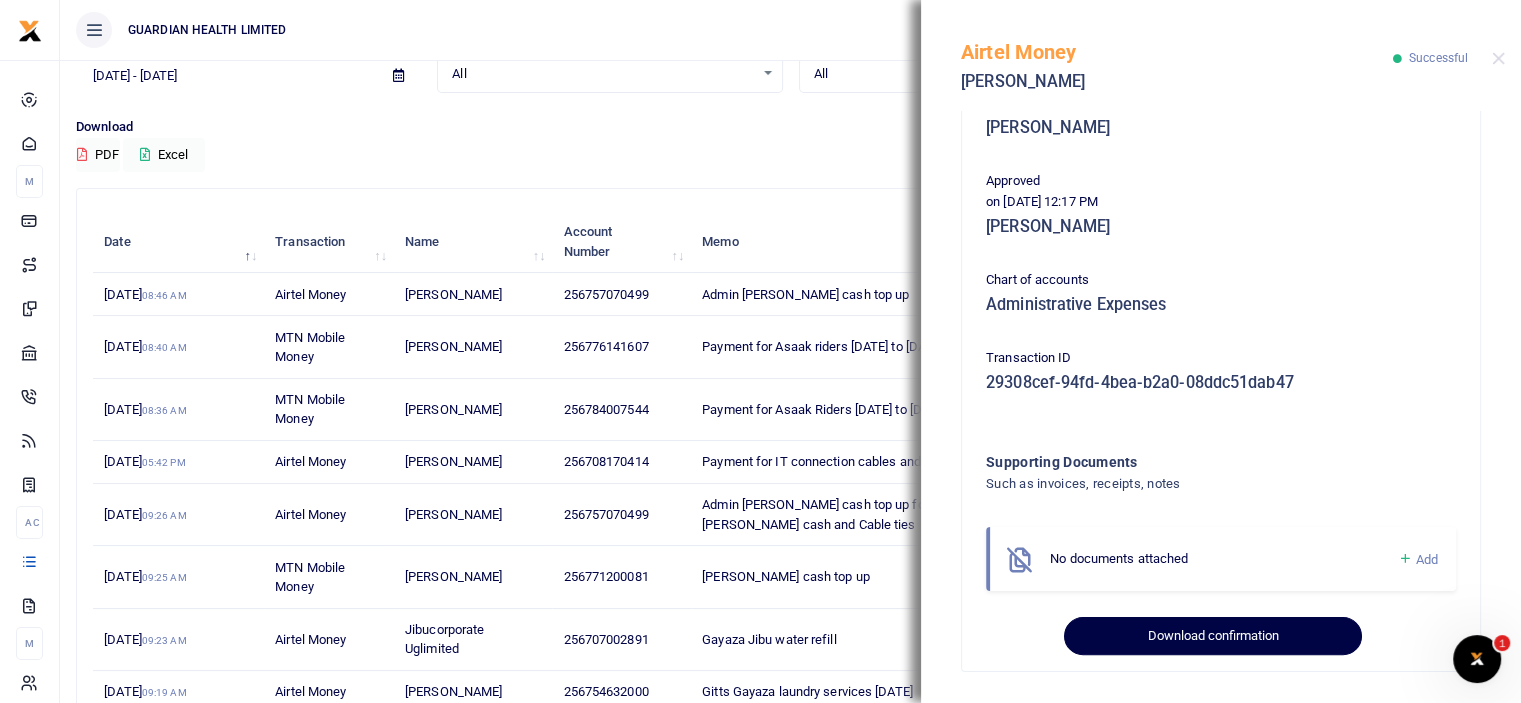 click on "Download confirmation" at bounding box center [1212, 636] 